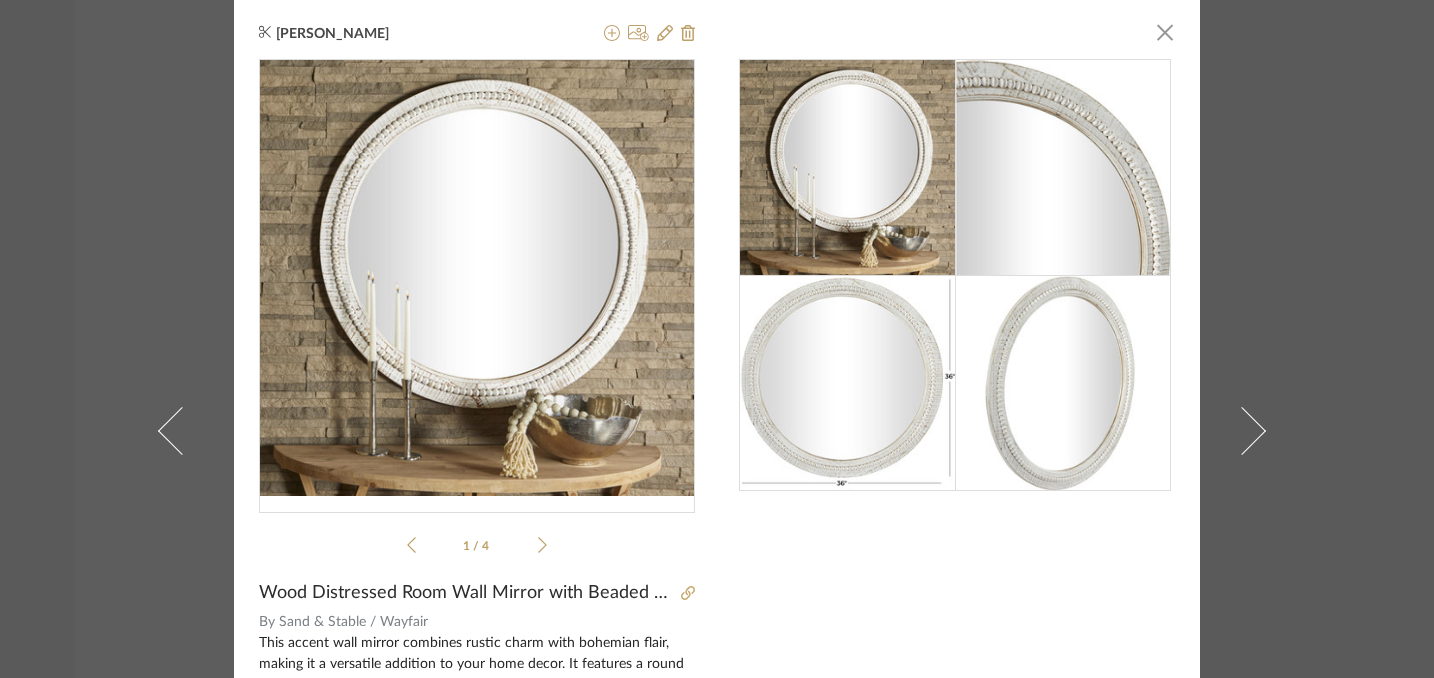 scroll, scrollTop: 0, scrollLeft: 0, axis: both 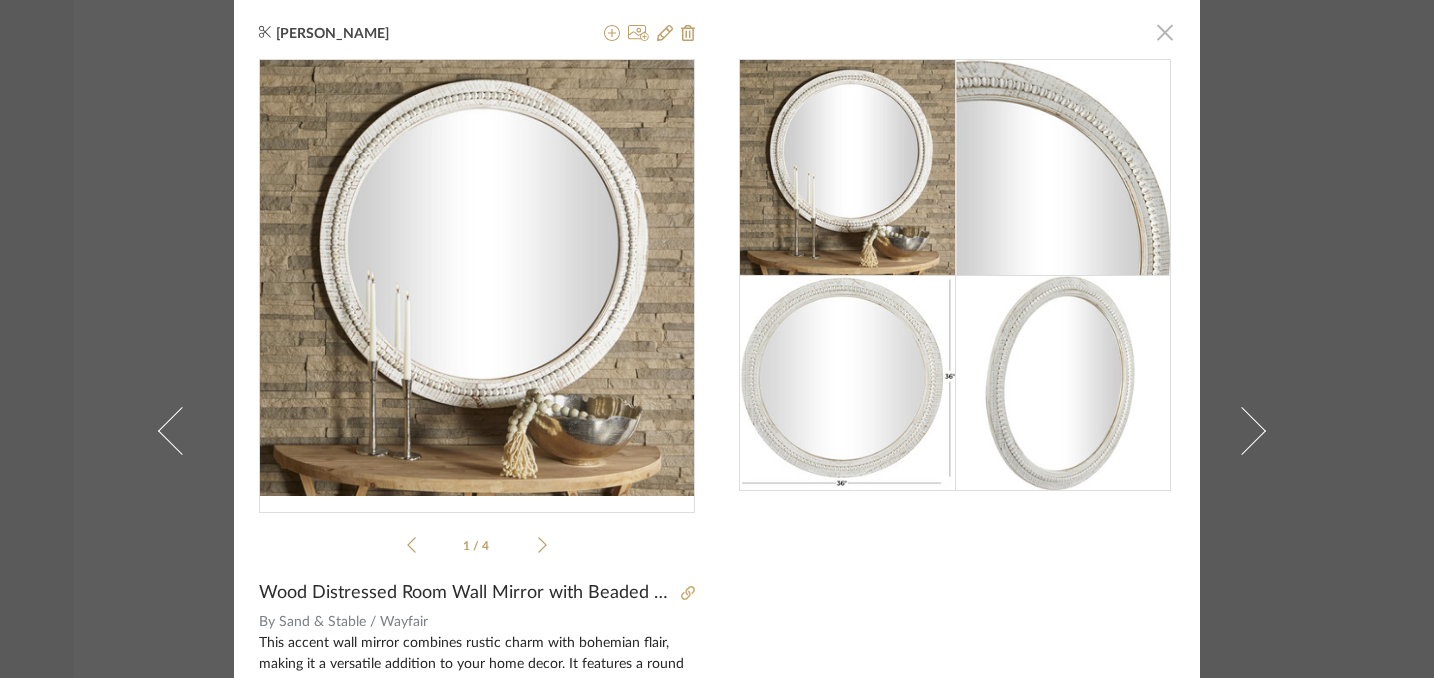 click 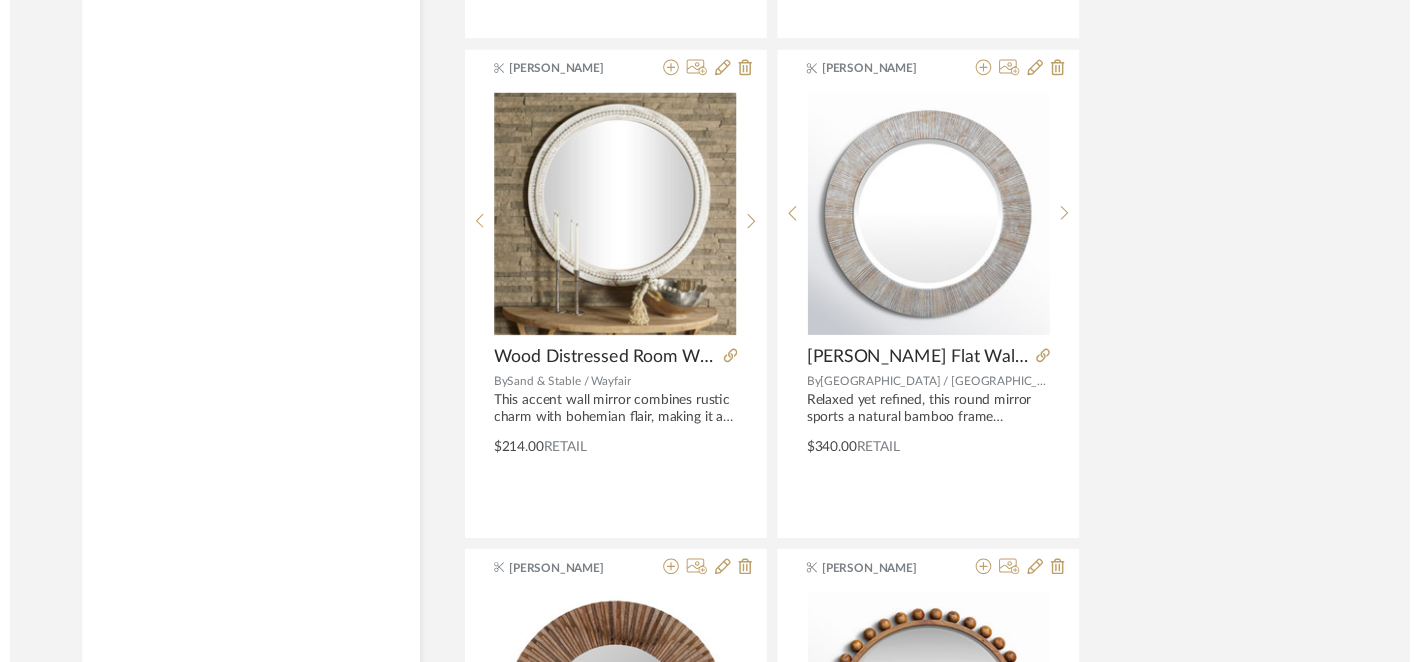 scroll, scrollTop: 4001, scrollLeft: 0, axis: vertical 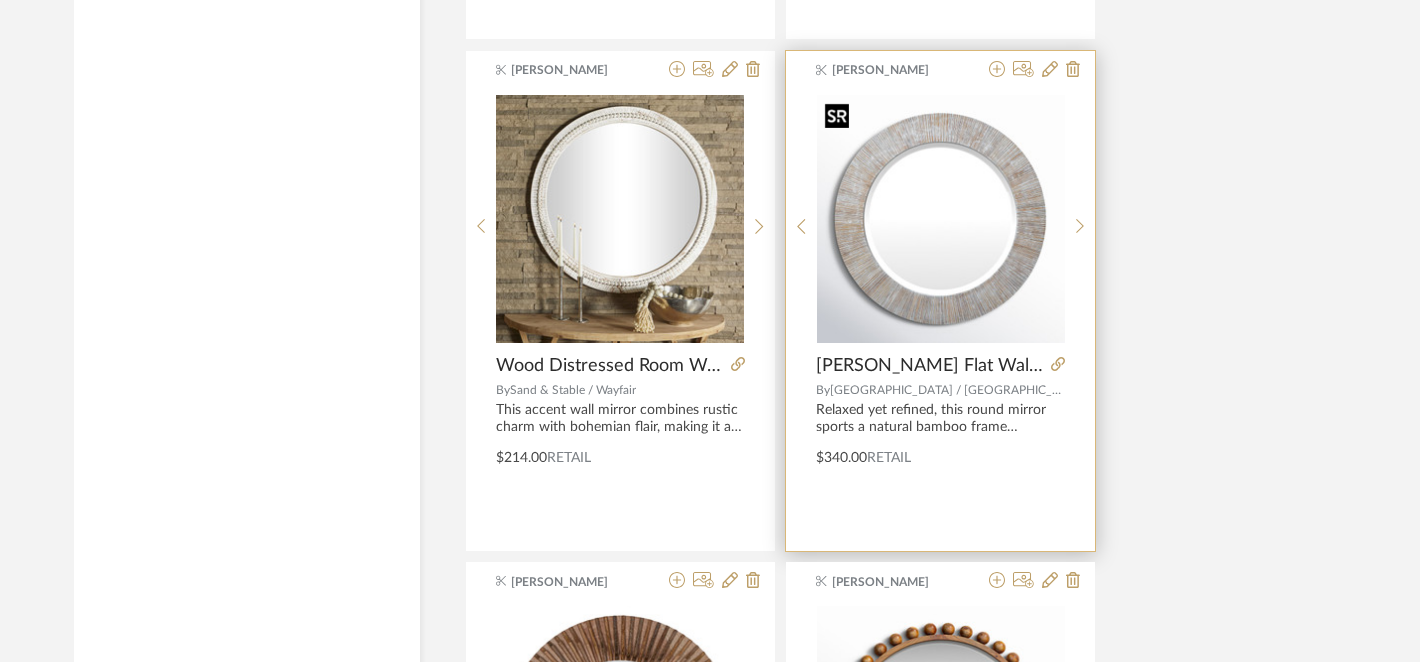 click at bounding box center (941, 219) 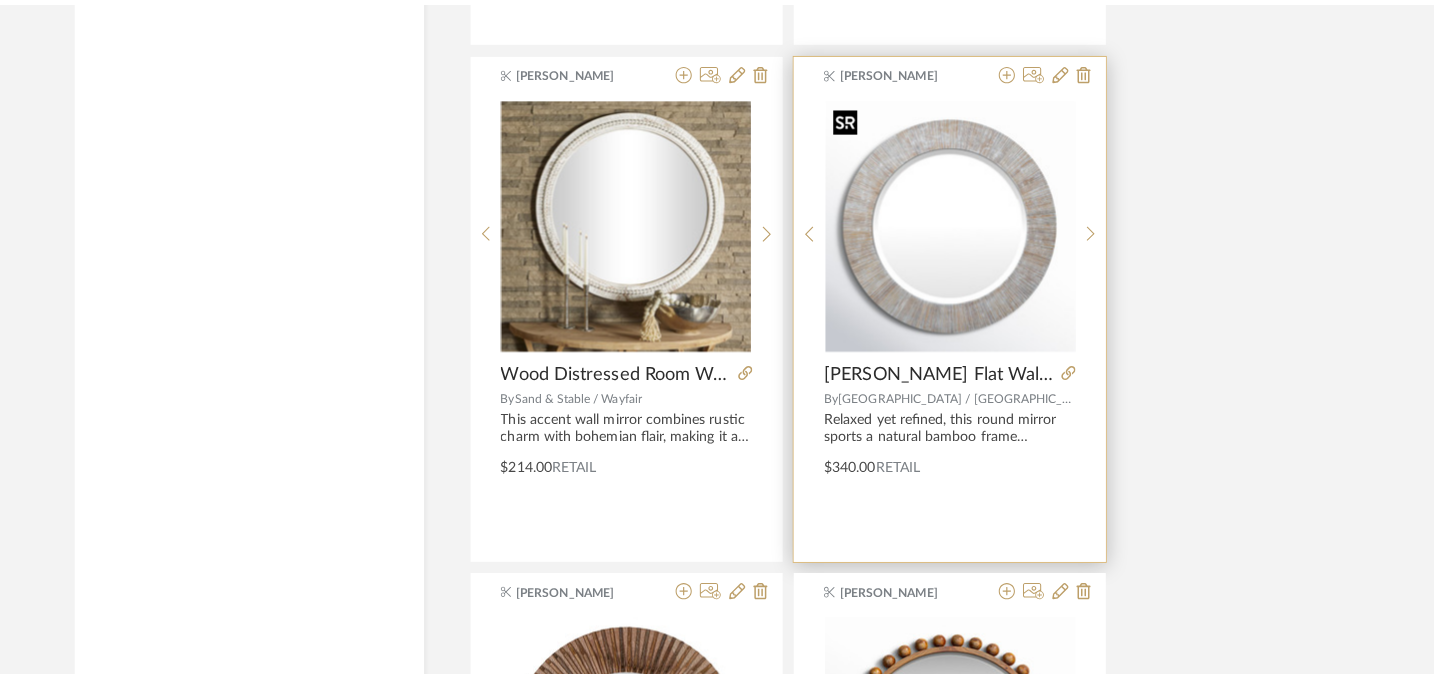 scroll, scrollTop: 0, scrollLeft: 0, axis: both 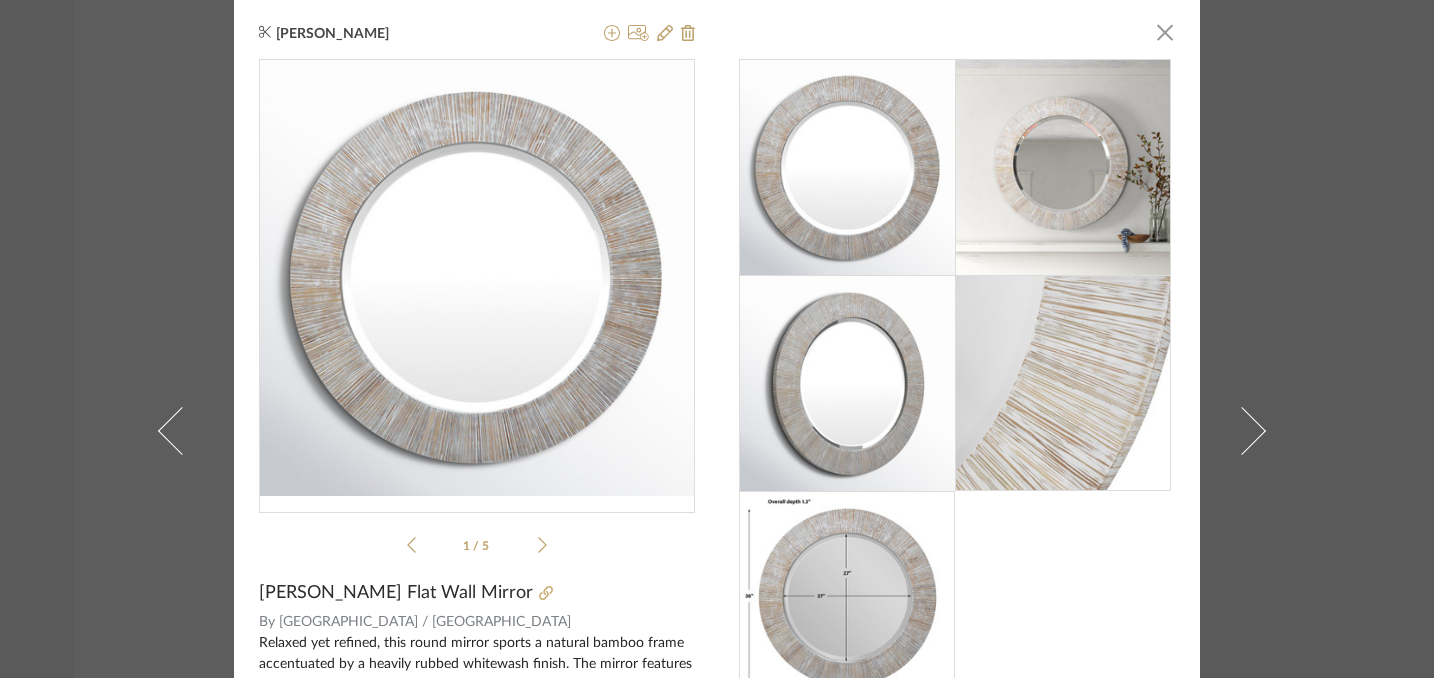 click 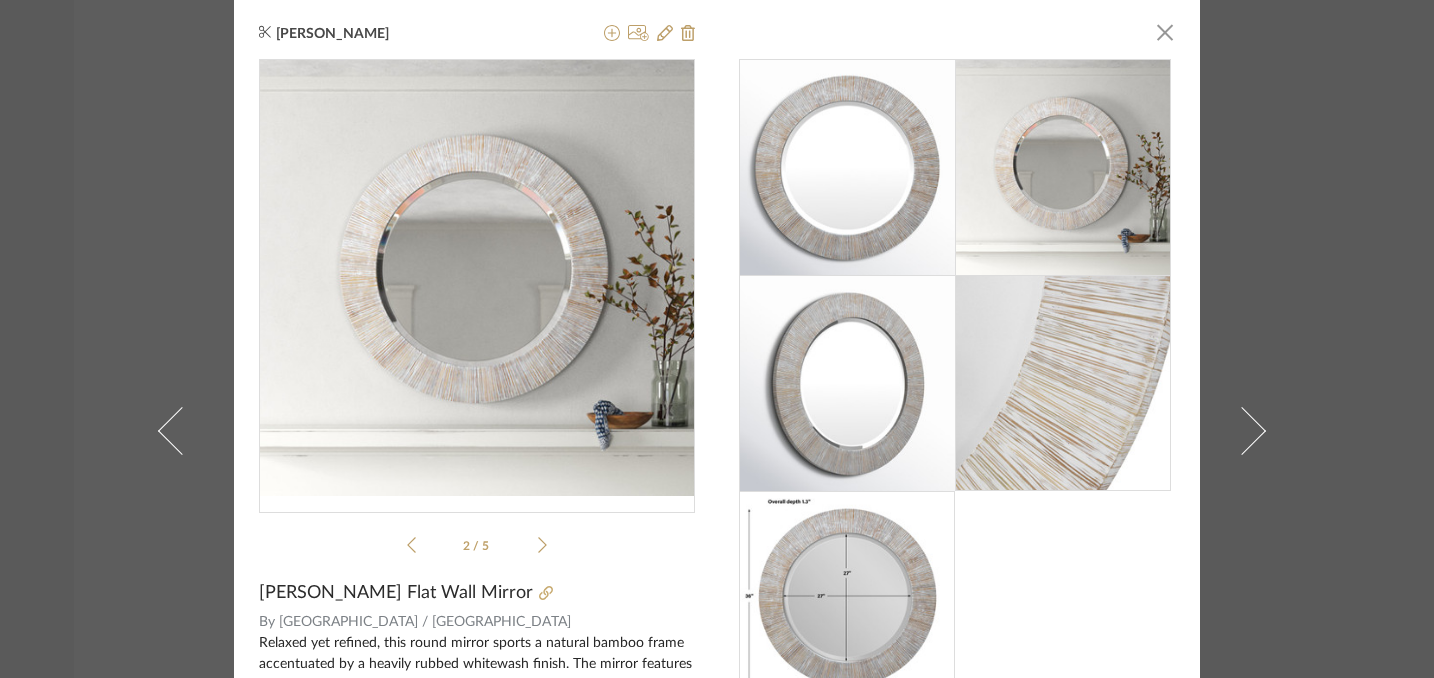 click 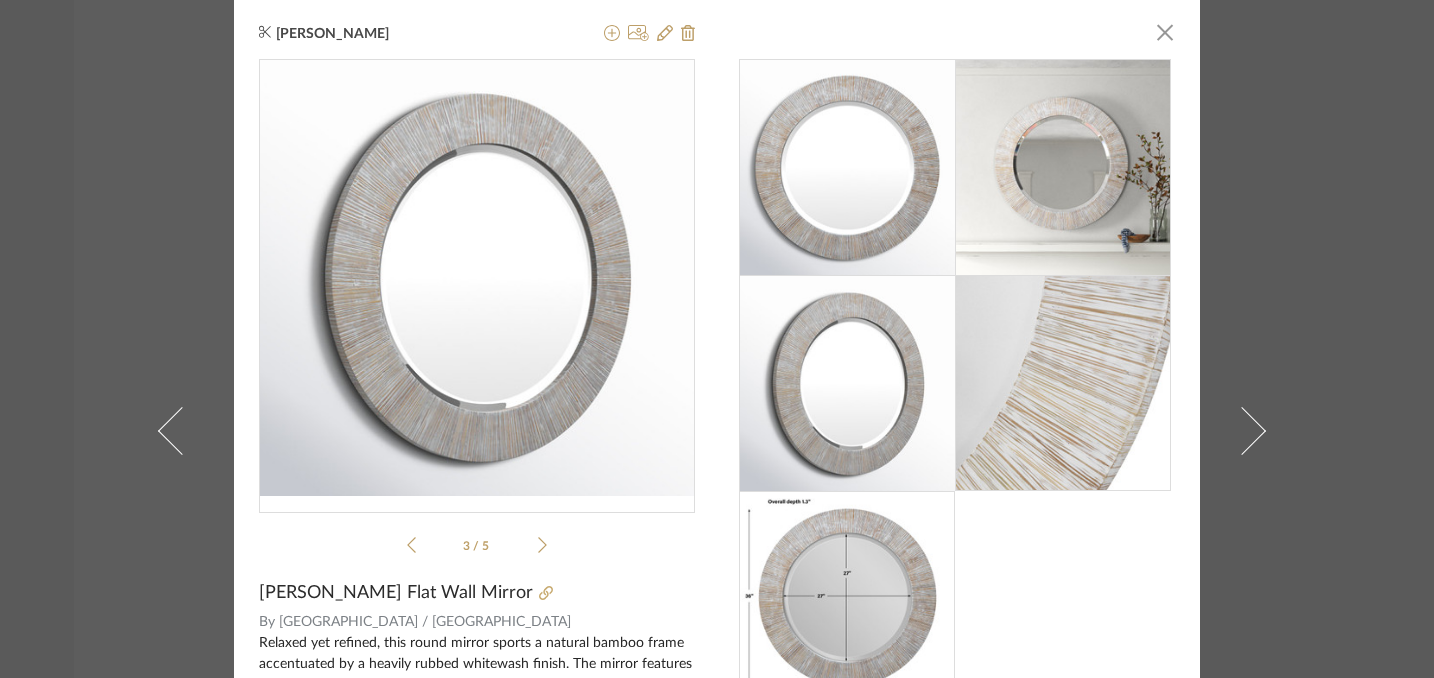 click 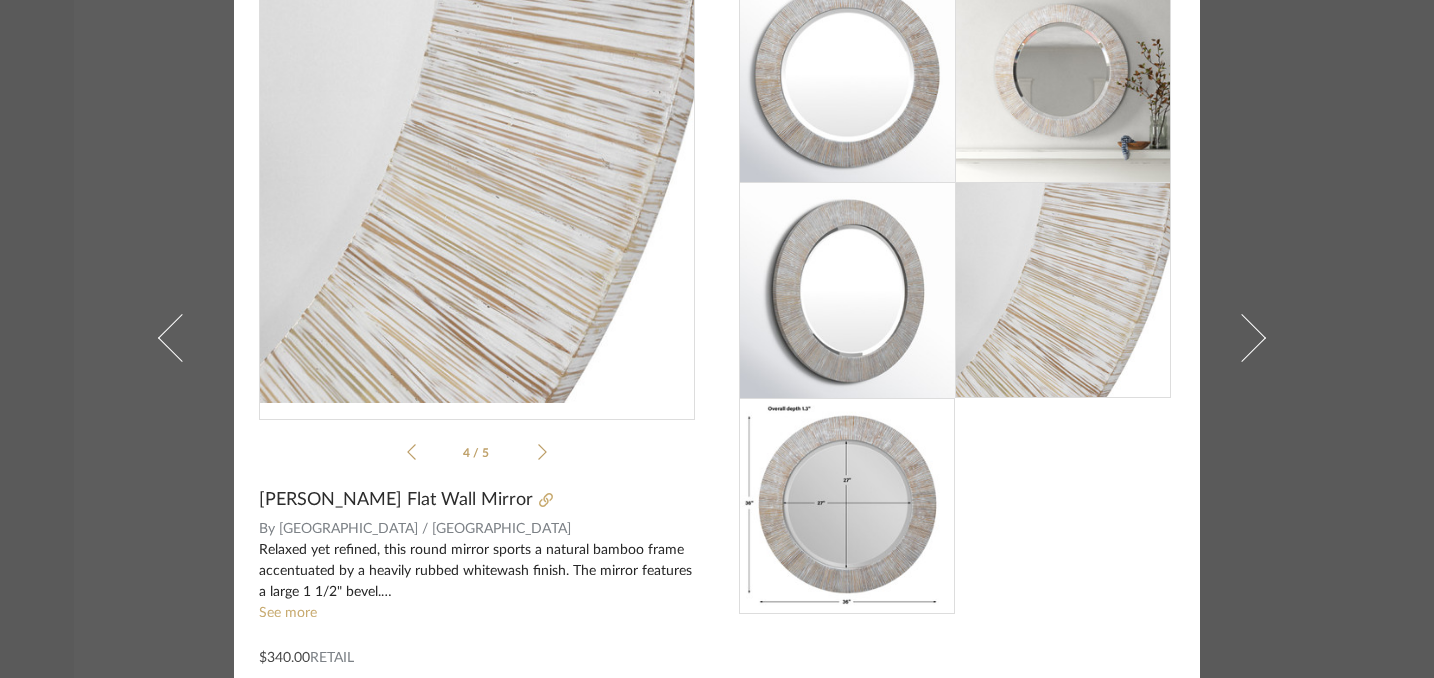 scroll, scrollTop: 145, scrollLeft: 0, axis: vertical 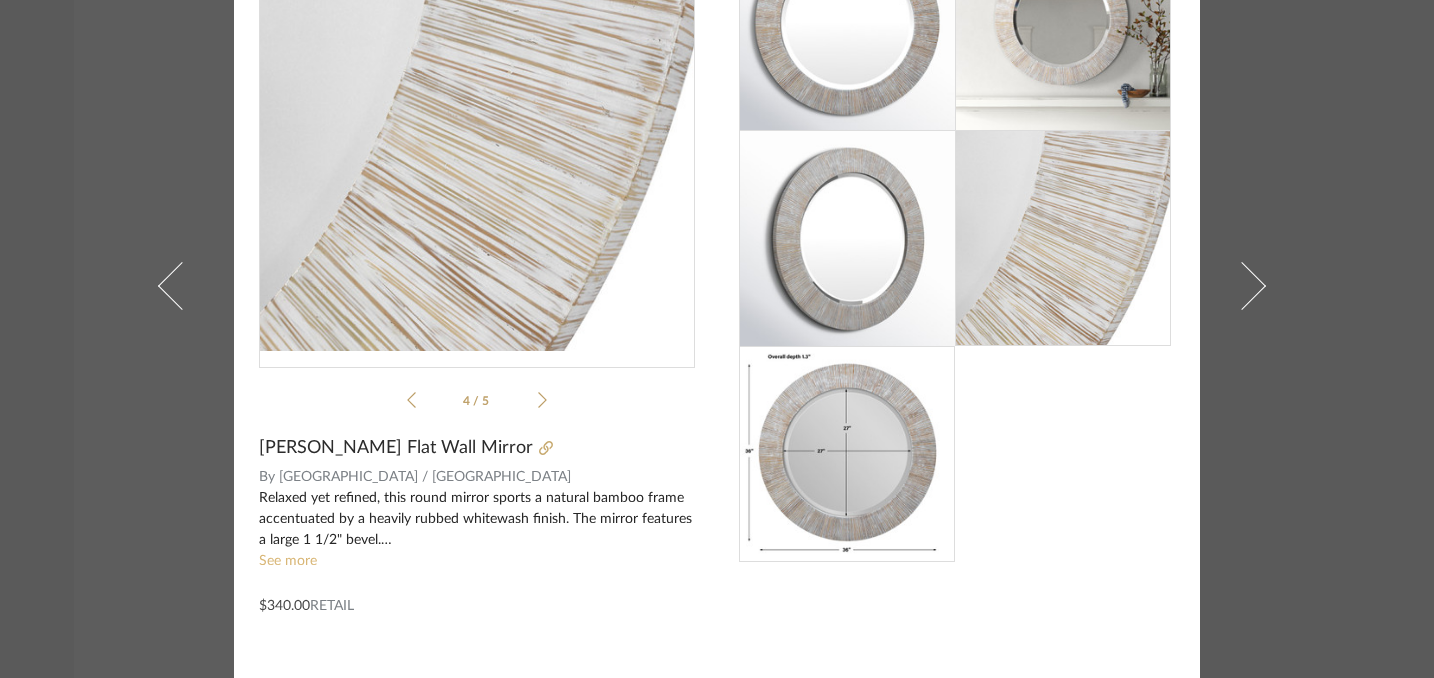 click on "See more" 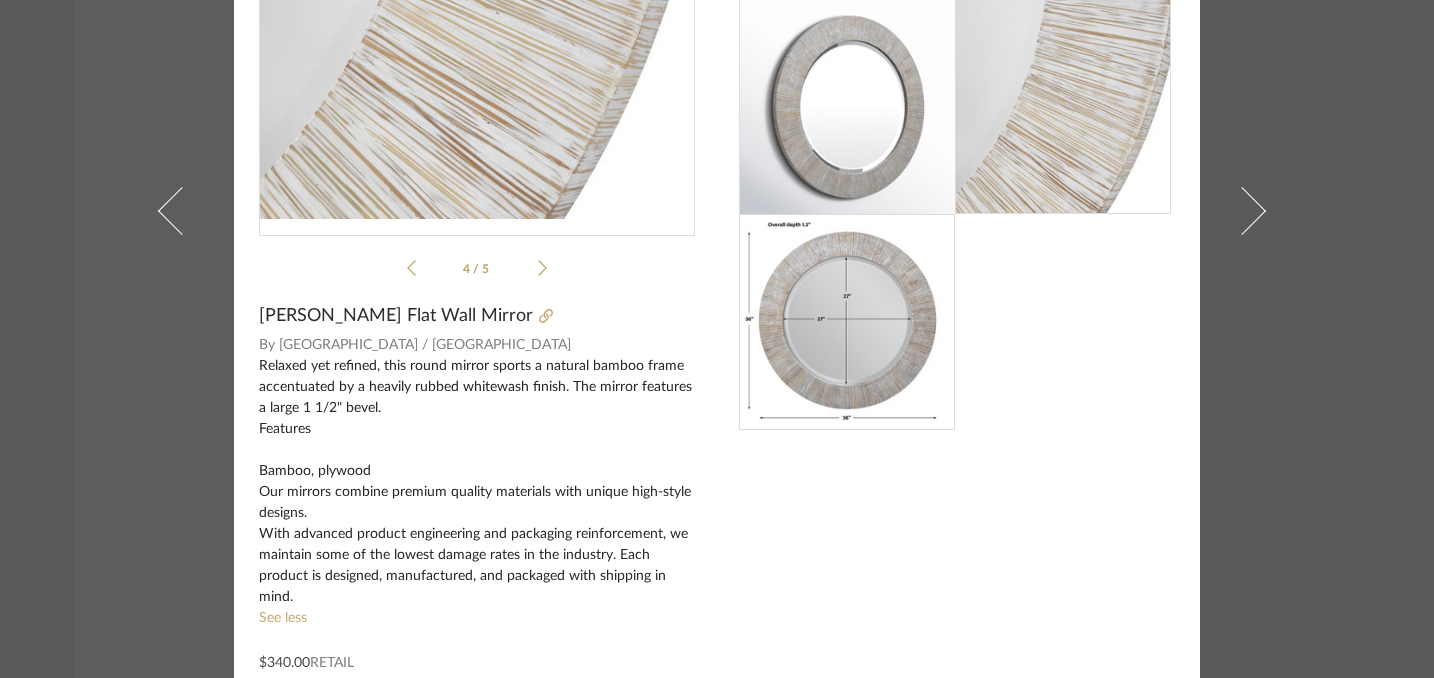 scroll, scrollTop: 297, scrollLeft: 0, axis: vertical 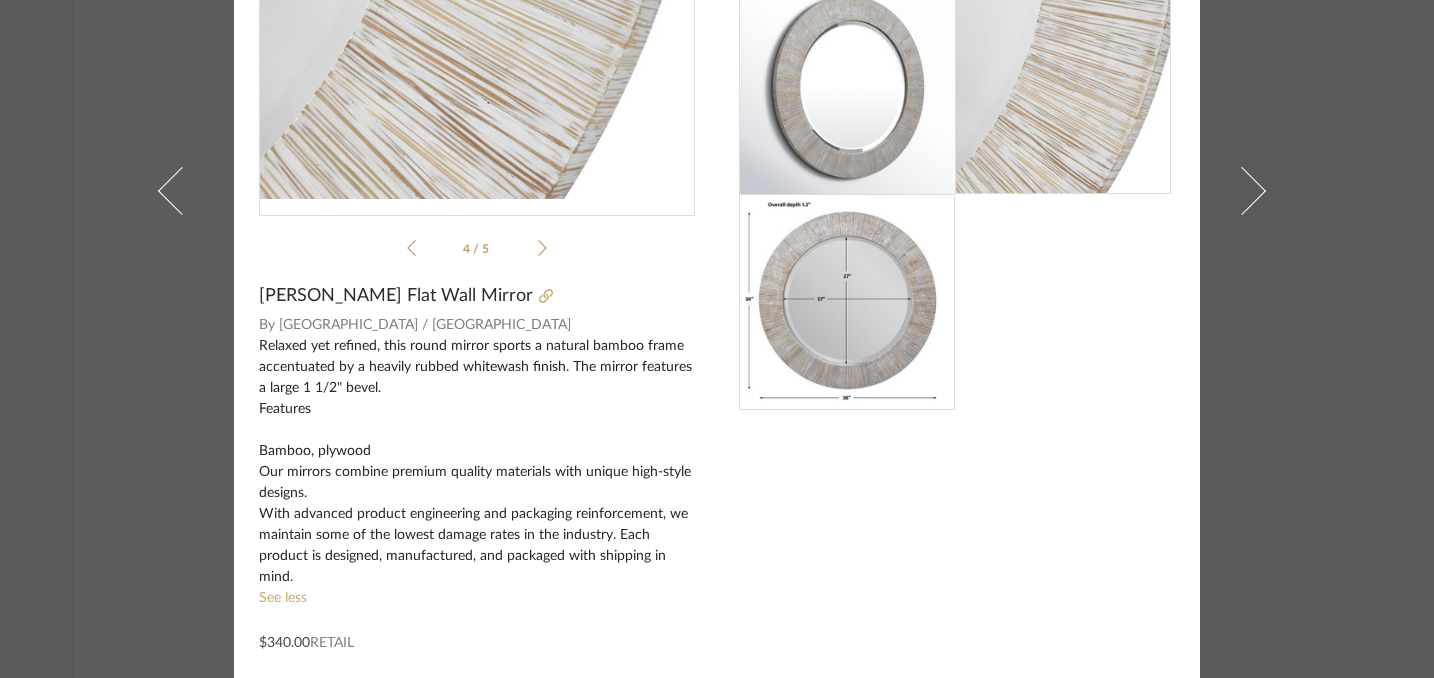 click at bounding box center [847, 302] 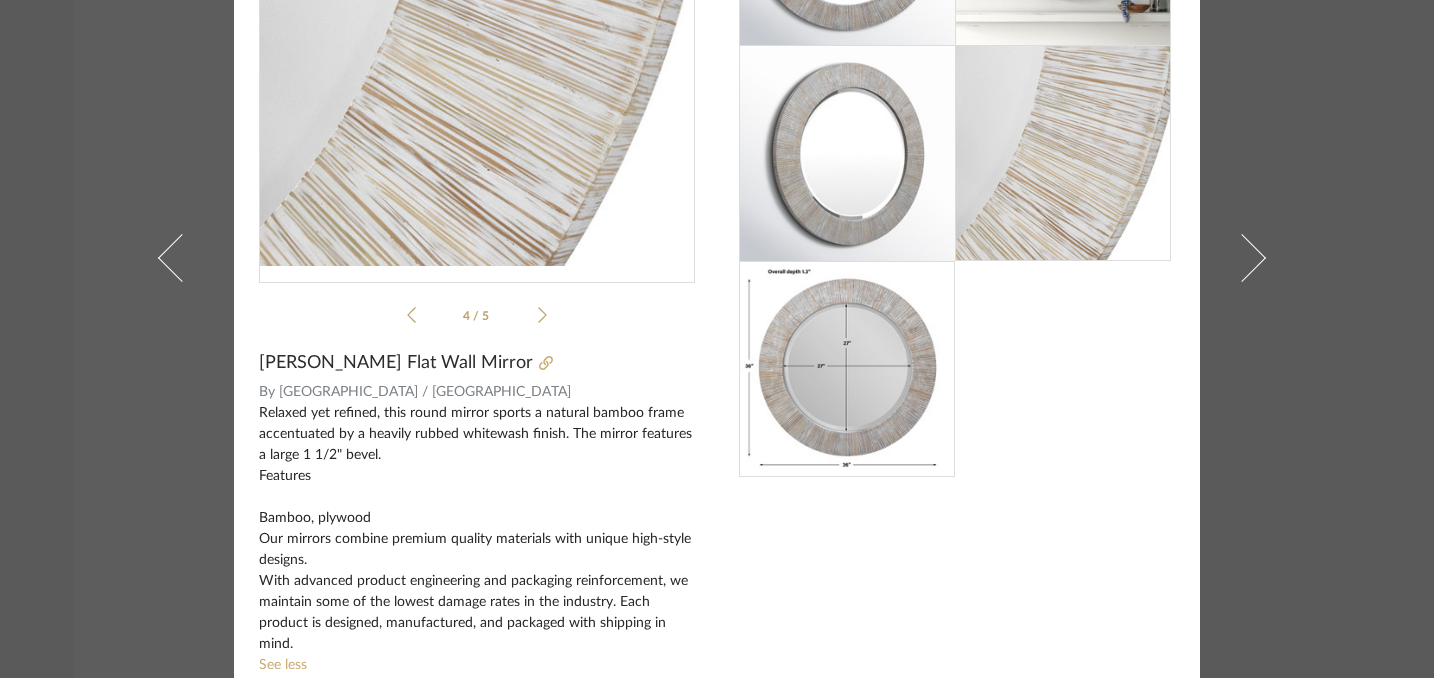 scroll, scrollTop: 217, scrollLeft: 0, axis: vertical 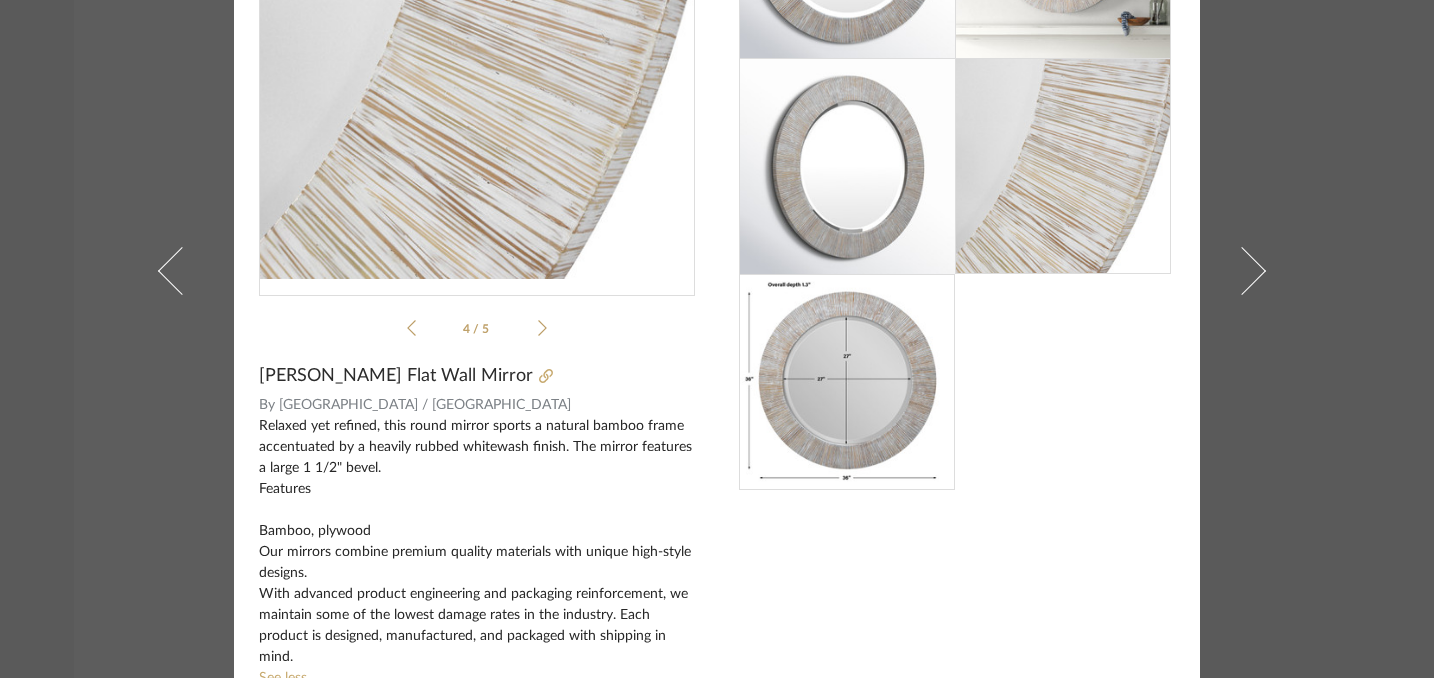 click at bounding box center [847, 382] 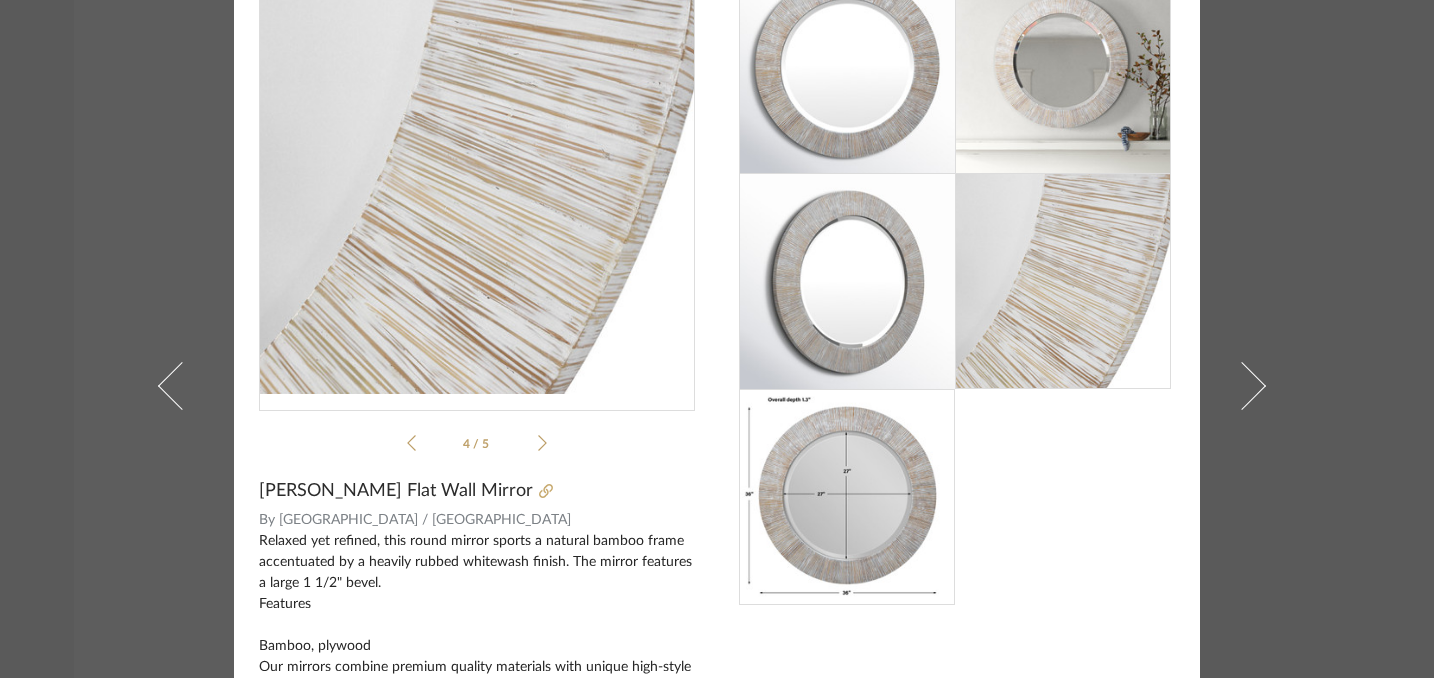 scroll, scrollTop: 107, scrollLeft: 0, axis: vertical 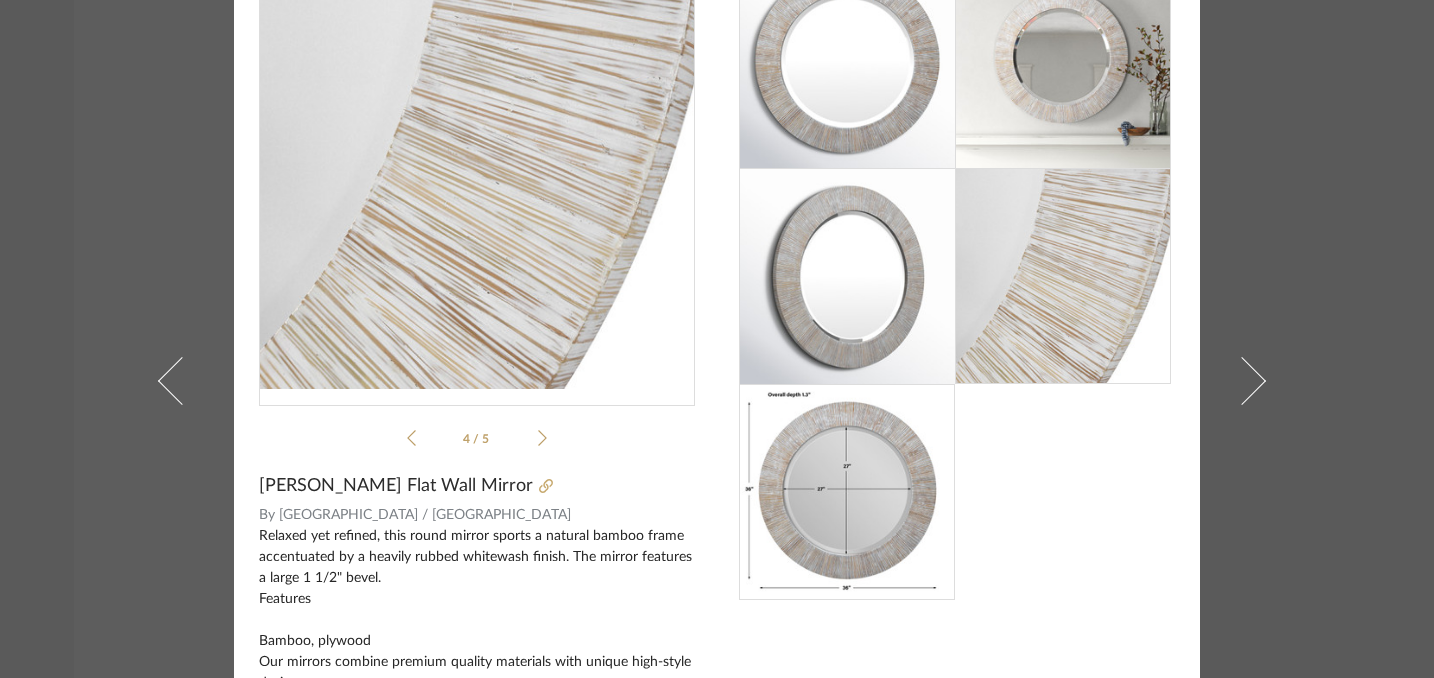 click 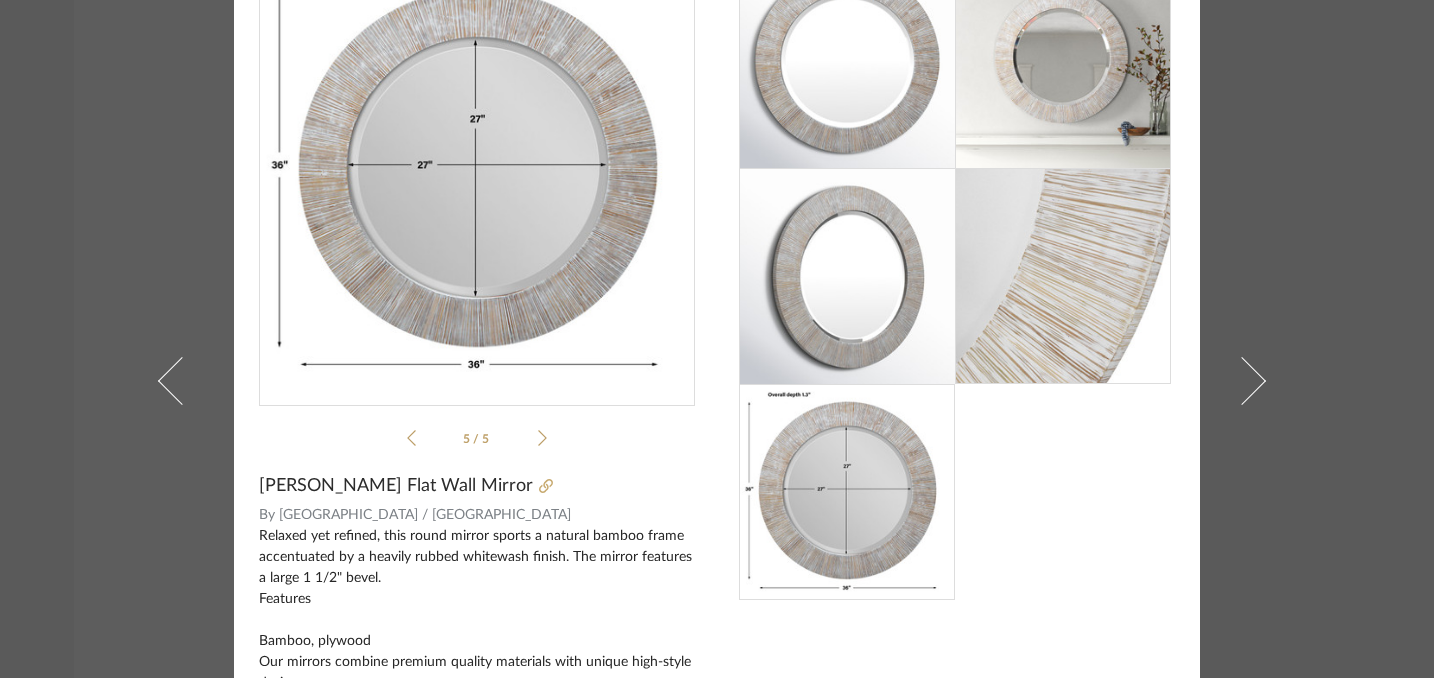 scroll, scrollTop: 0, scrollLeft: 0, axis: both 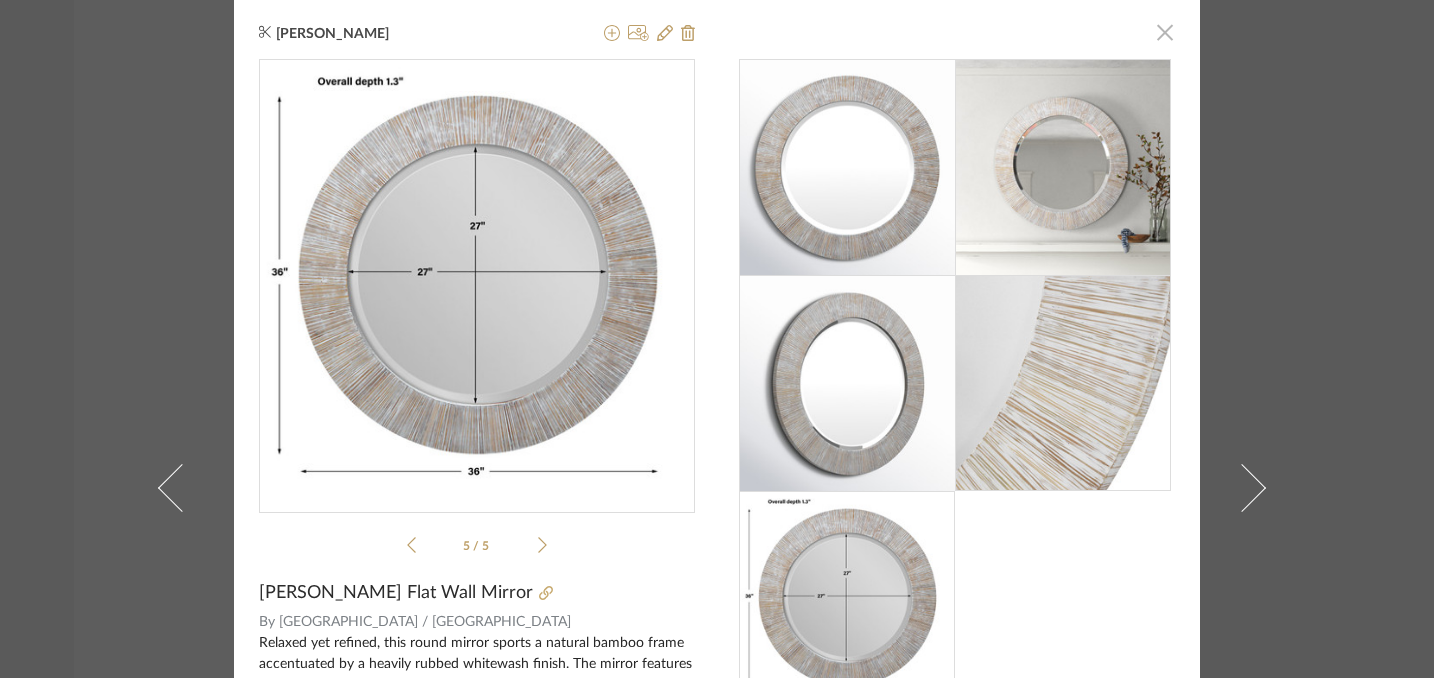 click 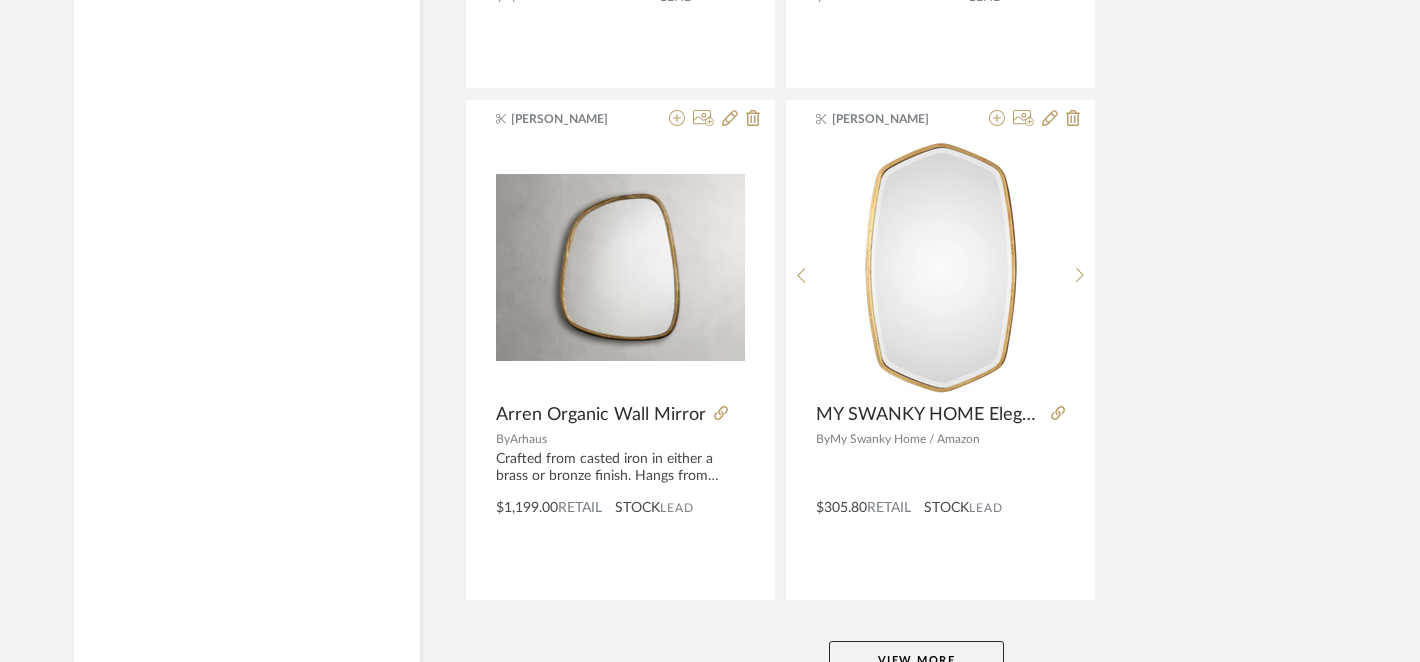 scroll, scrollTop: 9217, scrollLeft: 0, axis: vertical 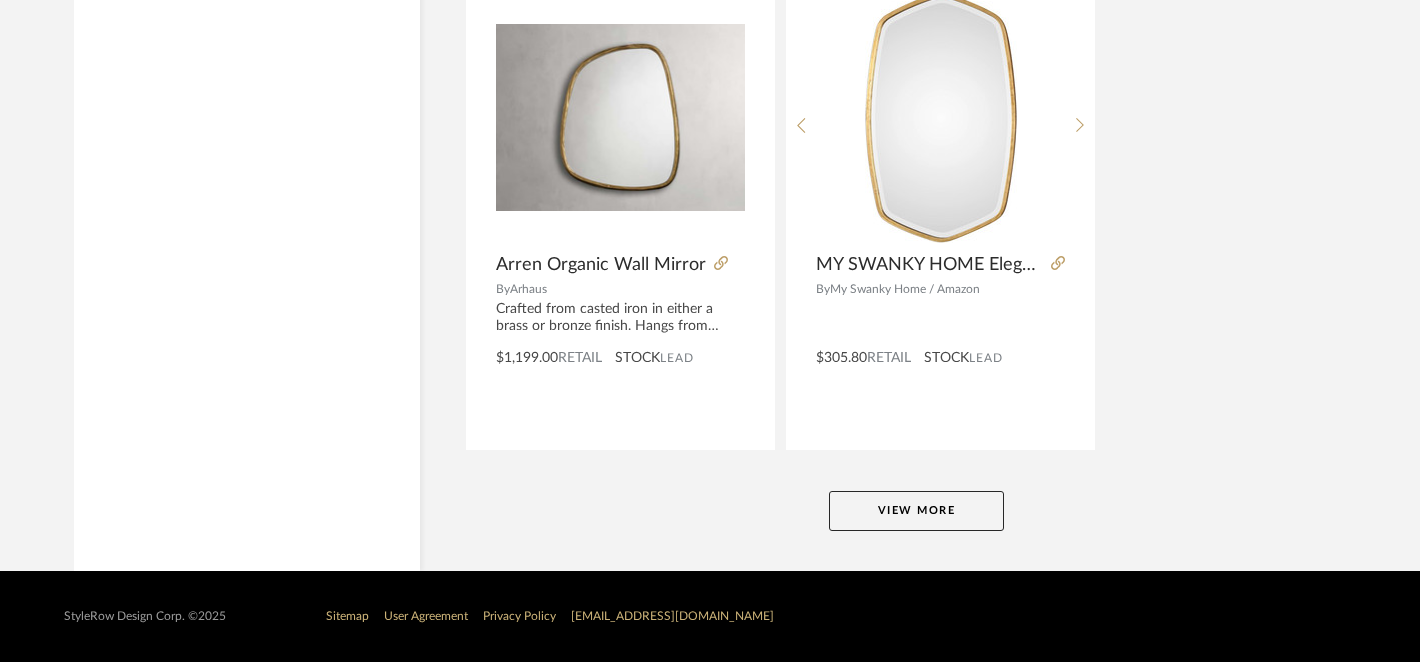 click on "View More" 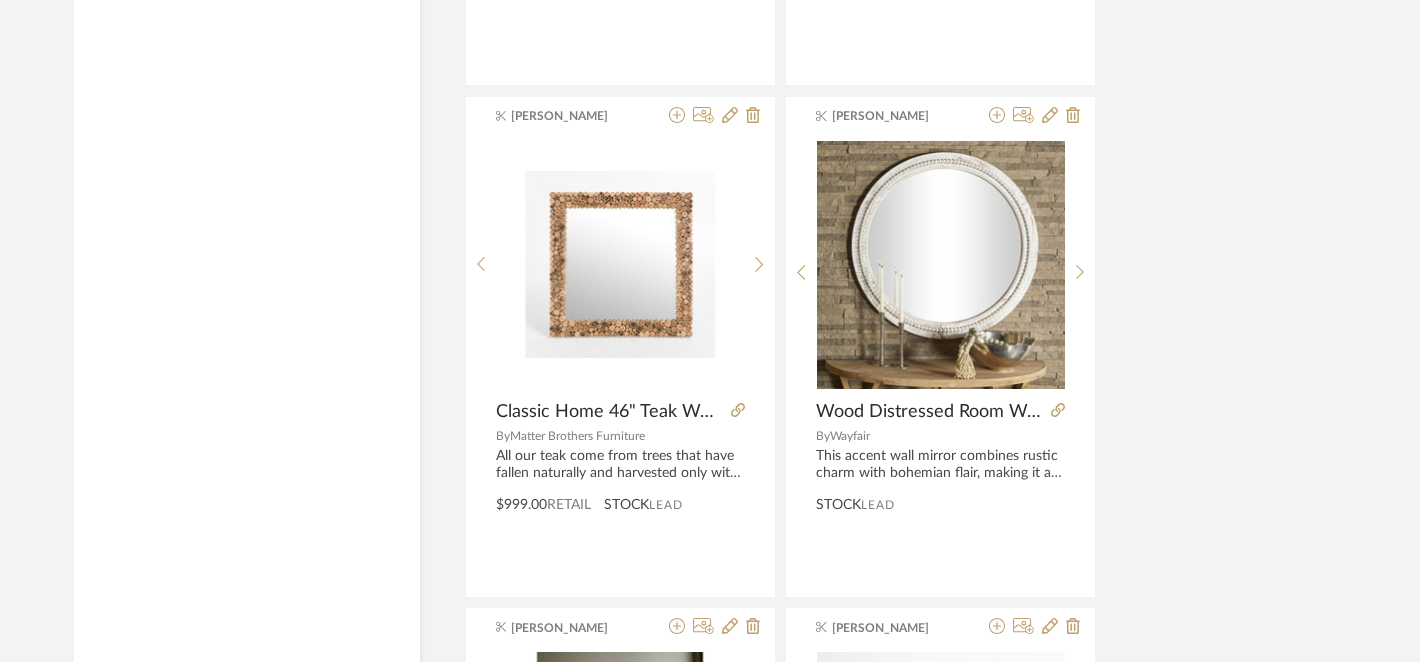 scroll, scrollTop: 11130, scrollLeft: 0, axis: vertical 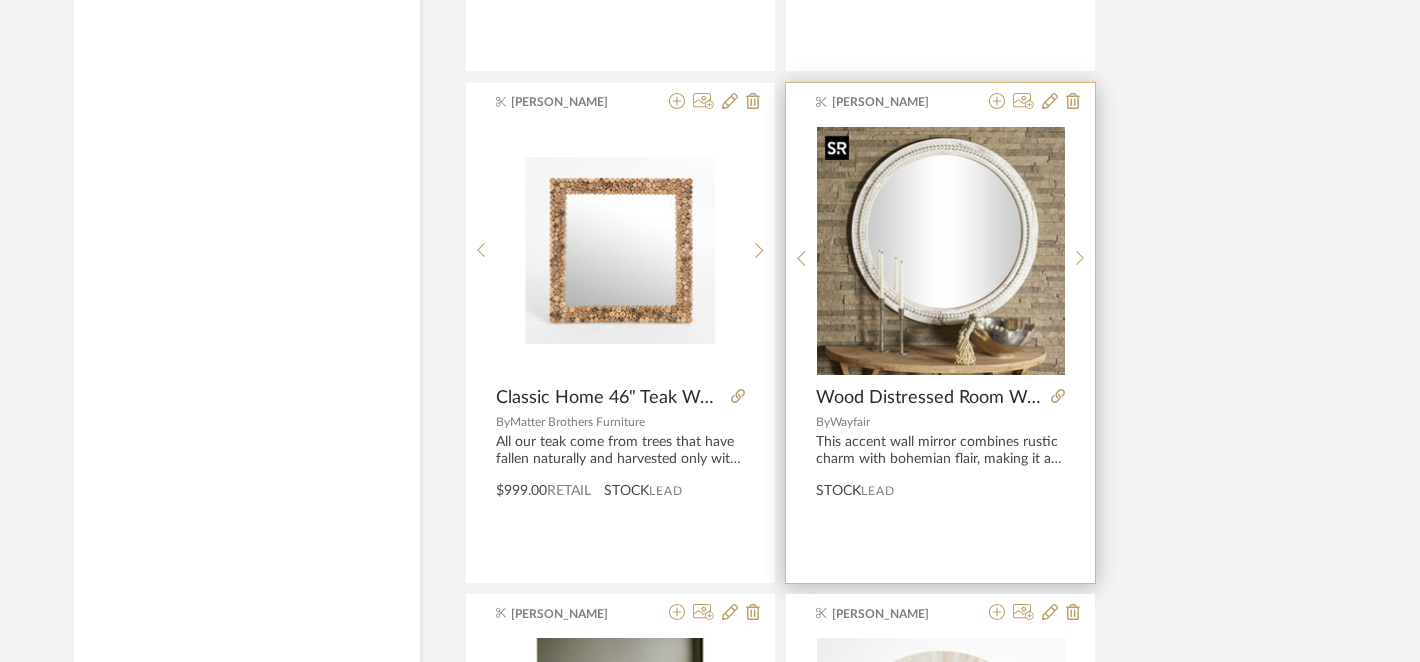 click at bounding box center [941, 251] 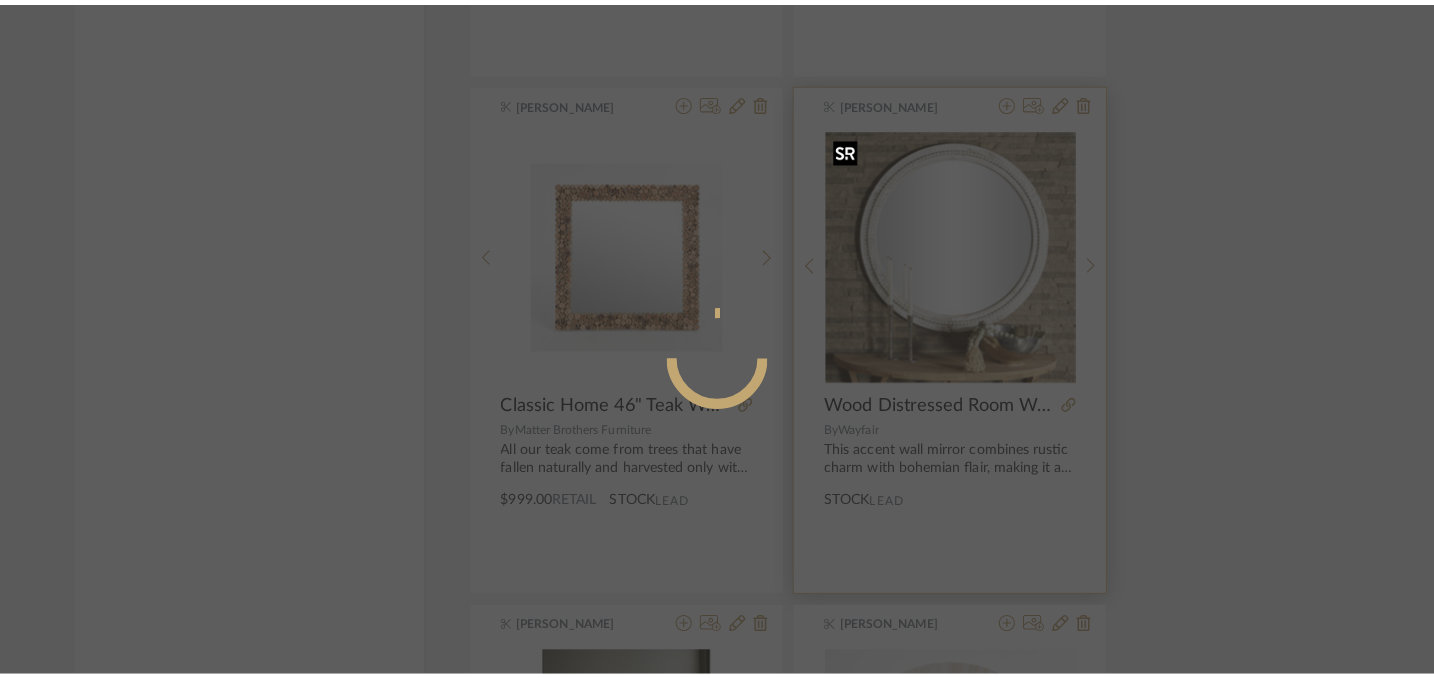 scroll, scrollTop: 0, scrollLeft: 0, axis: both 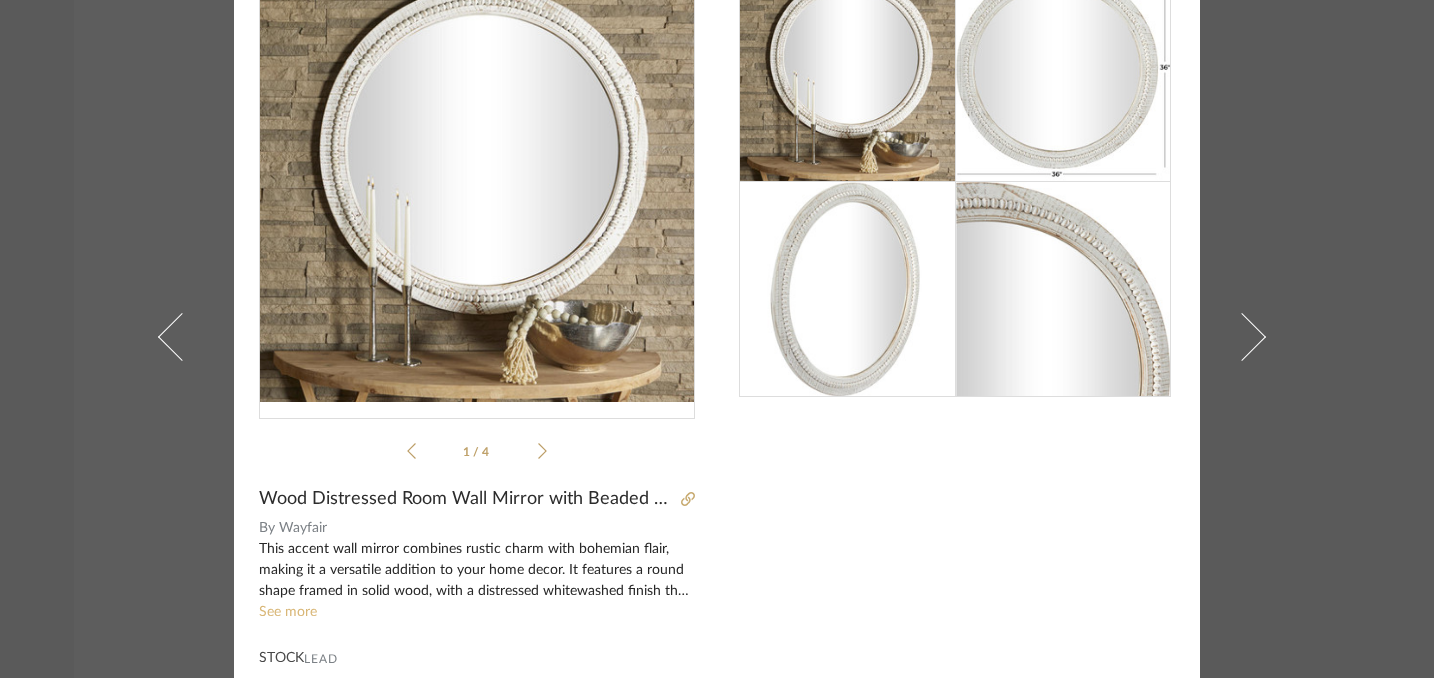 click on "See more" 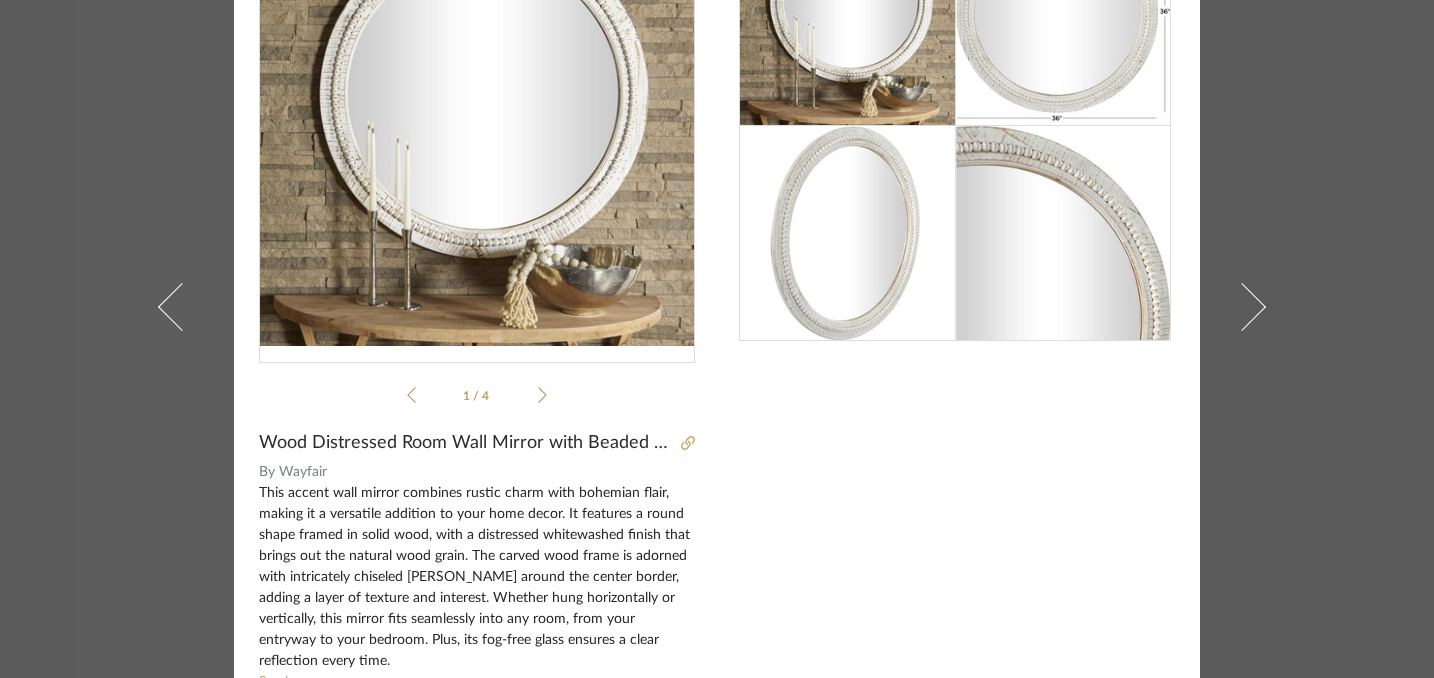scroll, scrollTop: 215, scrollLeft: 0, axis: vertical 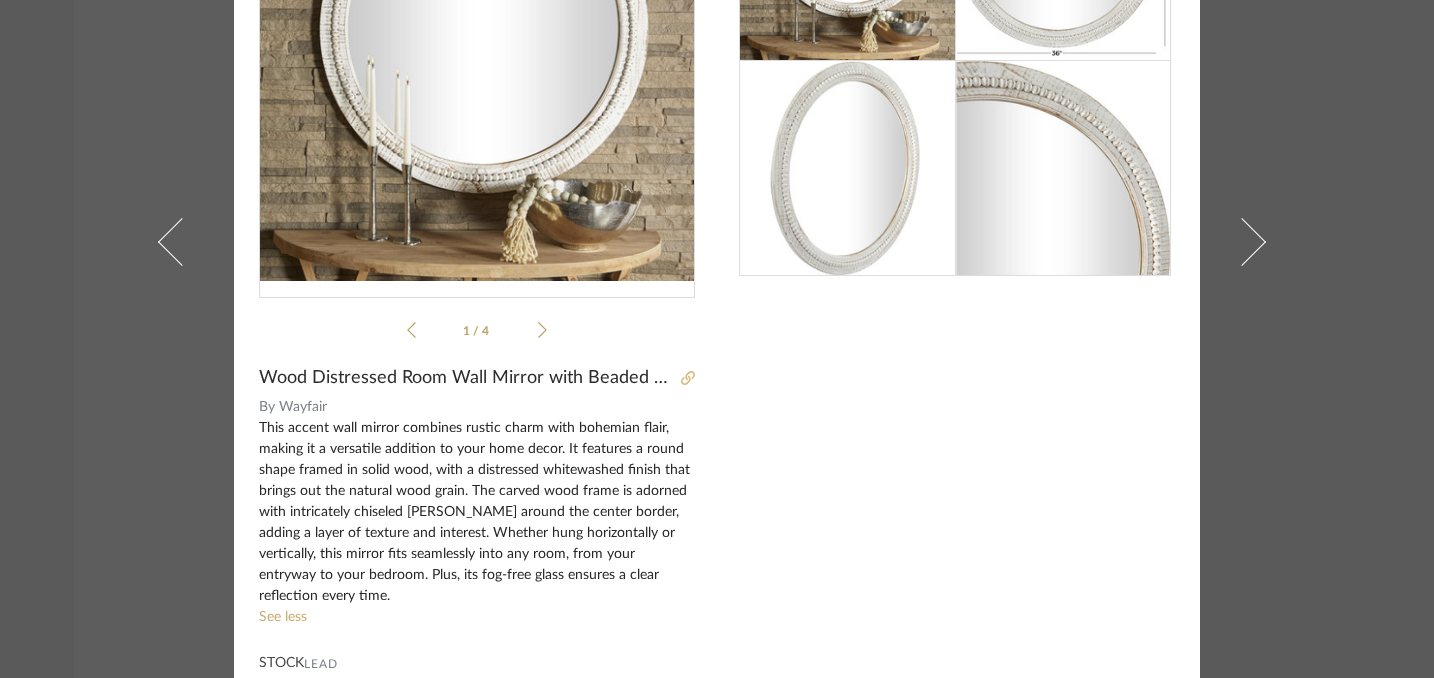 click 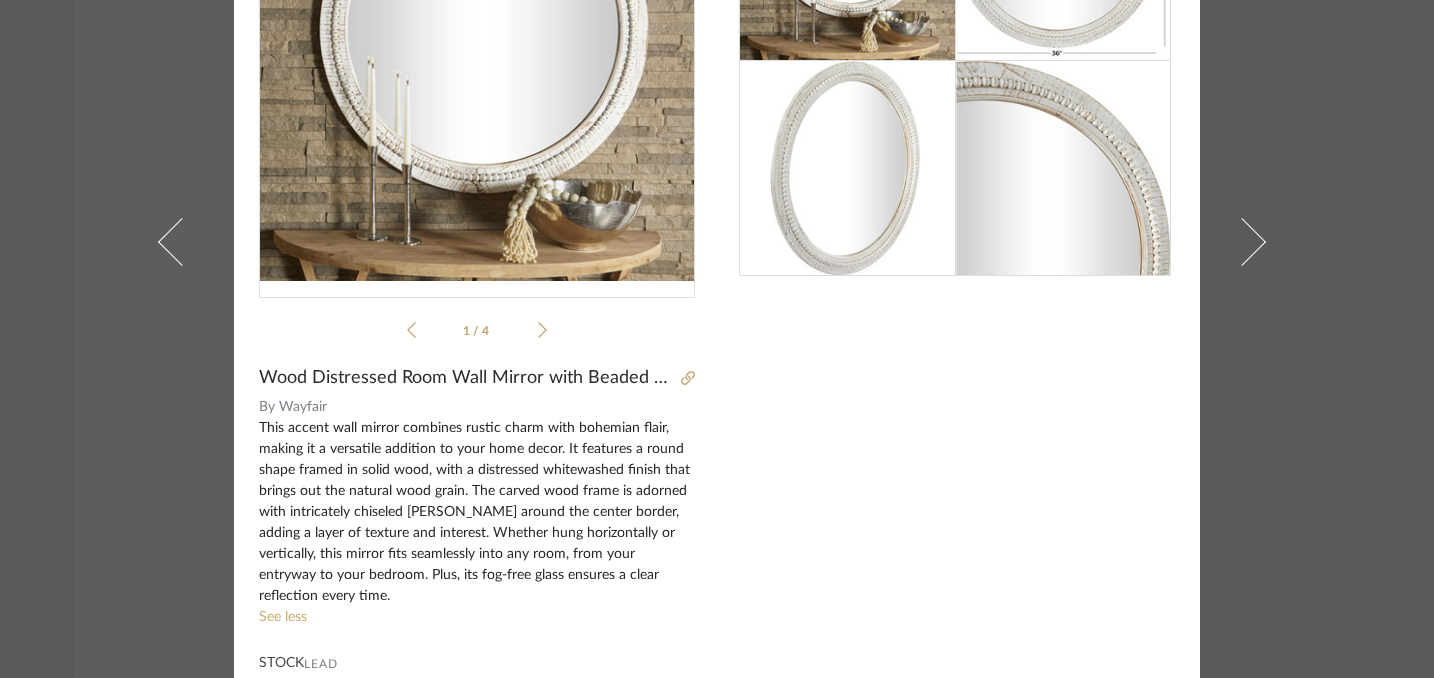 scroll, scrollTop: 0, scrollLeft: 0, axis: both 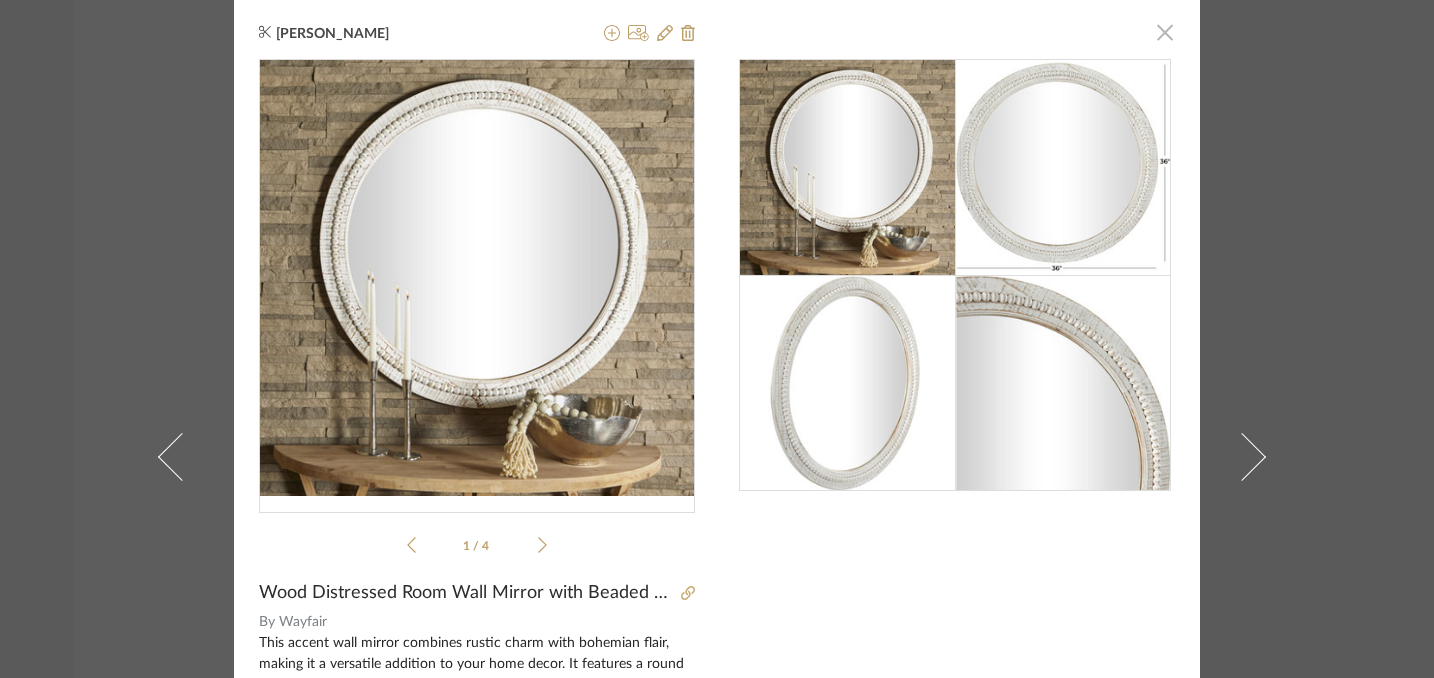click 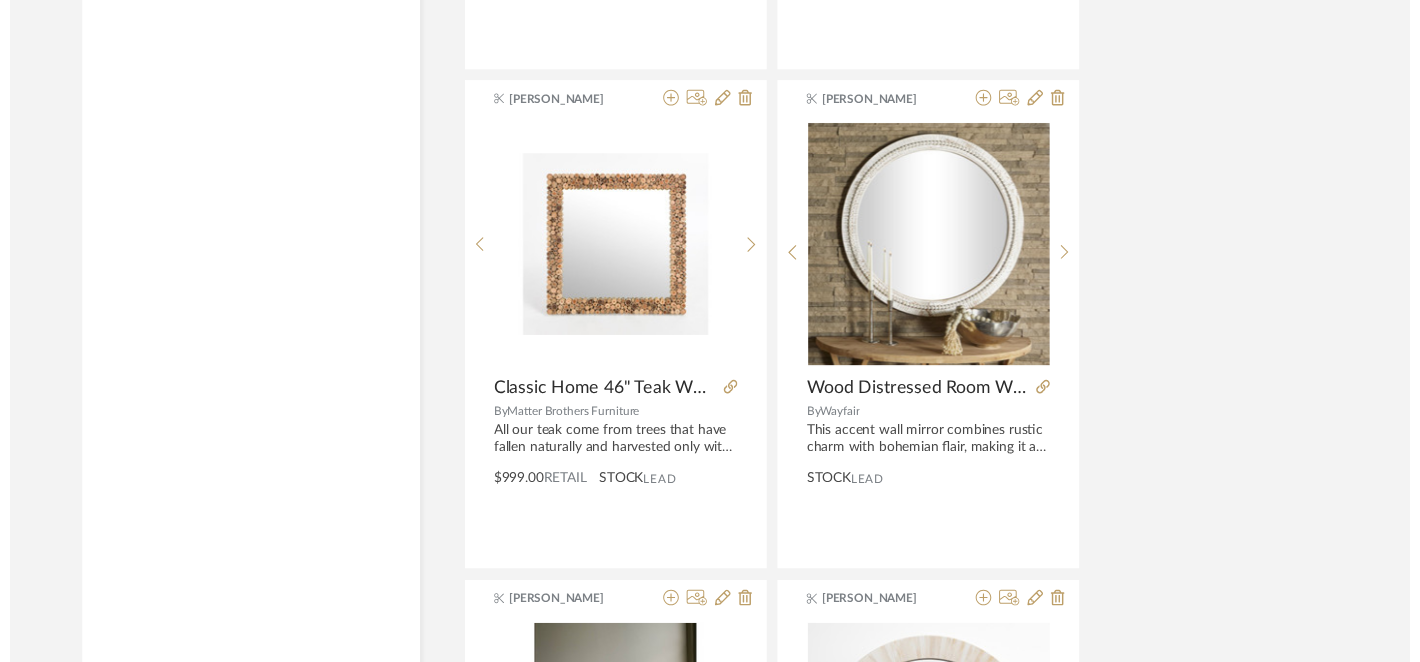 scroll, scrollTop: 11130, scrollLeft: 0, axis: vertical 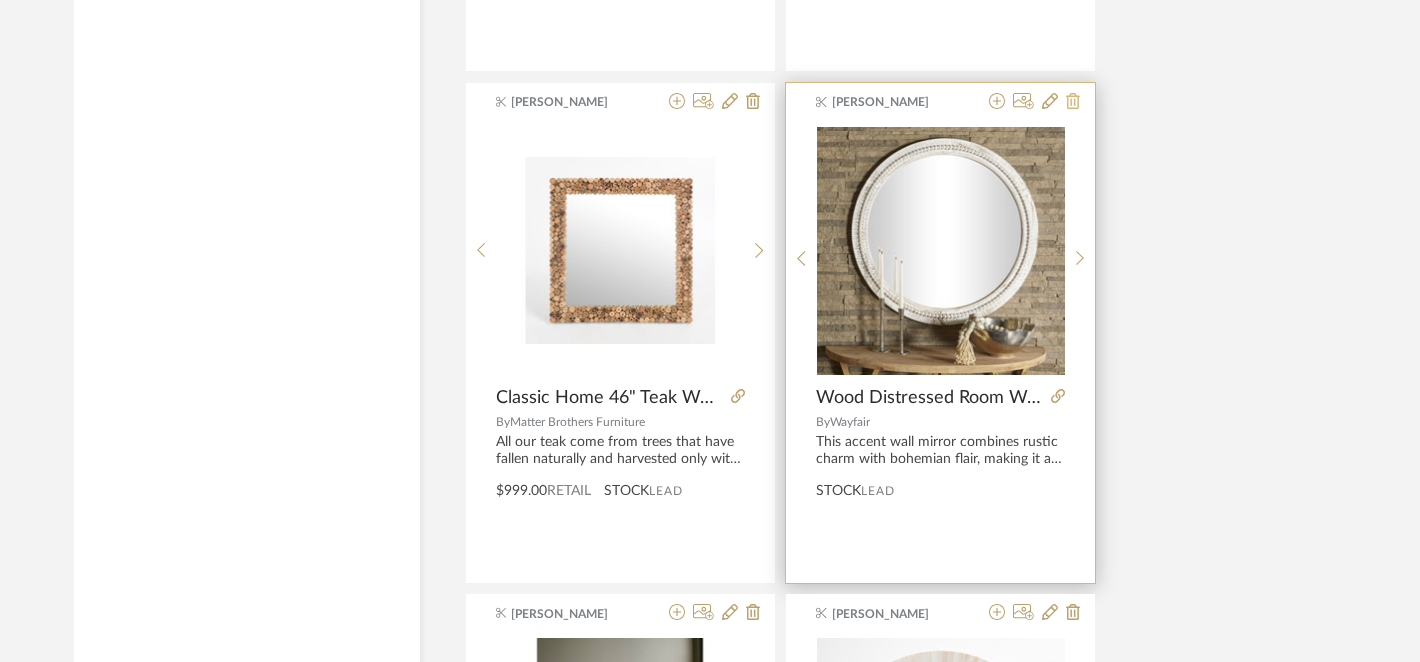 click 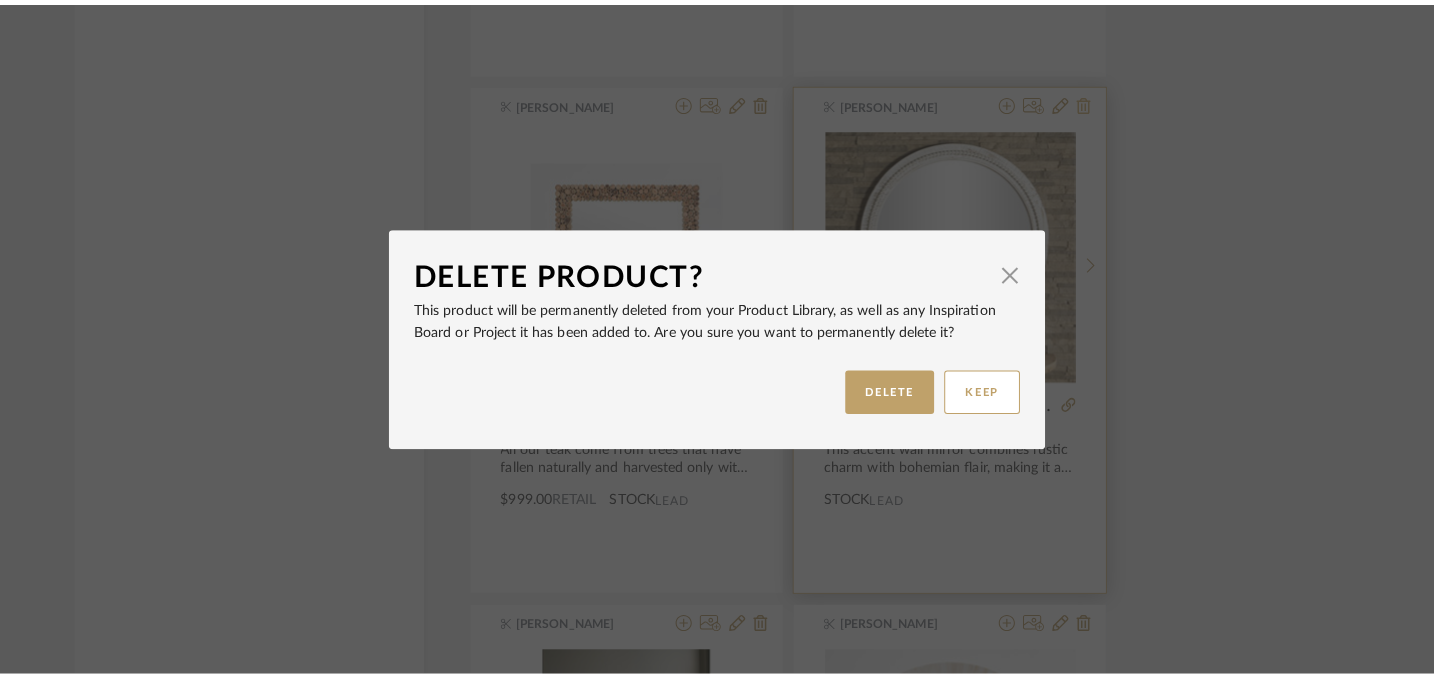 scroll, scrollTop: 0, scrollLeft: 0, axis: both 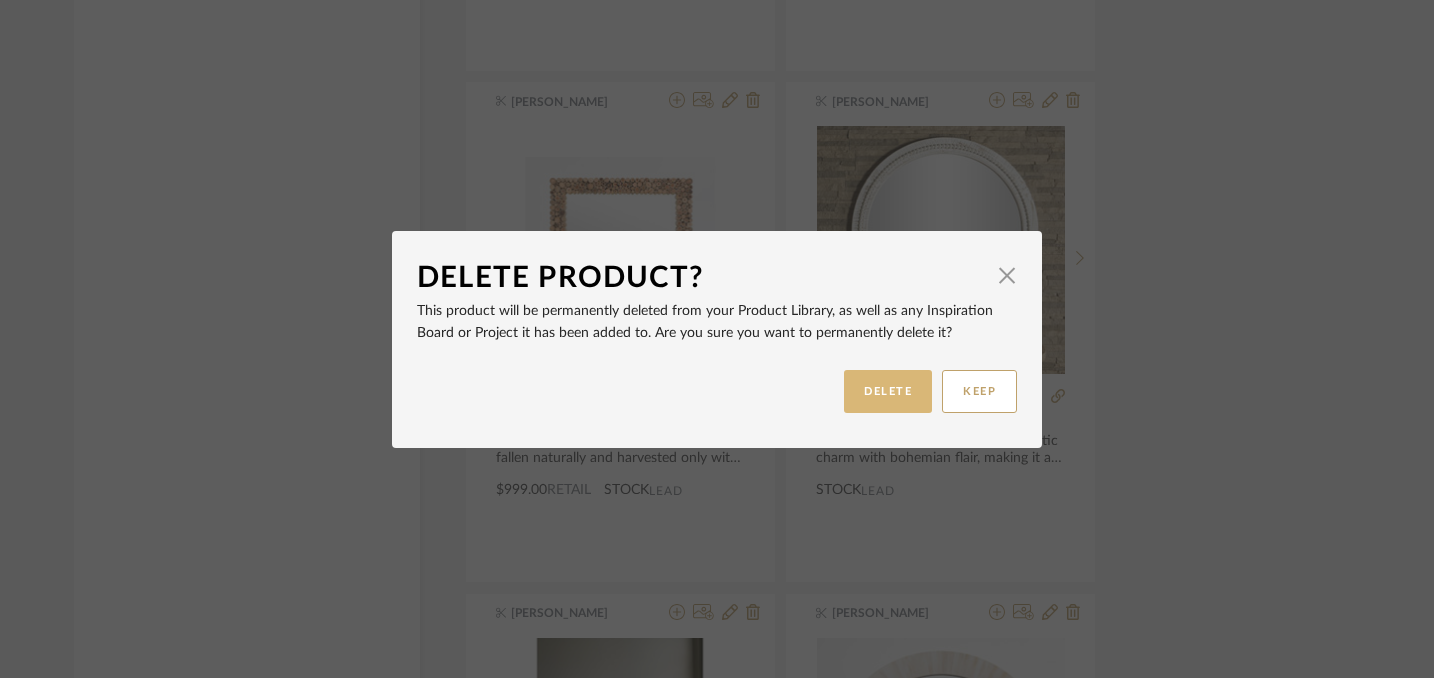 click on "DELETE" at bounding box center [888, 391] 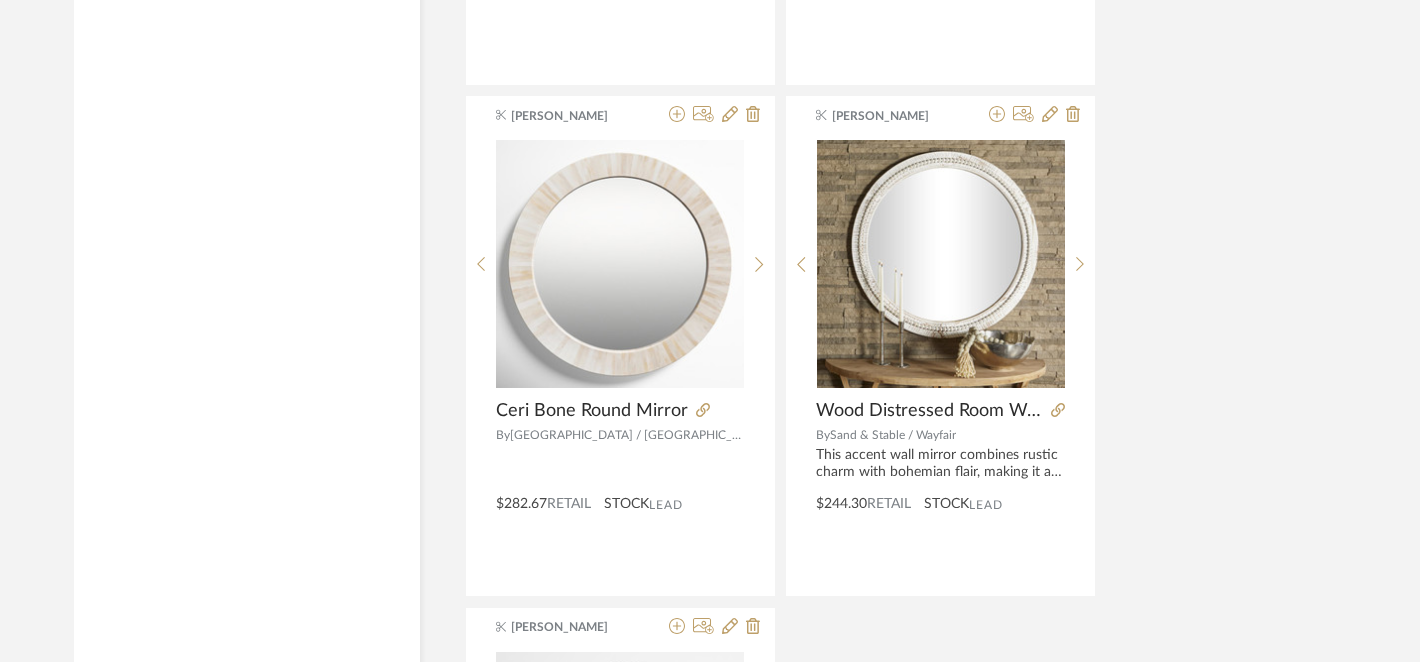 scroll, scrollTop: 11626, scrollLeft: 0, axis: vertical 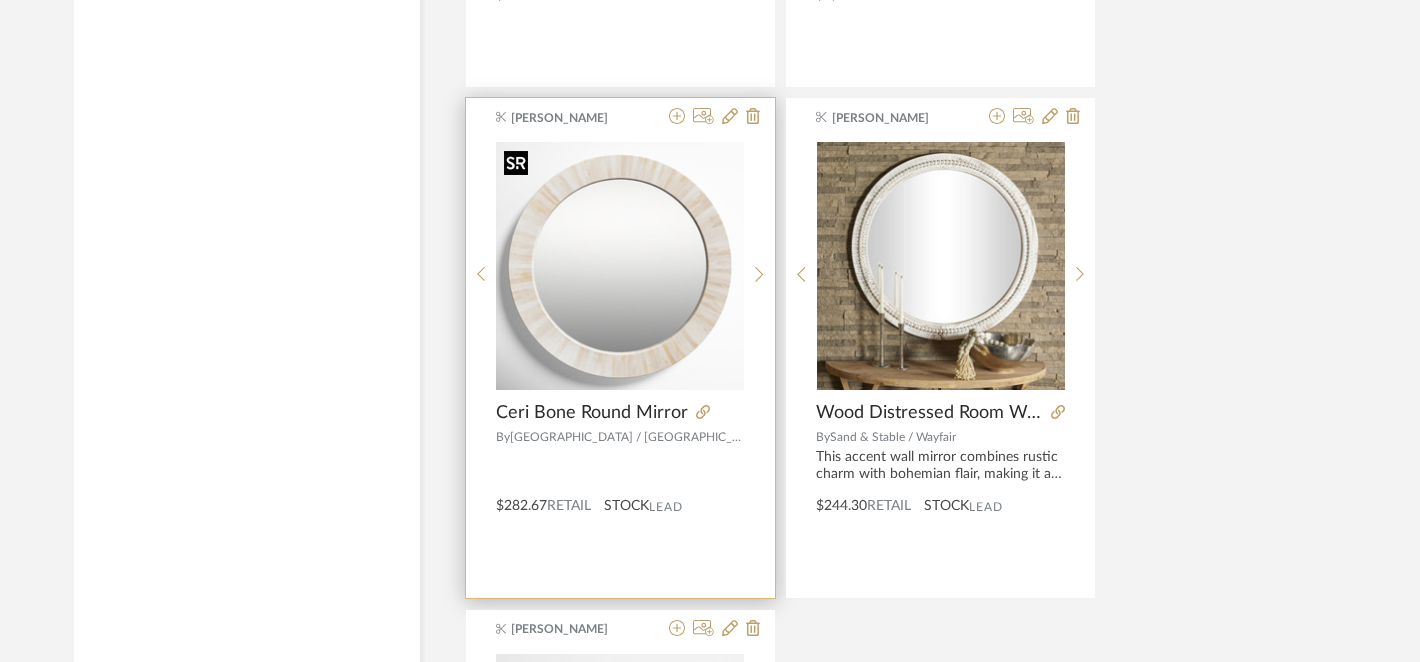 click at bounding box center (0, 0) 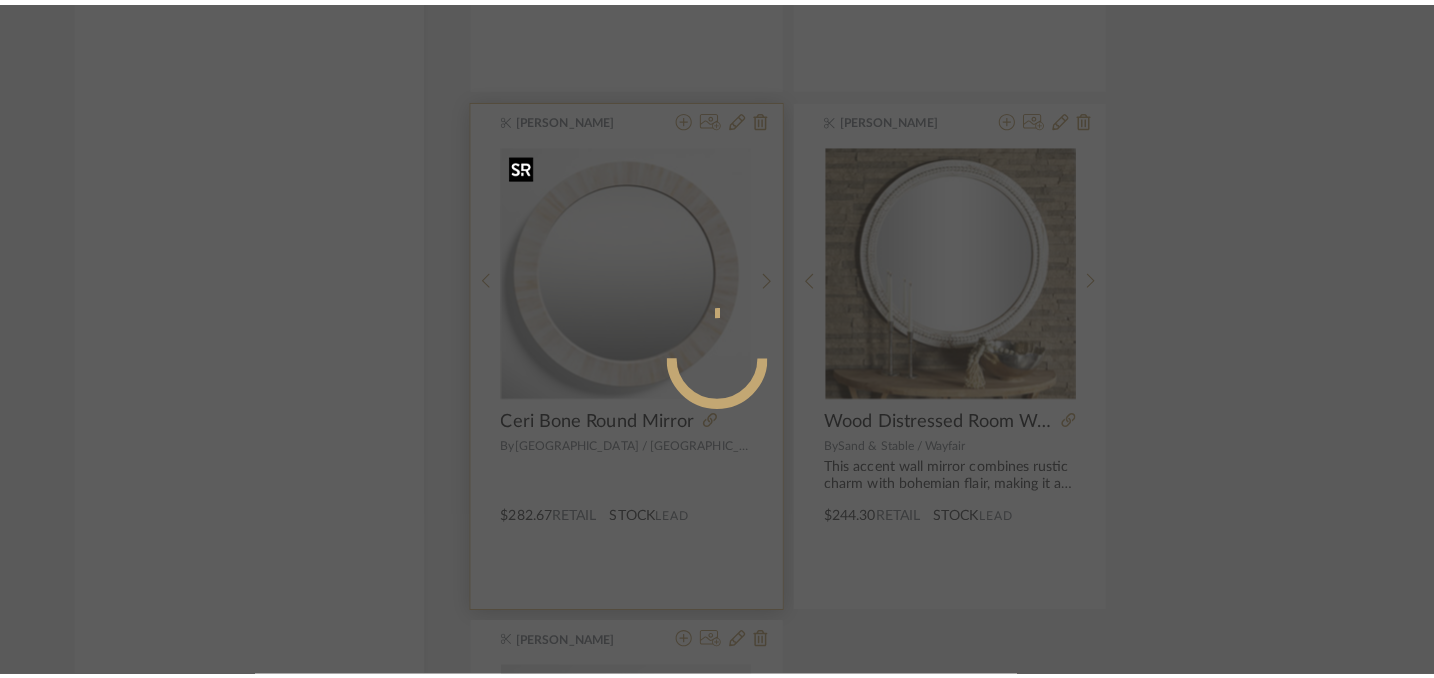scroll, scrollTop: 0, scrollLeft: 0, axis: both 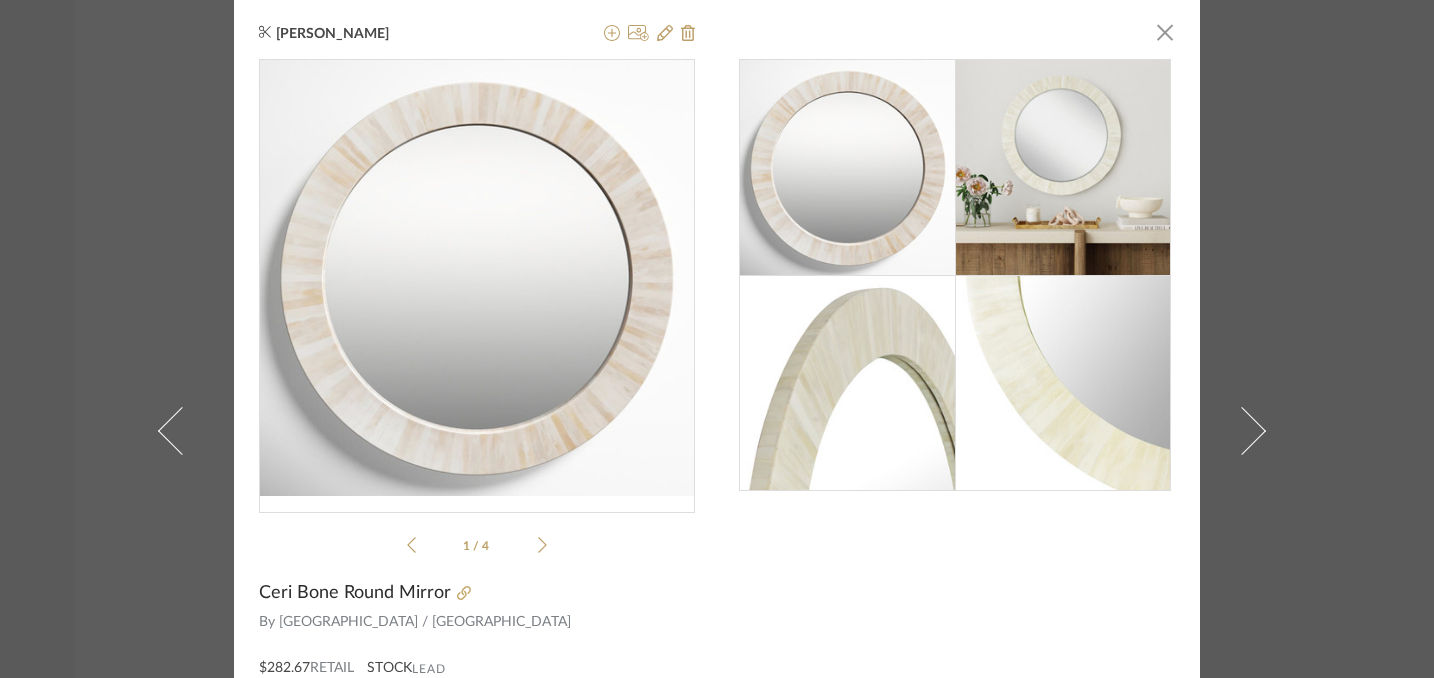 click 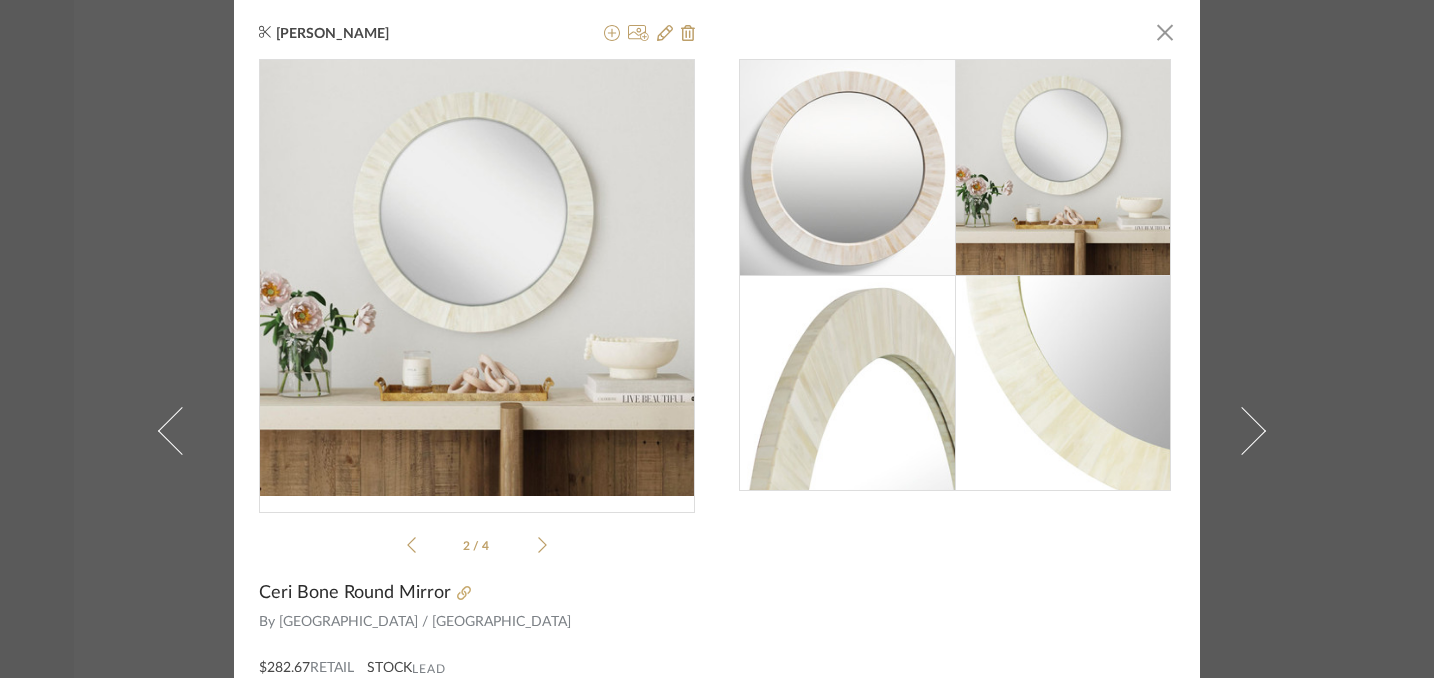 click 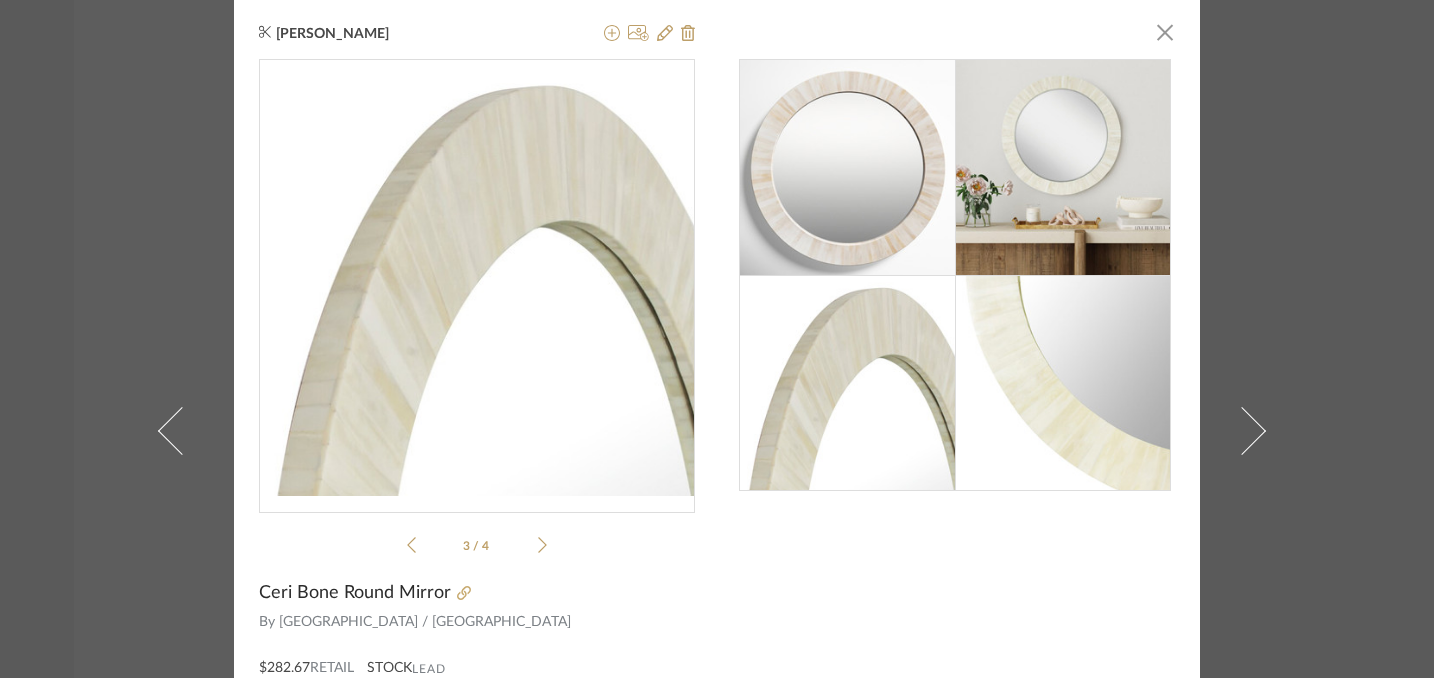 click 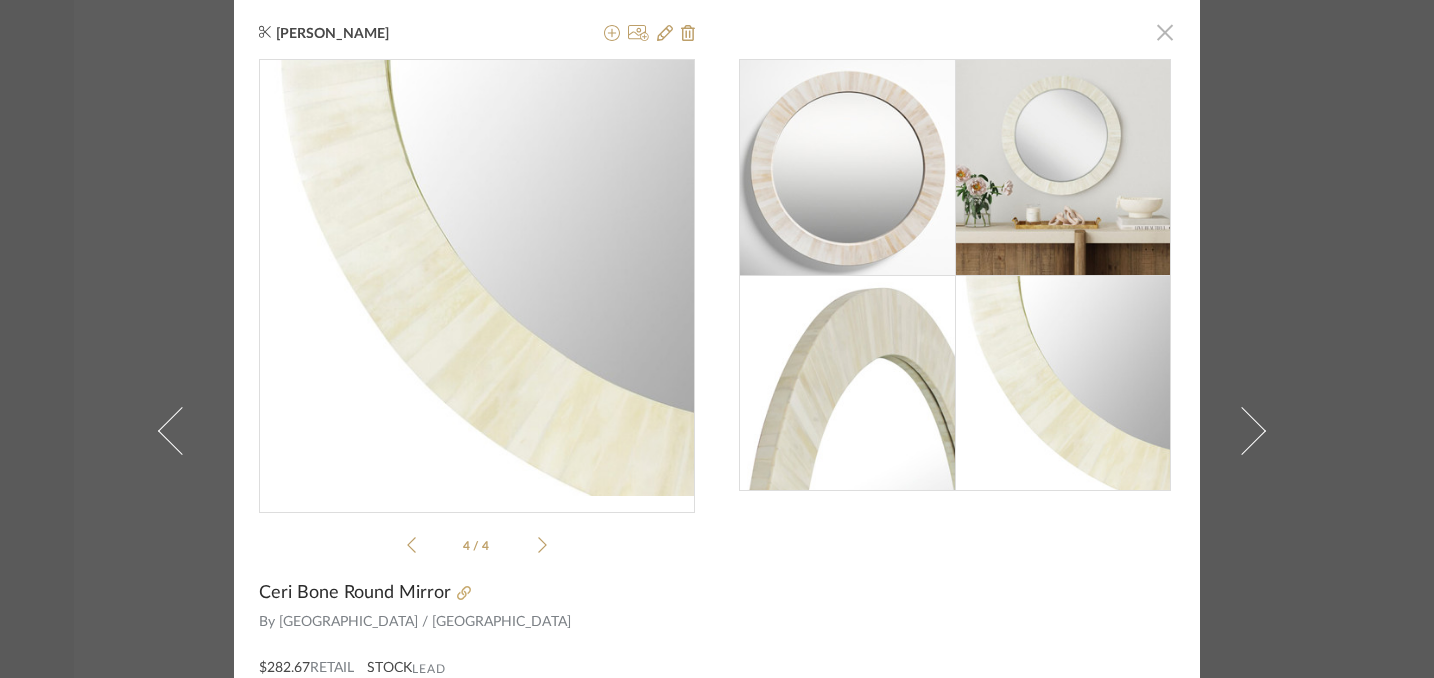 click 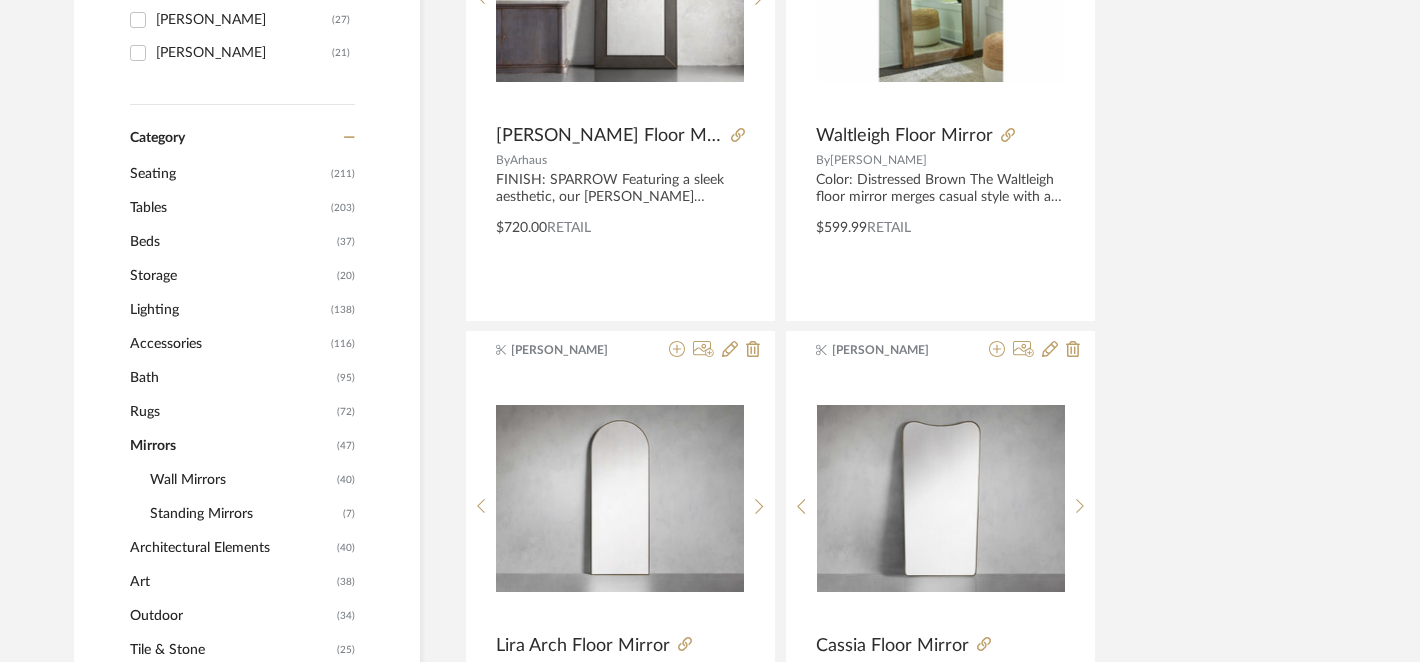 scroll, scrollTop: 0, scrollLeft: 0, axis: both 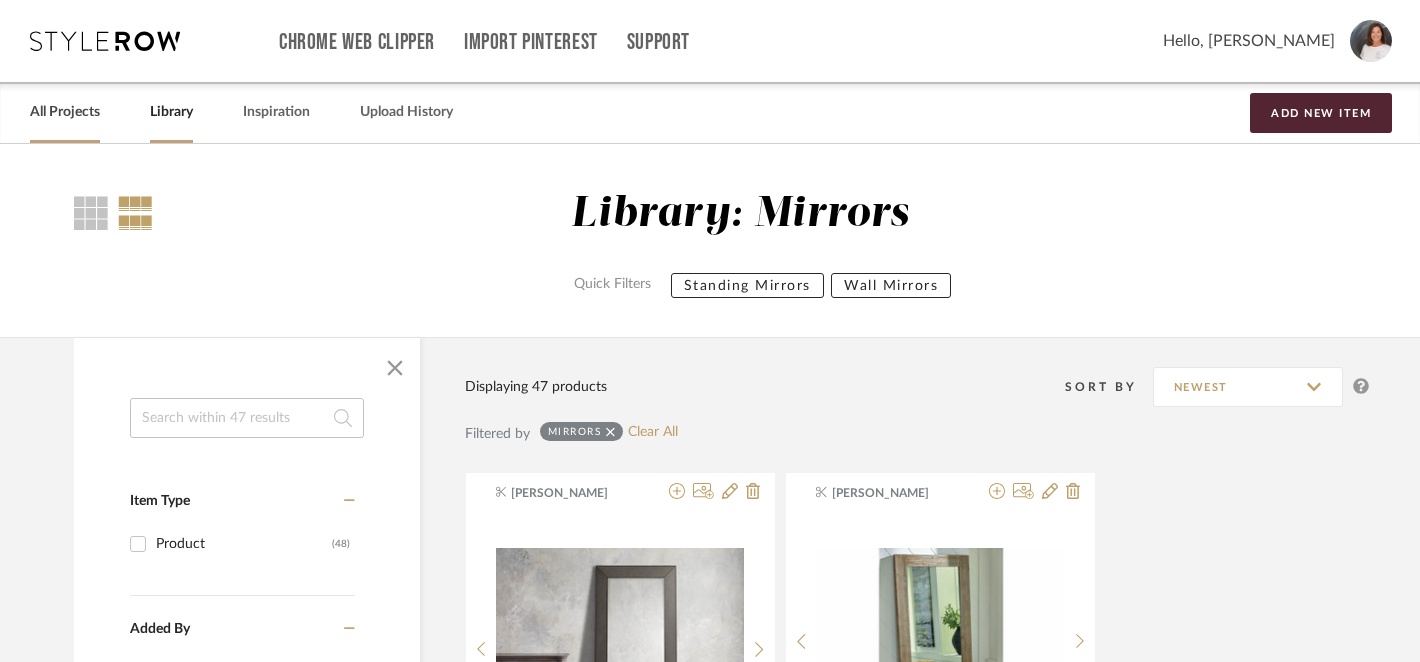 click on "All Projects" at bounding box center (65, 112) 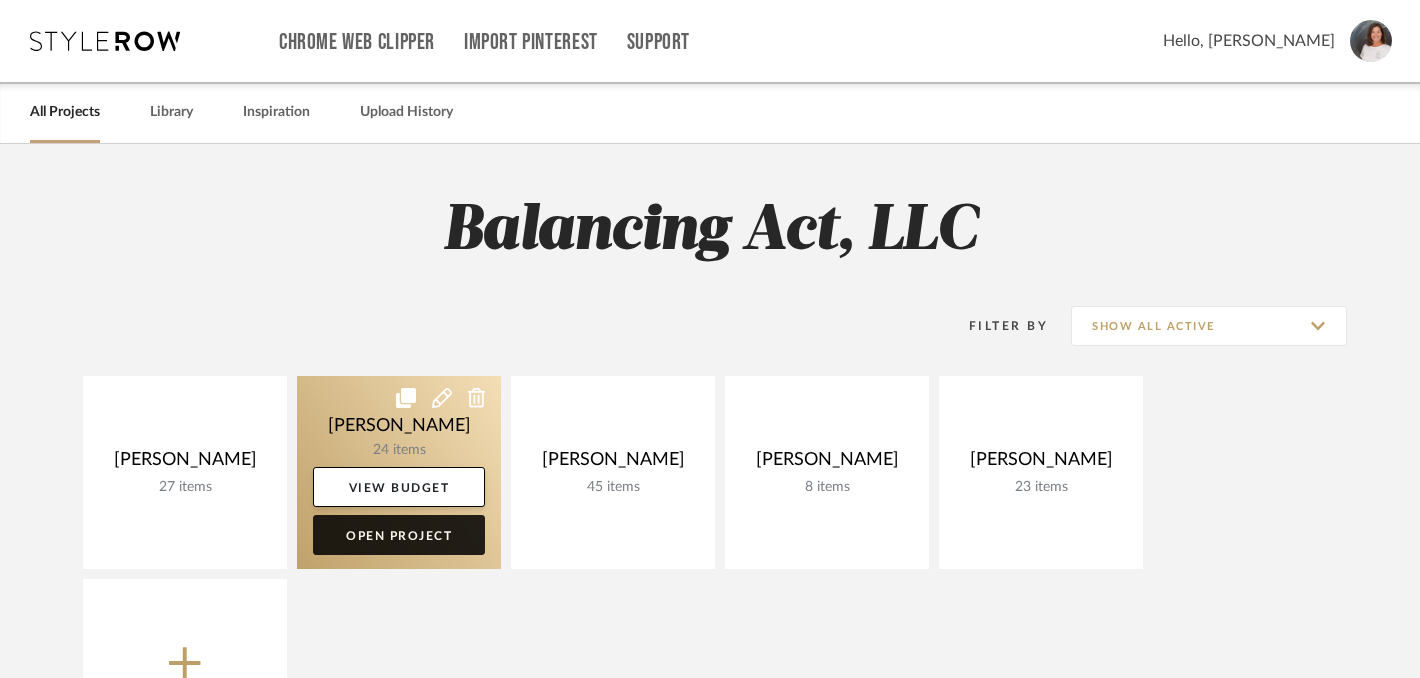click on "Open Project" 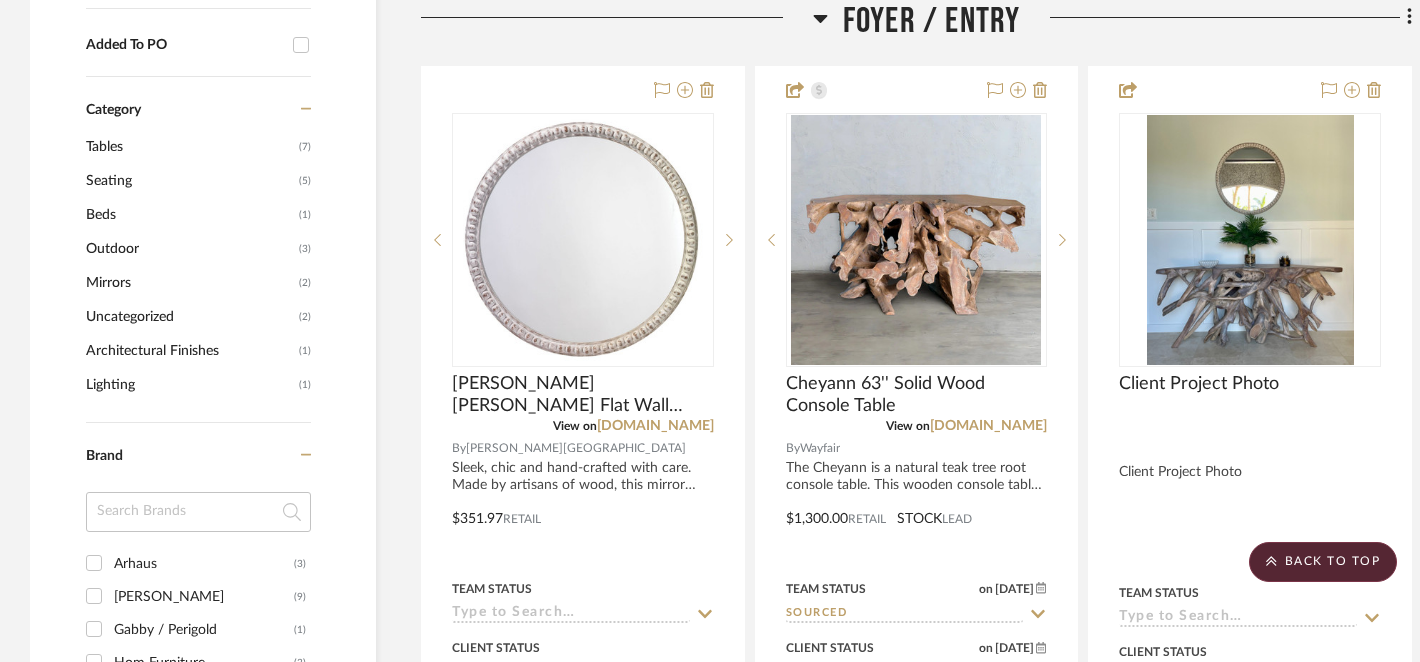 scroll, scrollTop: 1459, scrollLeft: 0, axis: vertical 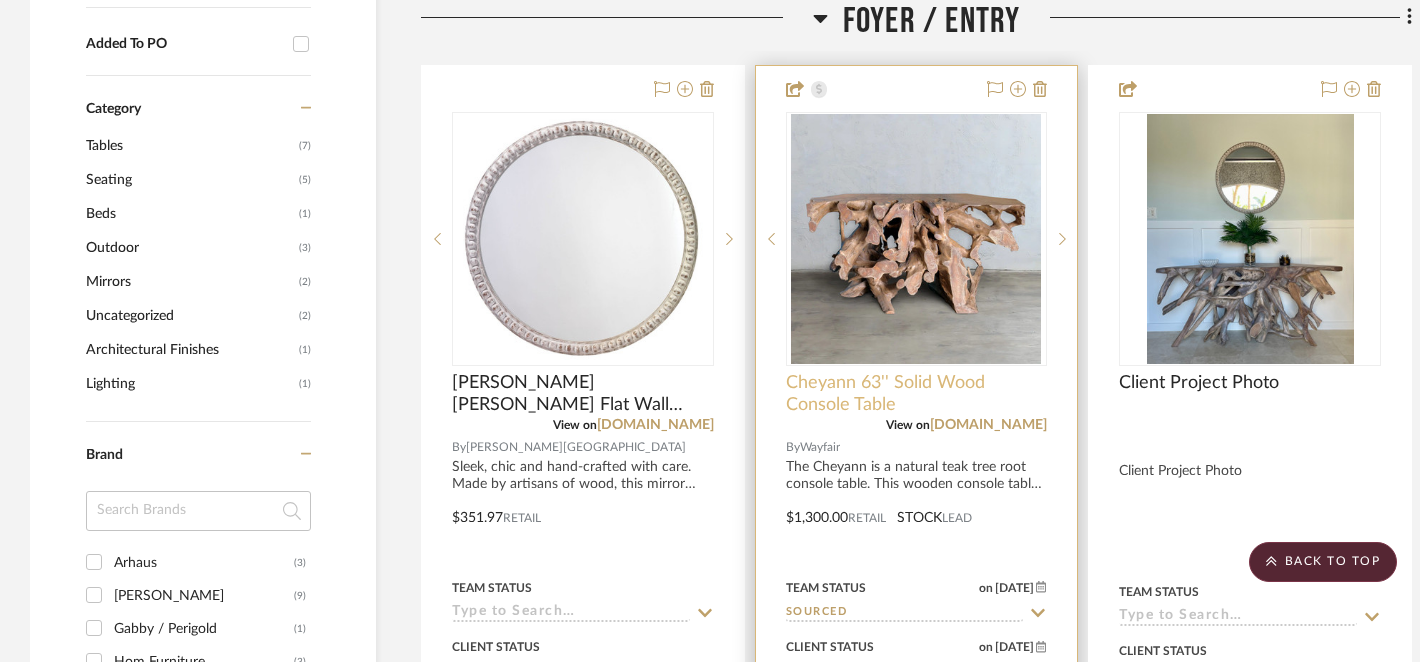 click on "Cheyann 63'' Solid Wood Console Table" at bounding box center [917, 394] 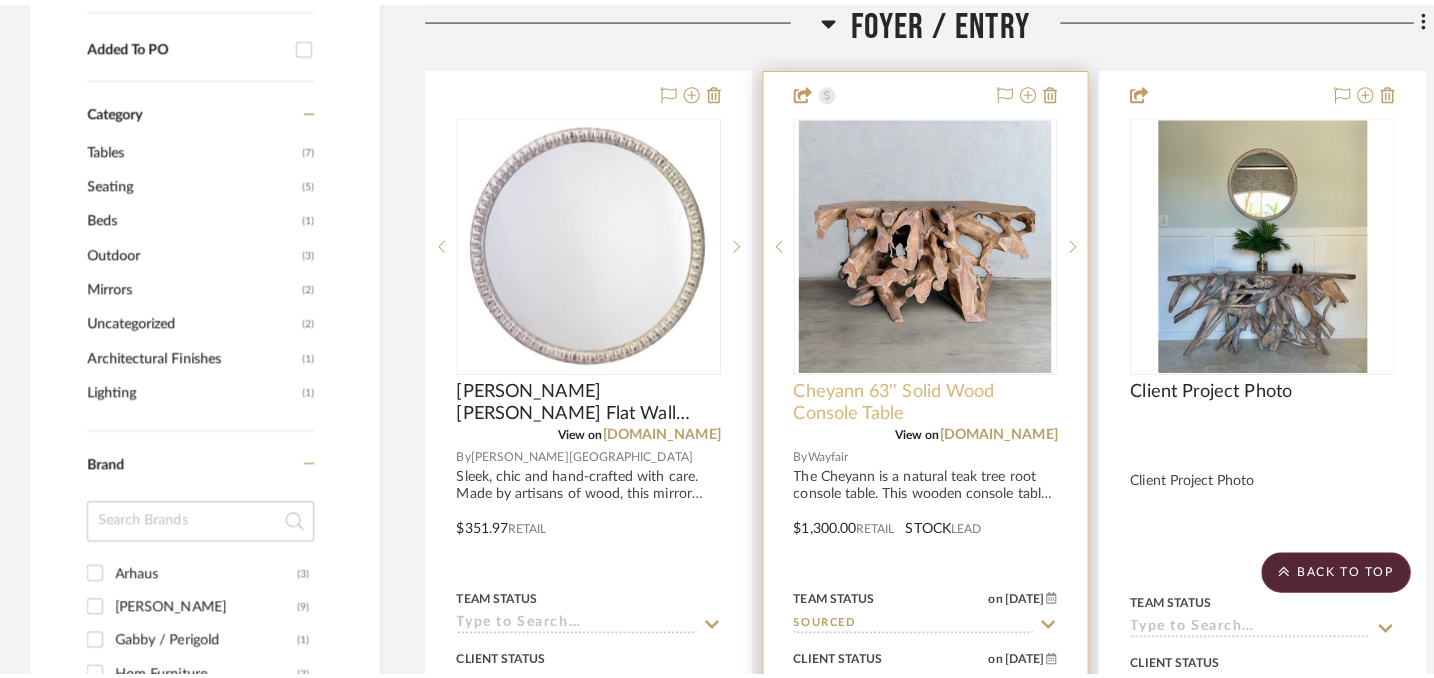 scroll, scrollTop: 0, scrollLeft: 0, axis: both 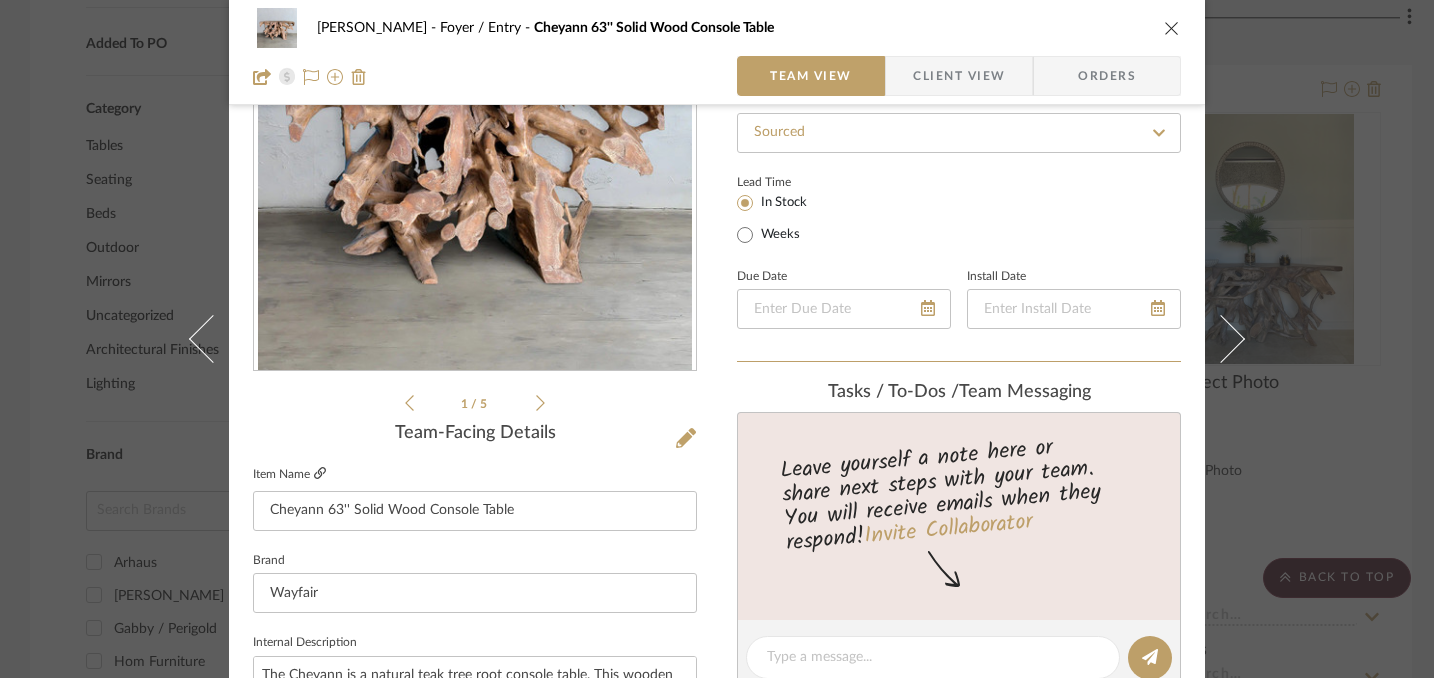 click 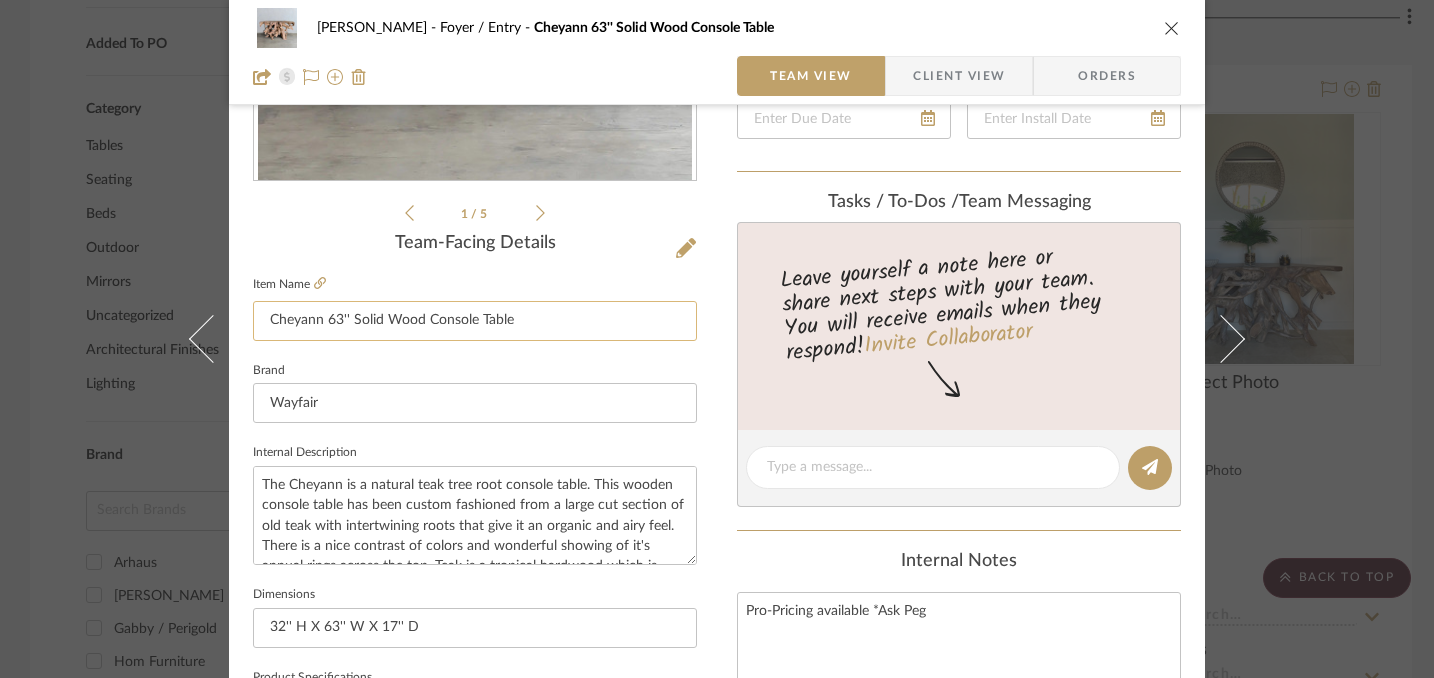 scroll, scrollTop: 394, scrollLeft: 0, axis: vertical 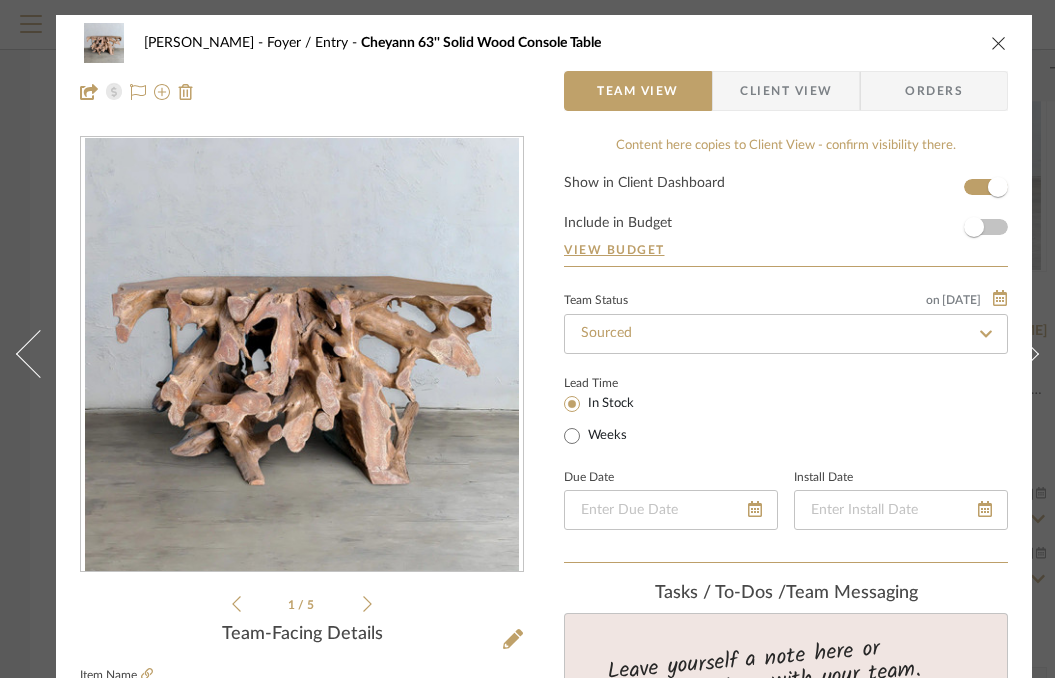 click at bounding box center [999, 43] 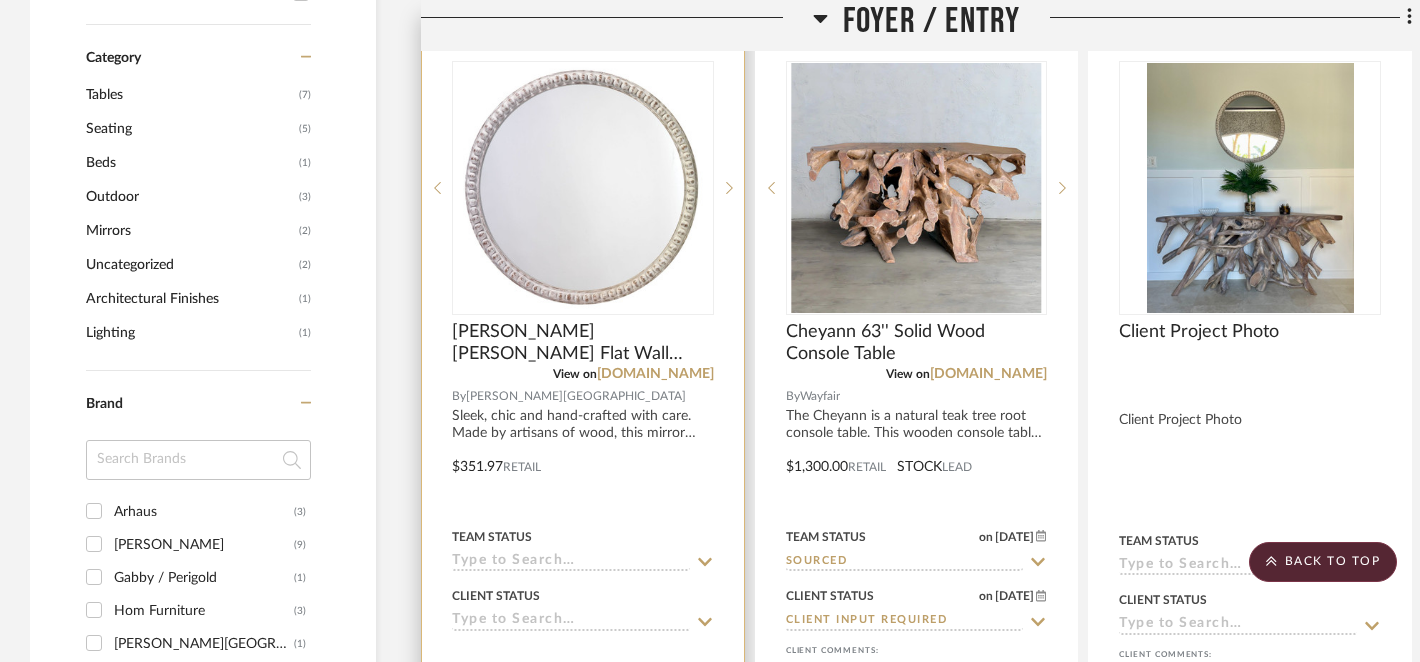 scroll, scrollTop: 1457, scrollLeft: 0, axis: vertical 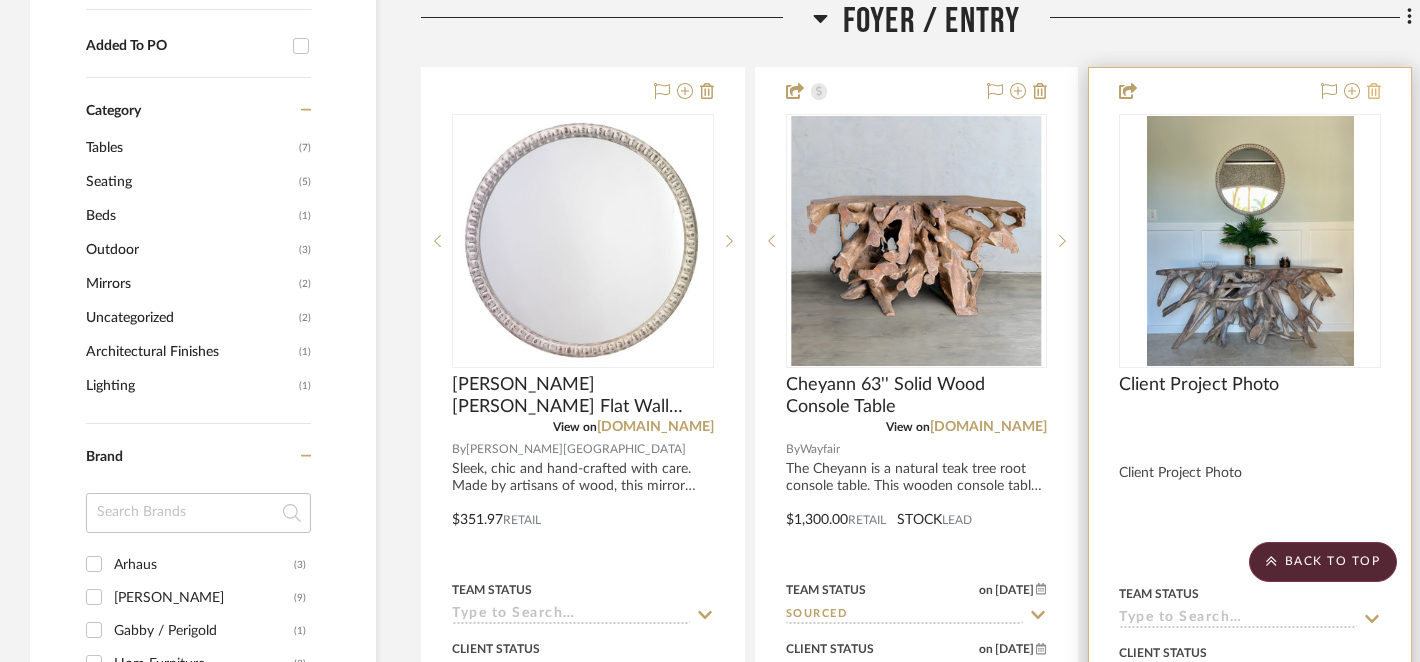 click 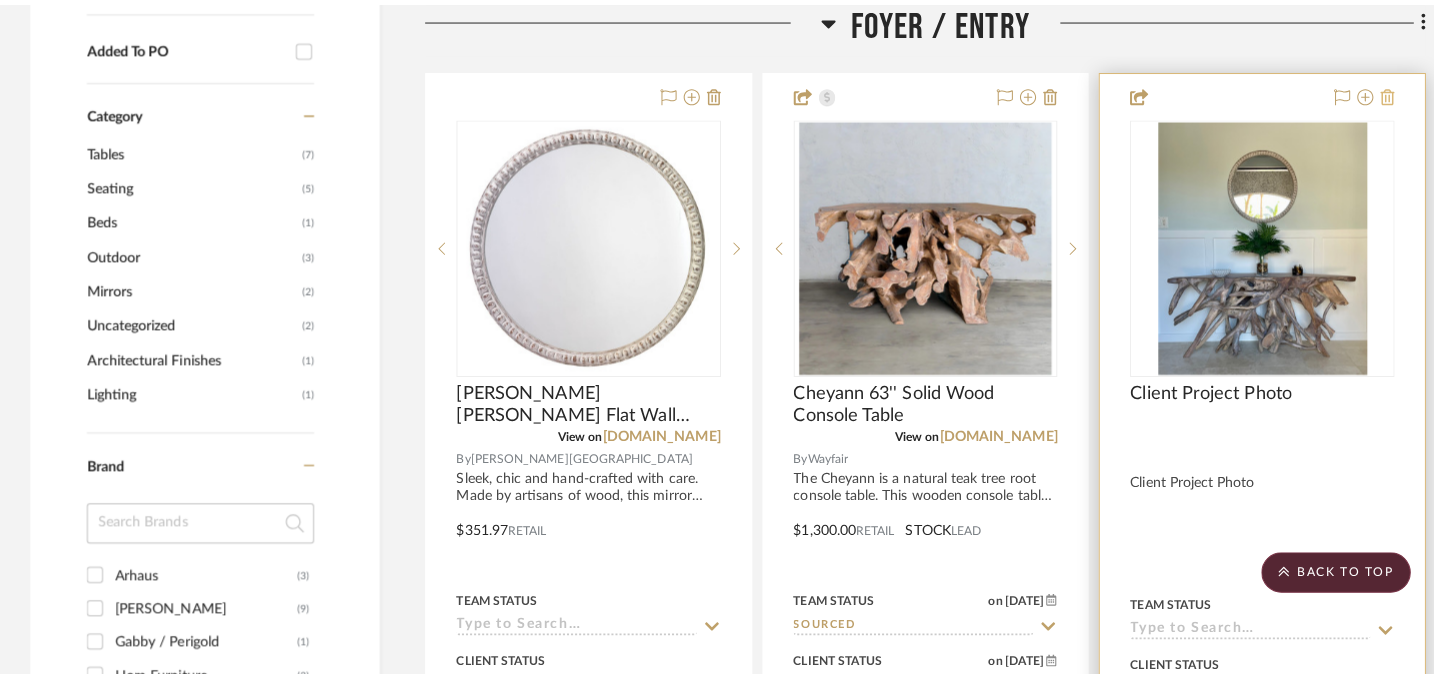 scroll, scrollTop: 0, scrollLeft: 0, axis: both 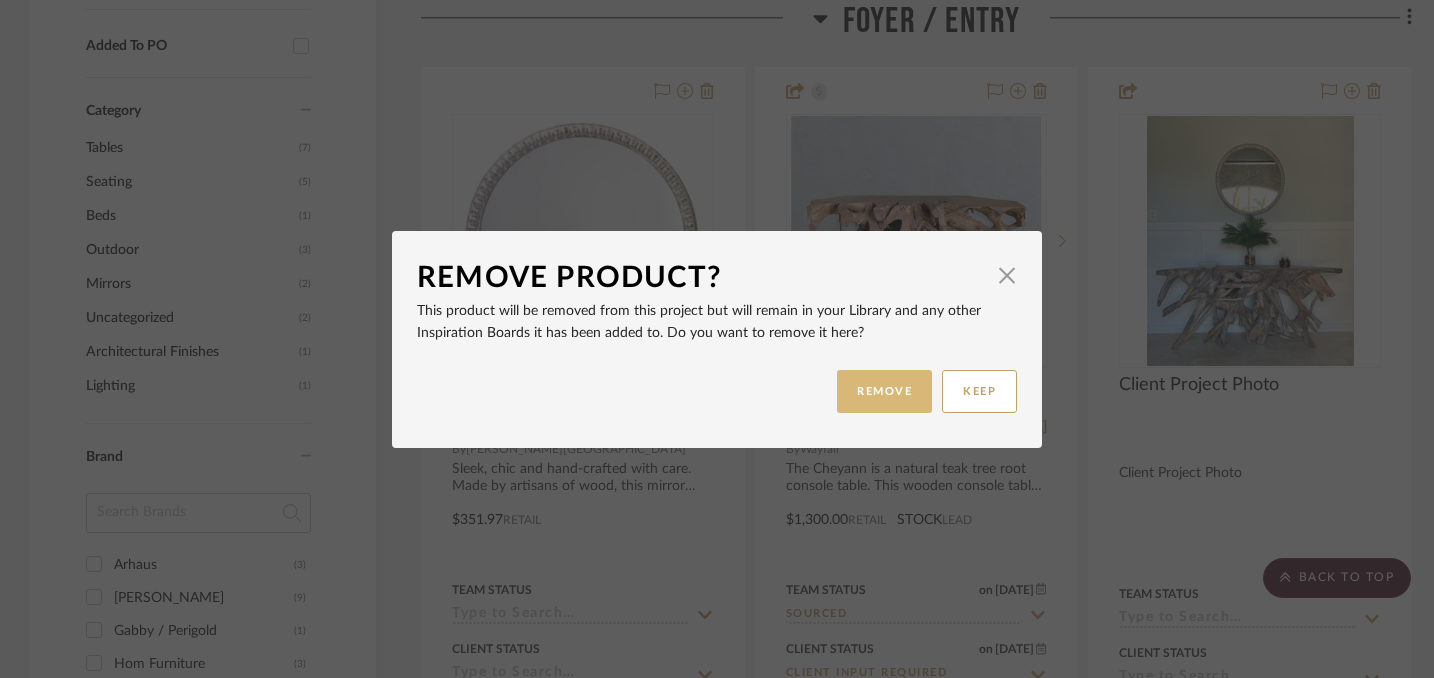 click on "REMOVE" at bounding box center (884, 391) 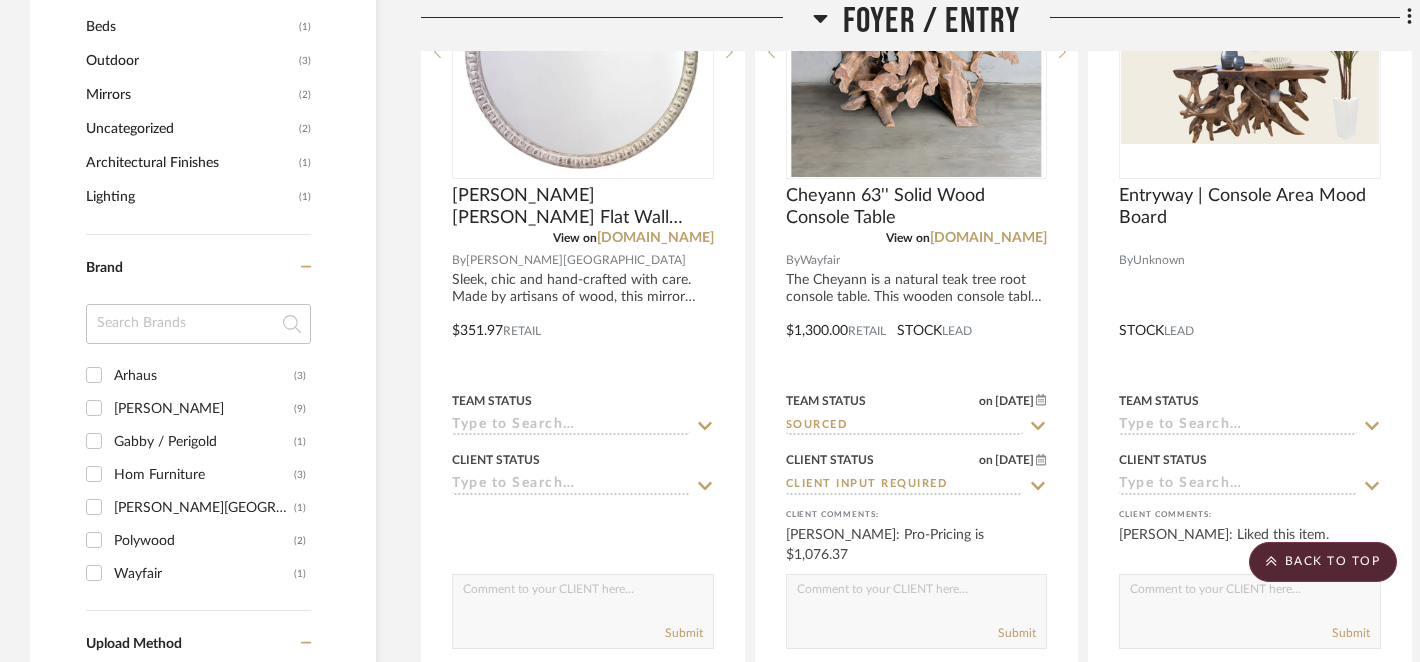 scroll, scrollTop: 1645, scrollLeft: 0, axis: vertical 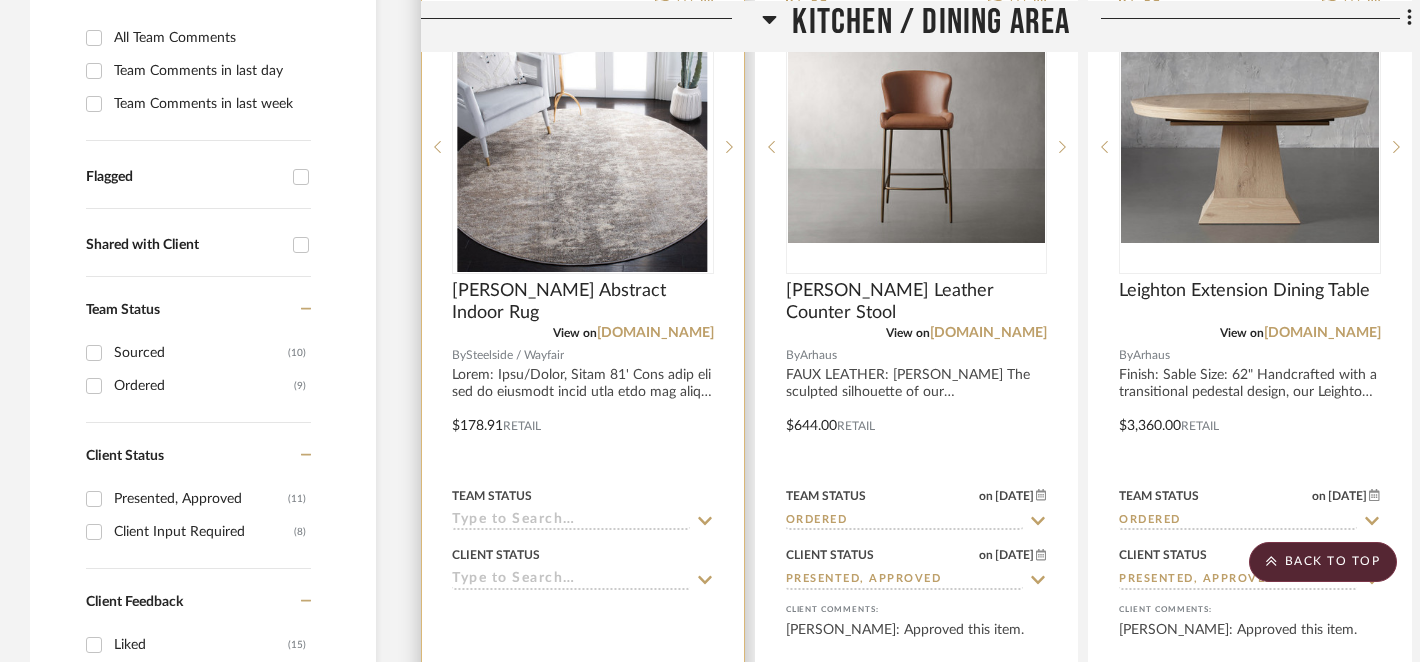 click 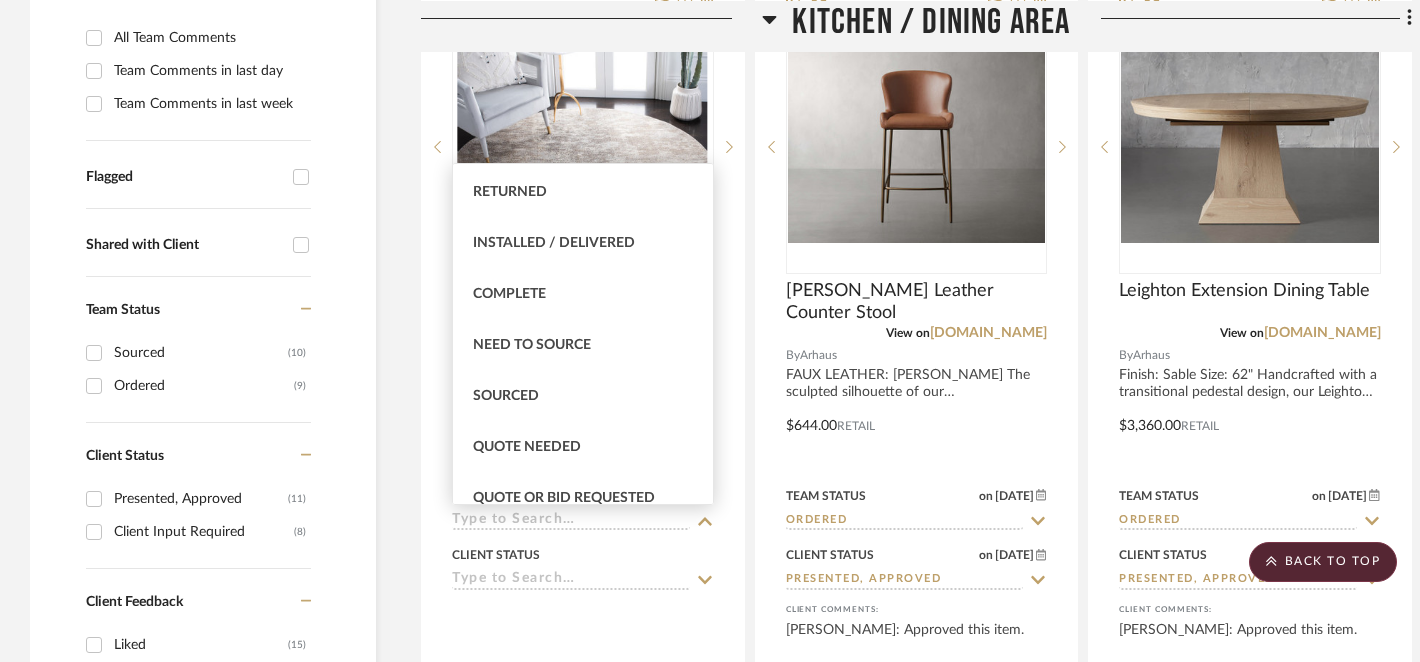 scroll, scrollTop: 475, scrollLeft: 0, axis: vertical 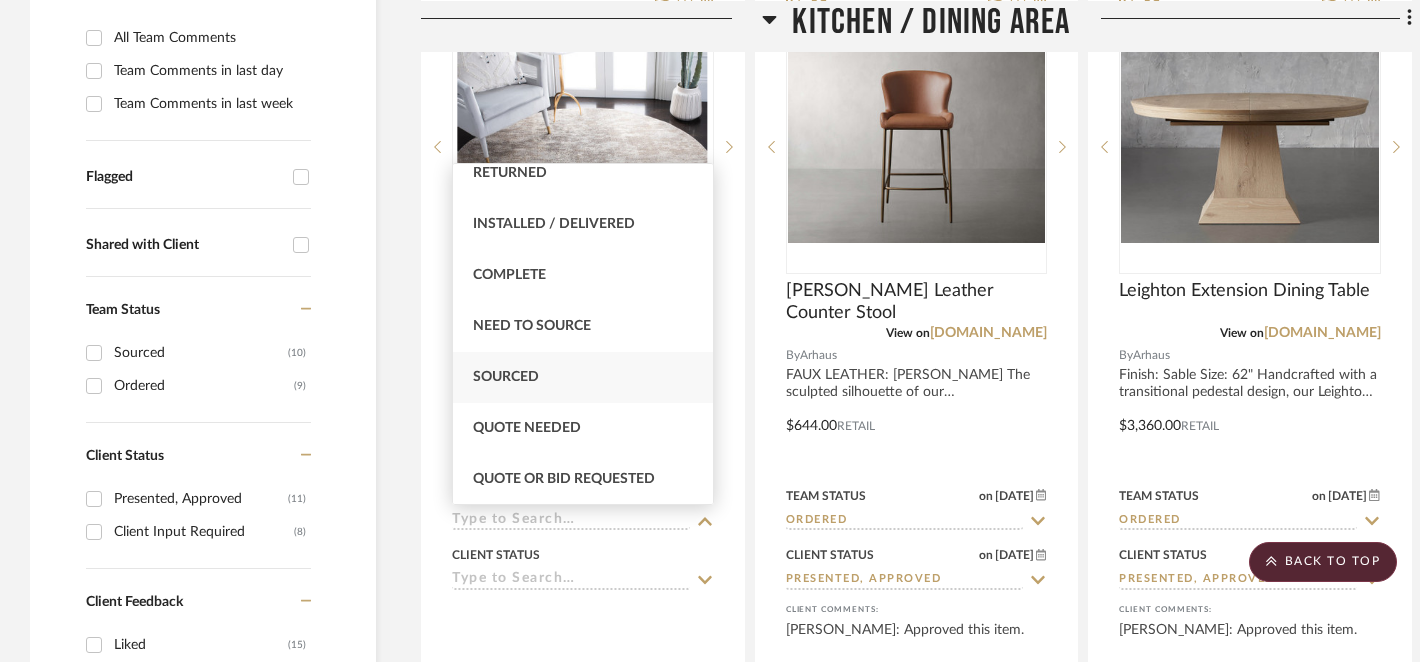 click on "Sourced" at bounding box center [583, 377] 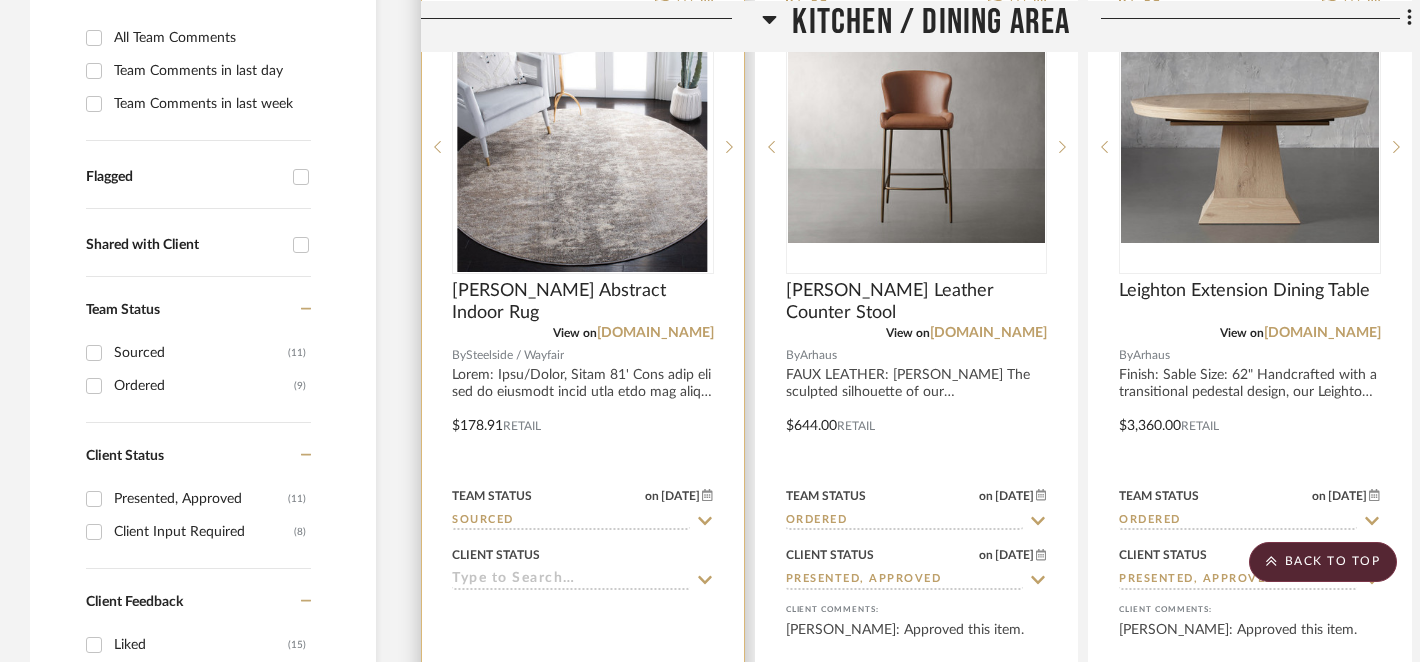click 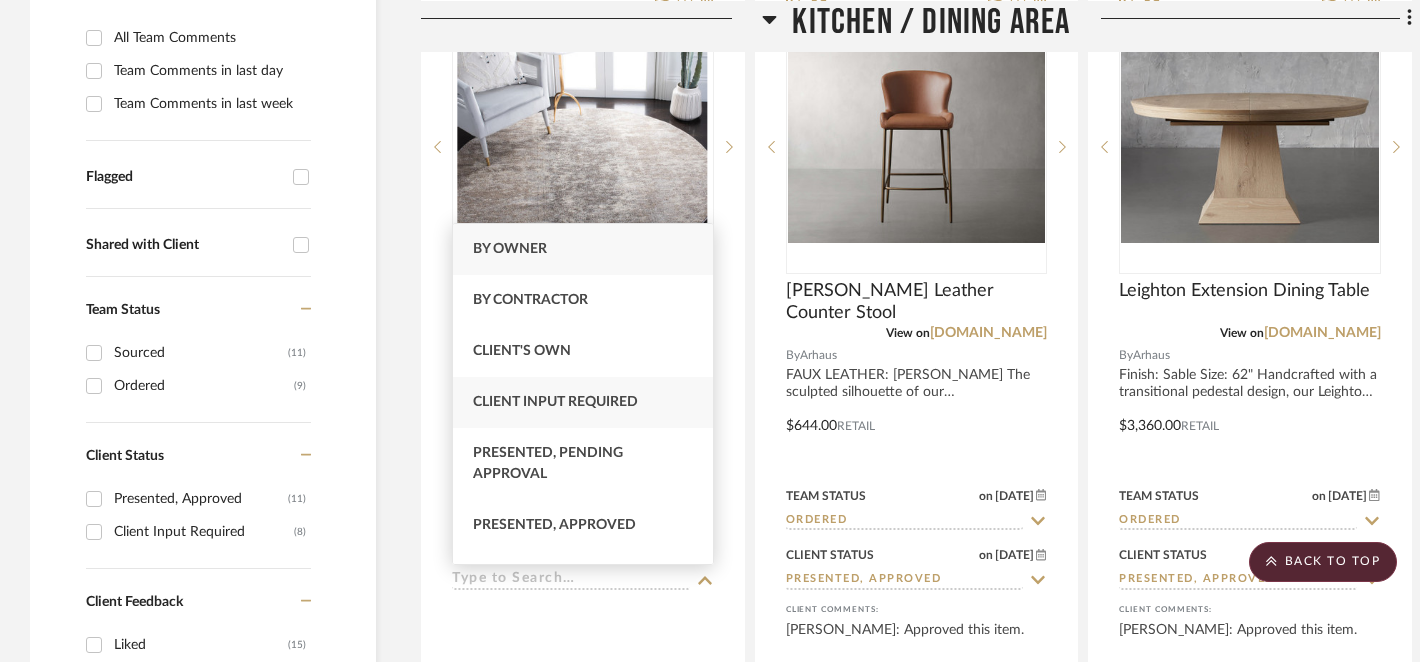 click on "Client Input Required" at bounding box center (583, 402) 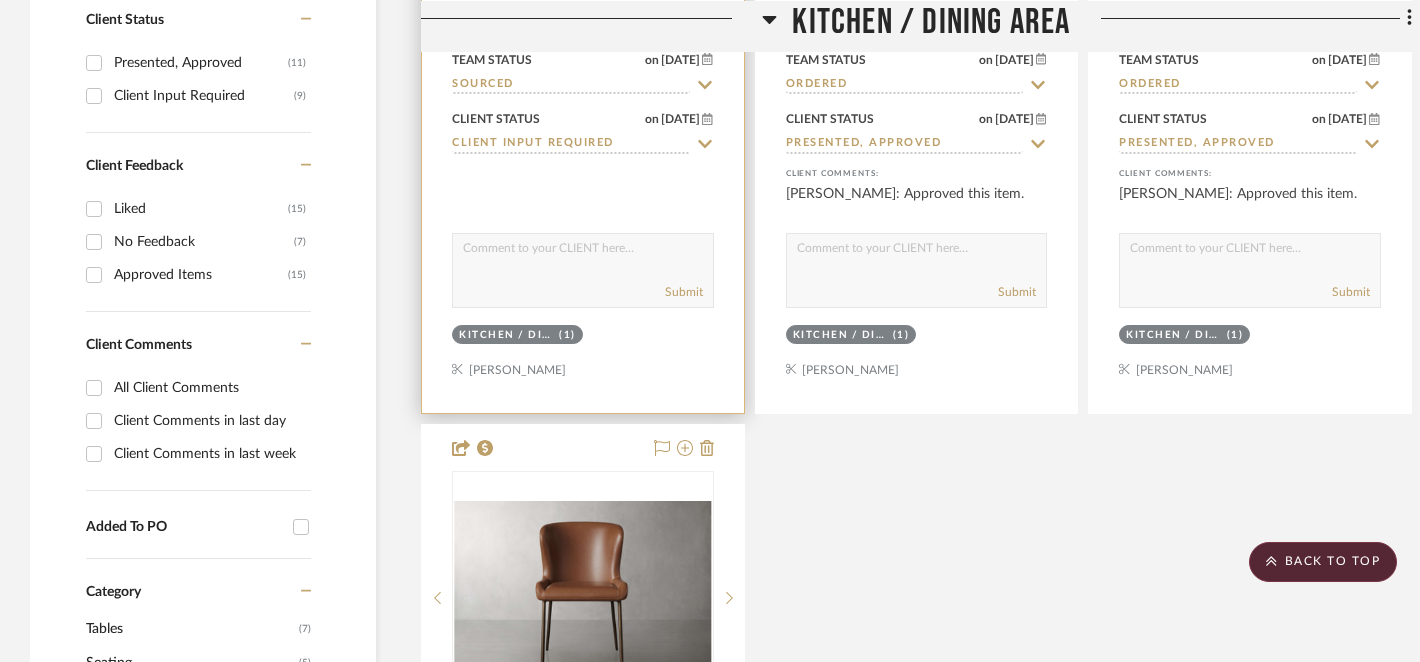 scroll, scrollTop: 980, scrollLeft: 0, axis: vertical 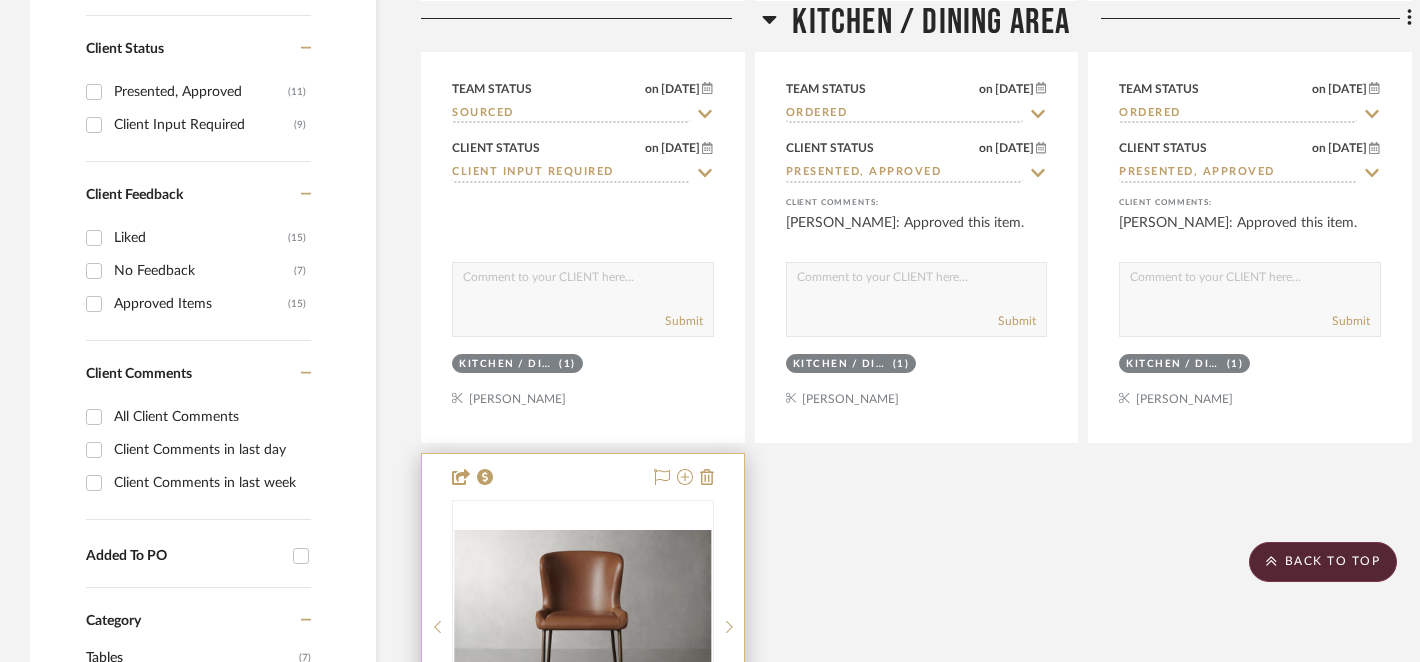 type 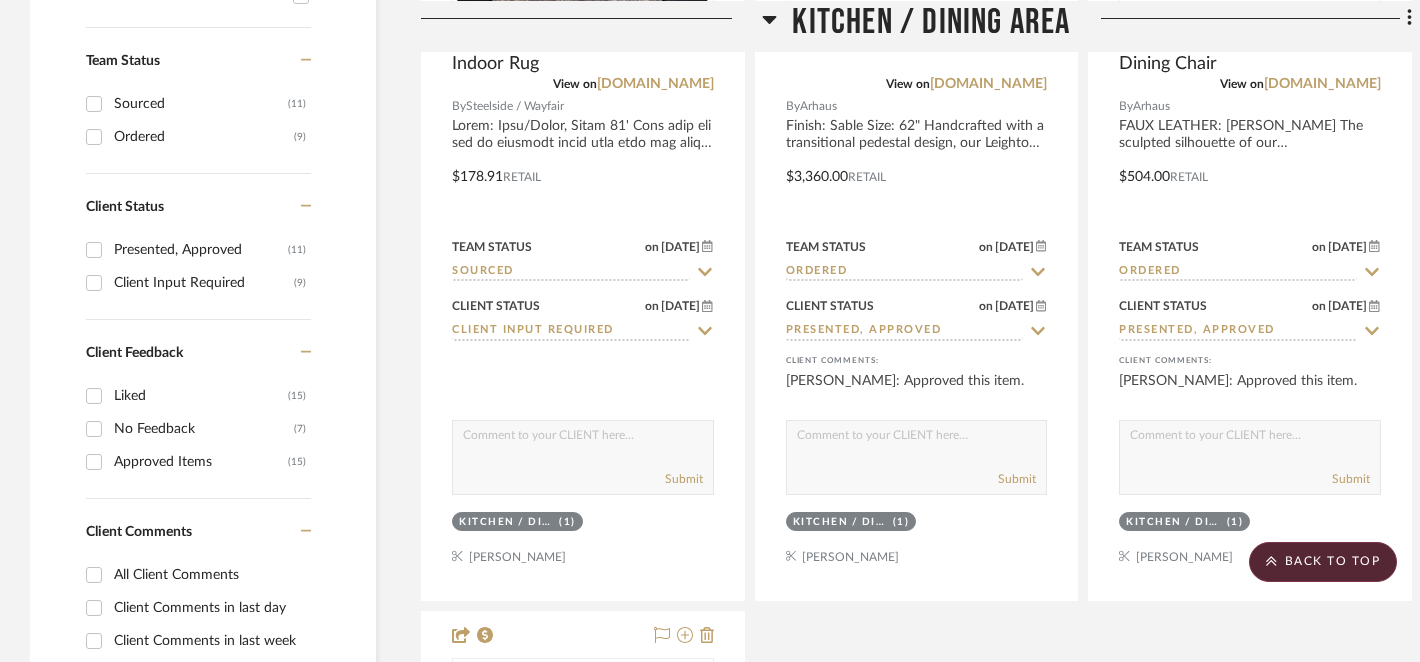 scroll, scrollTop: 829, scrollLeft: 0, axis: vertical 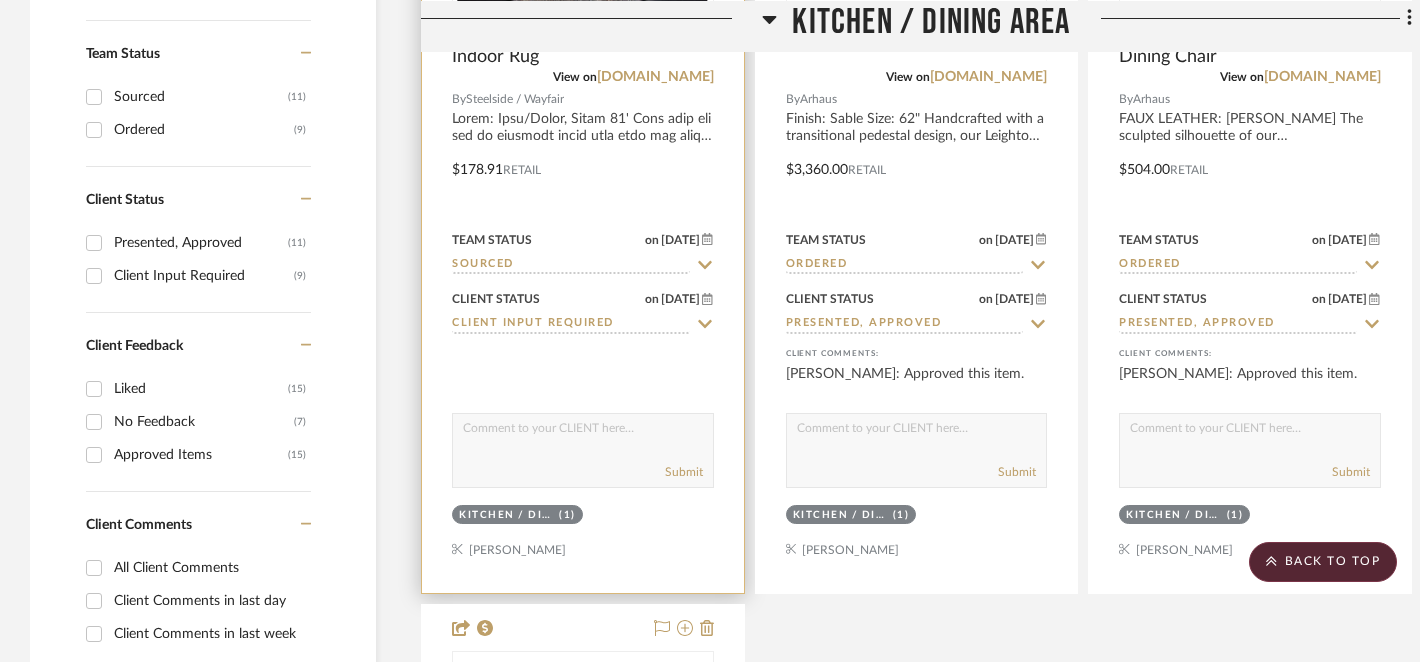 click at bounding box center [583, 433] 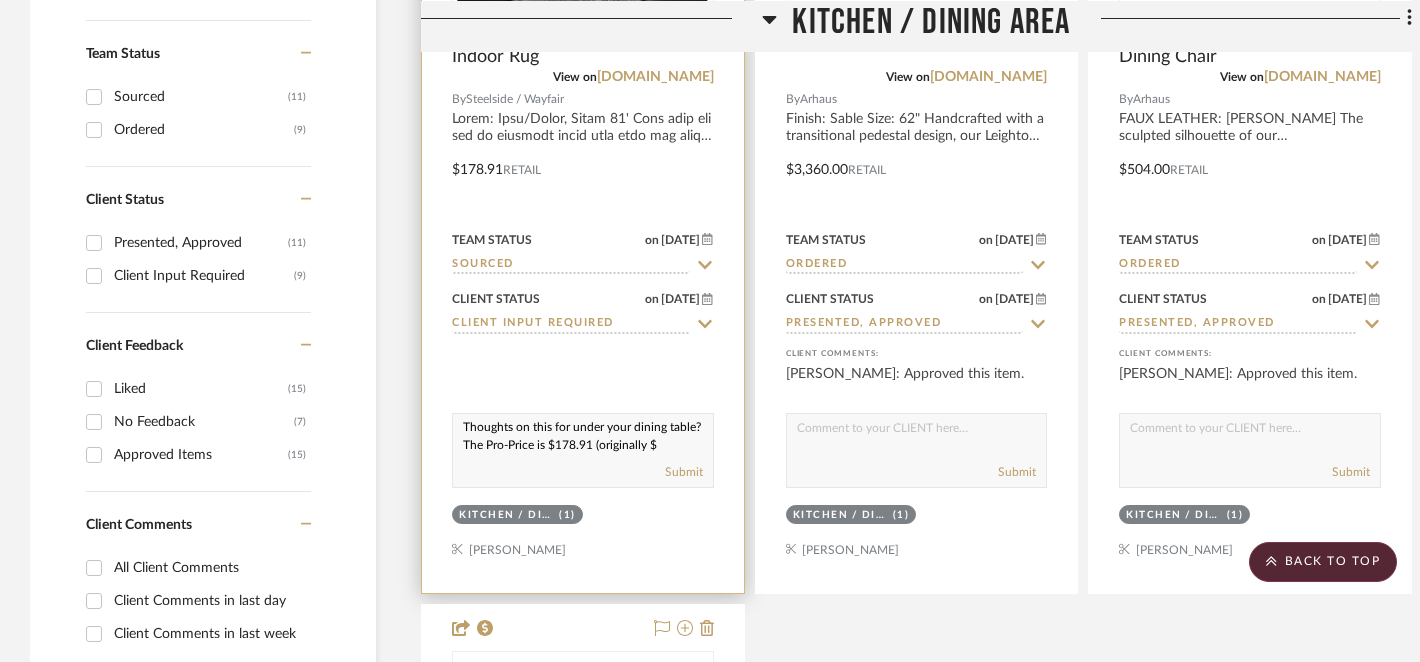 scroll, scrollTop: 19, scrollLeft: 0, axis: vertical 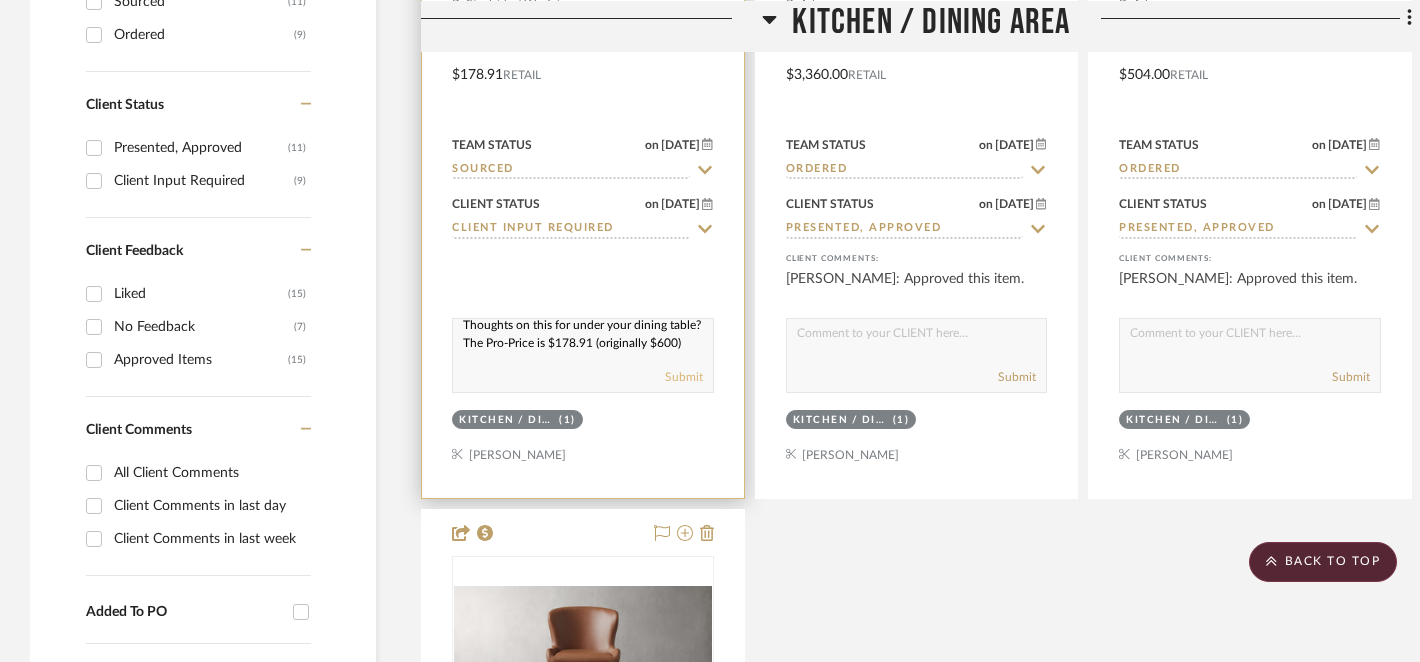 type on "Thoughts on this for under your dining table? The Pro-Price is $178.91 (originally $600)" 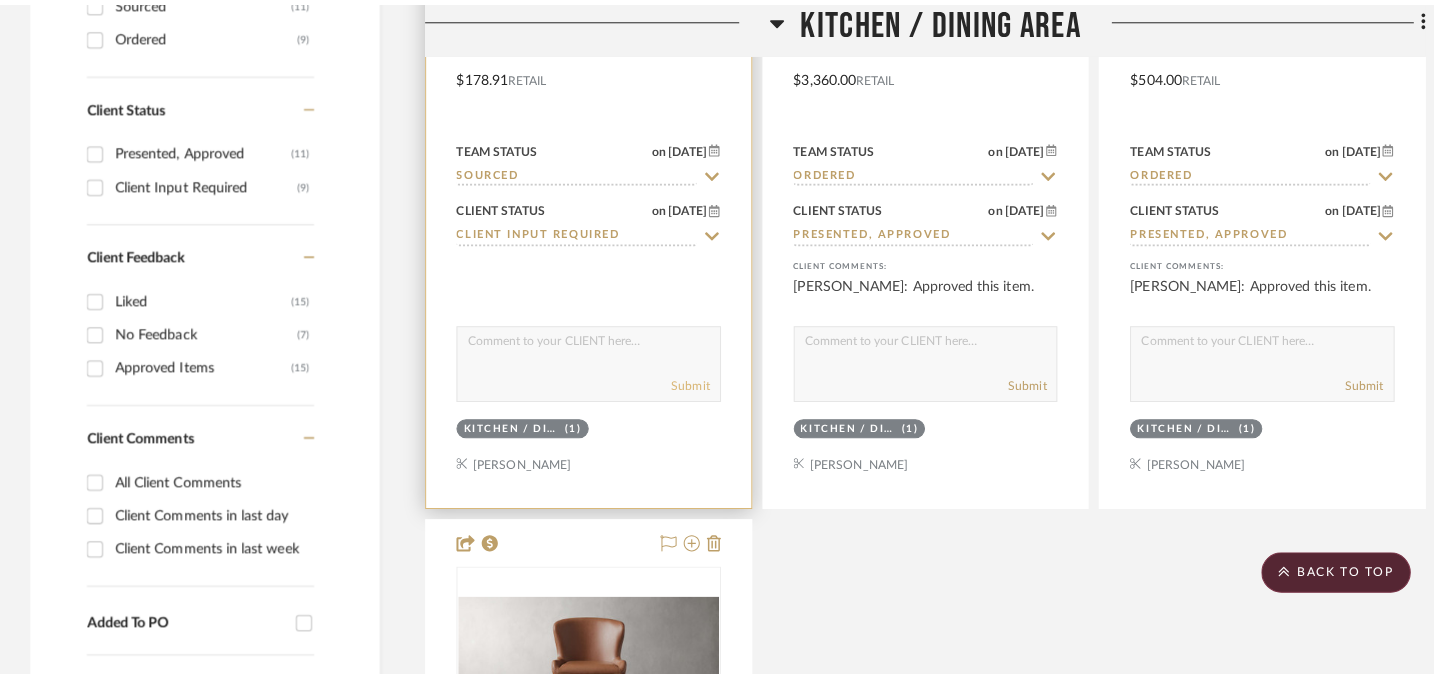 scroll, scrollTop: 0, scrollLeft: 0, axis: both 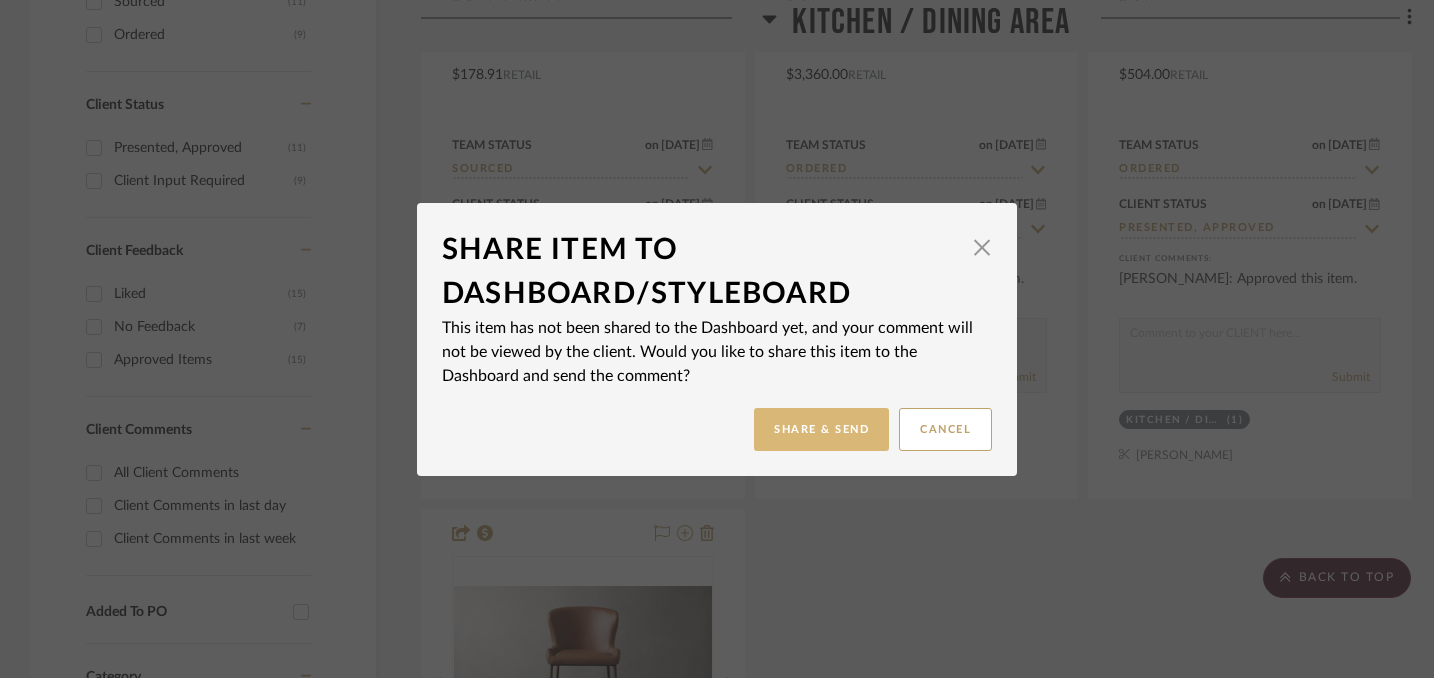 click on "Share & Send" at bounding box center (821, 429) 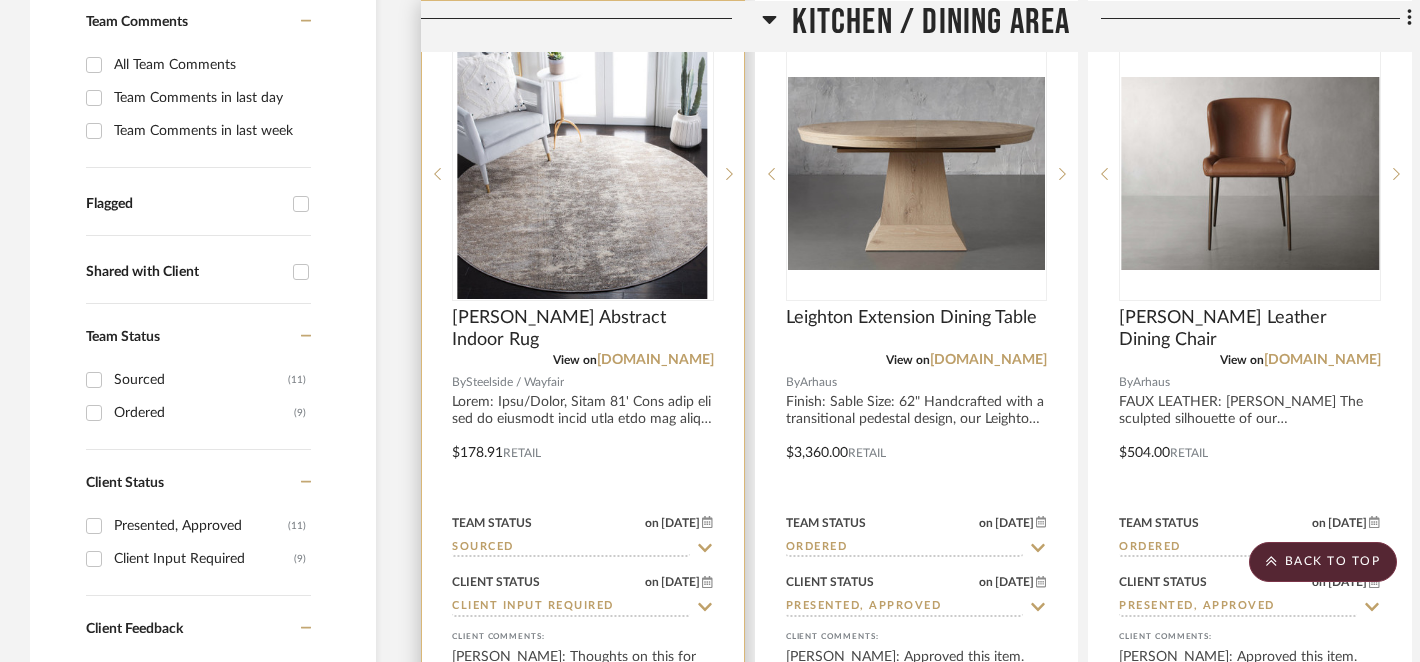 scroll, scrollTop: 542, scrollLeft: 0, axis: vertical 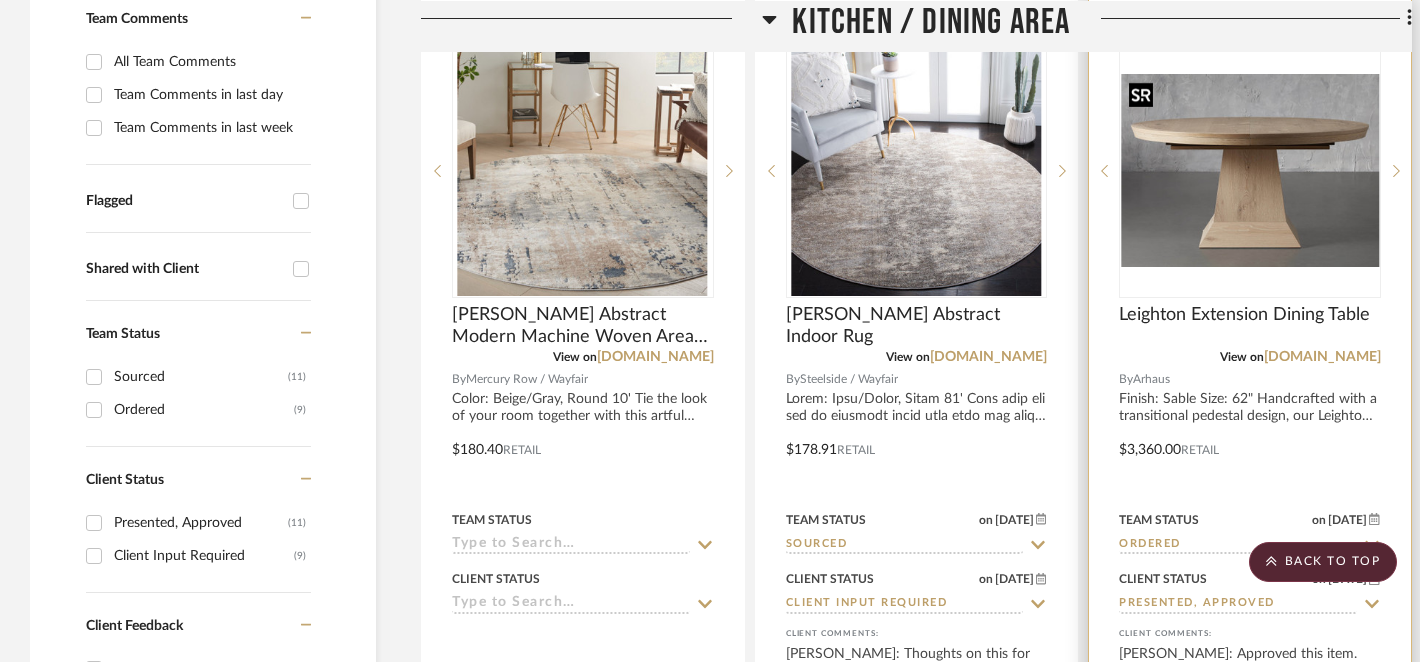 type 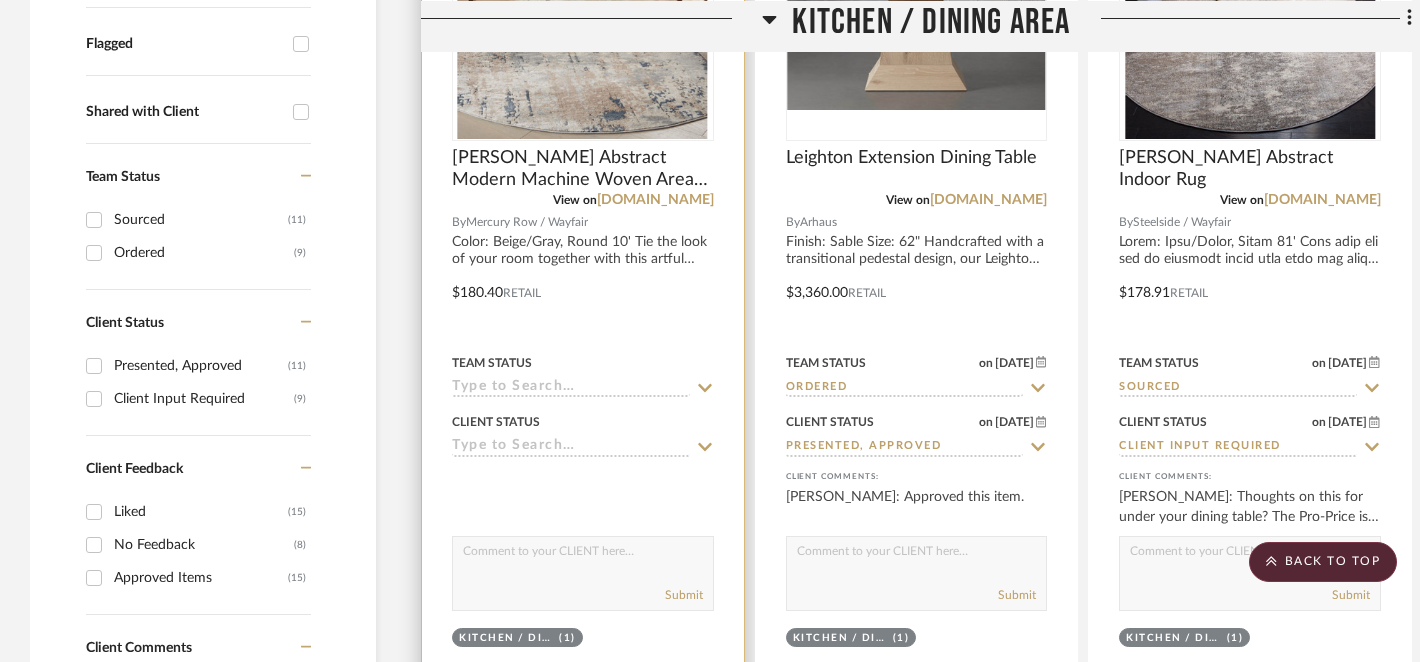 scroll, scrollTop: 724, scrollLeft: 0, axis: vertical 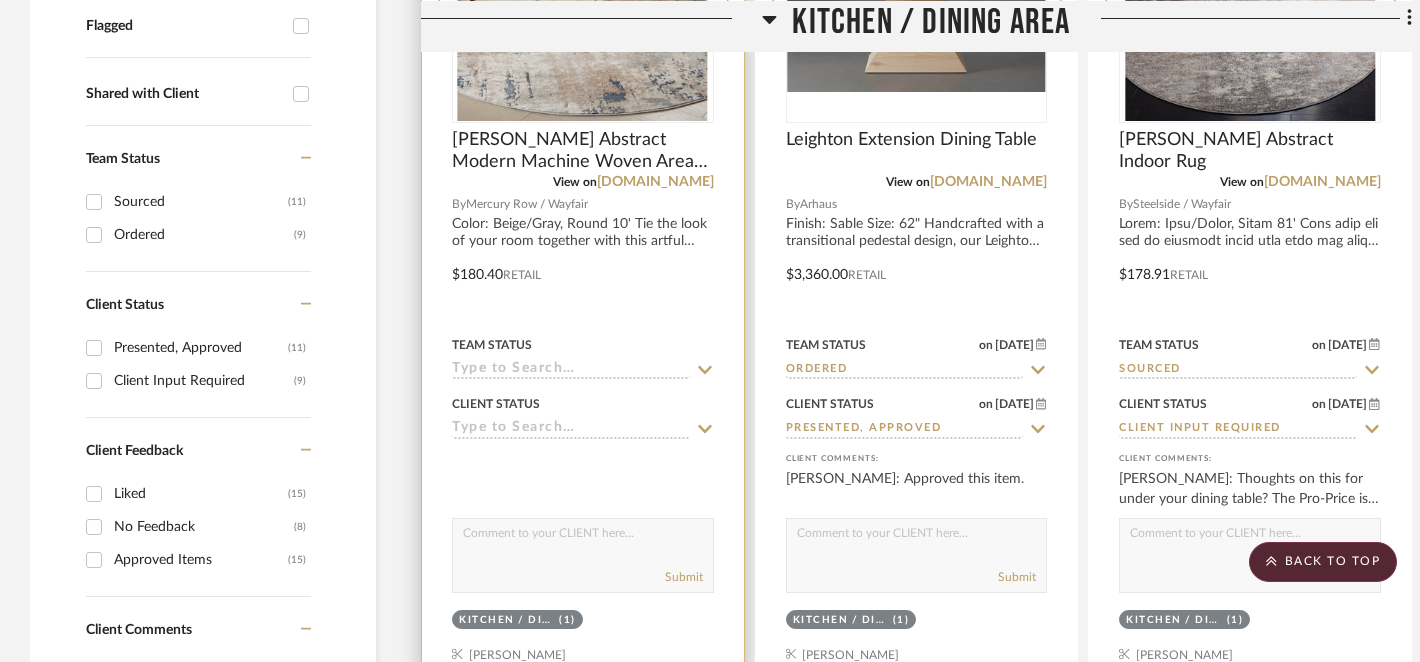 click 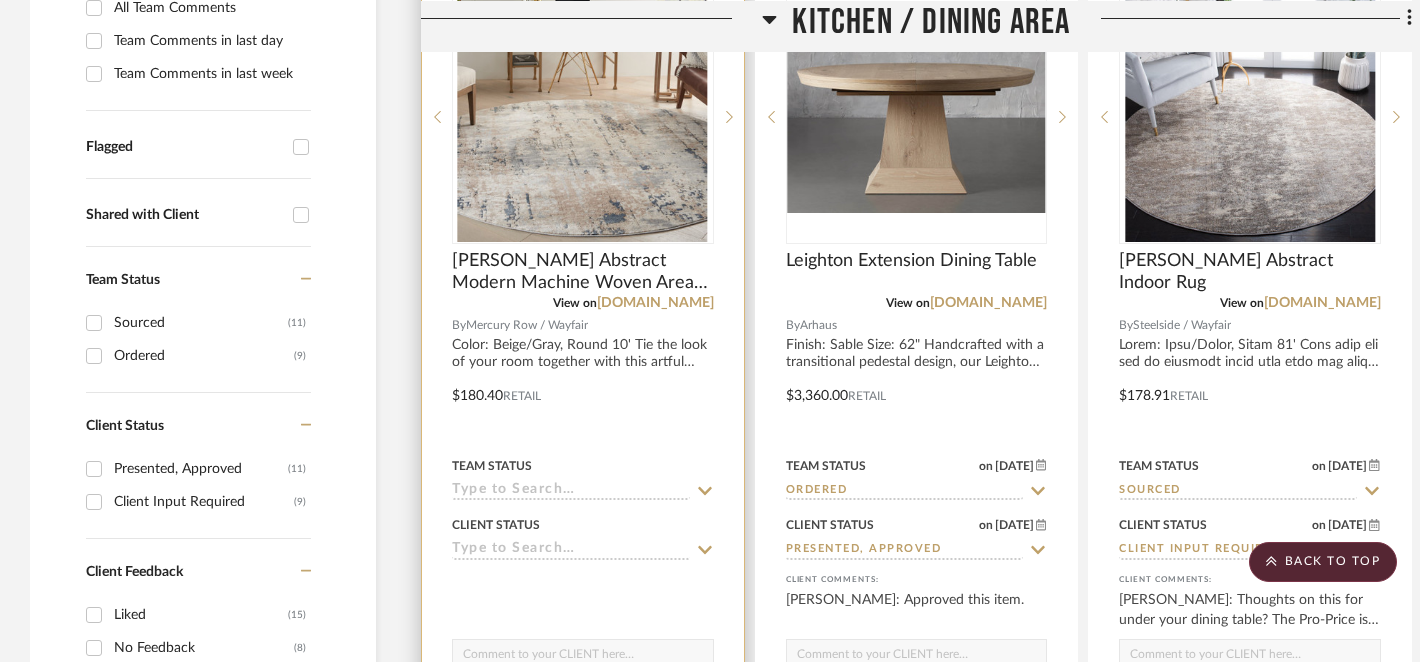 scroll, scrollTop: 622, scrollLeft: 0, axis: vertical 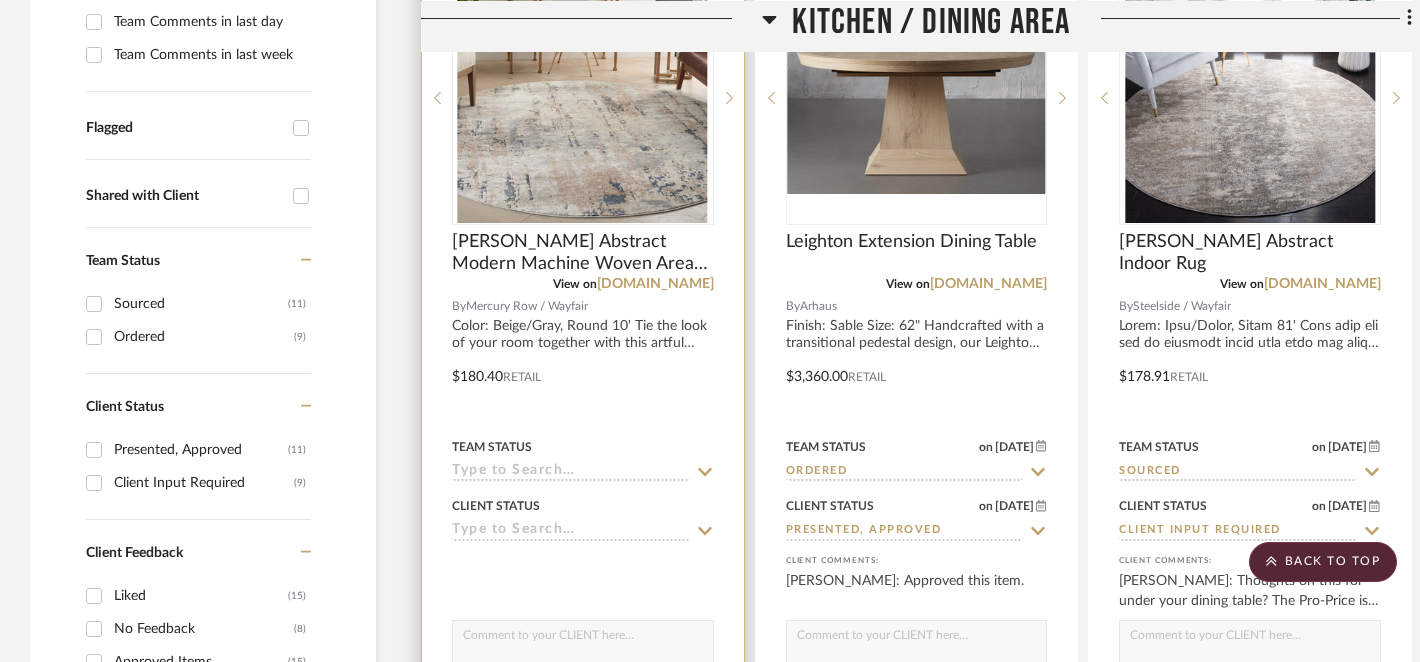 click 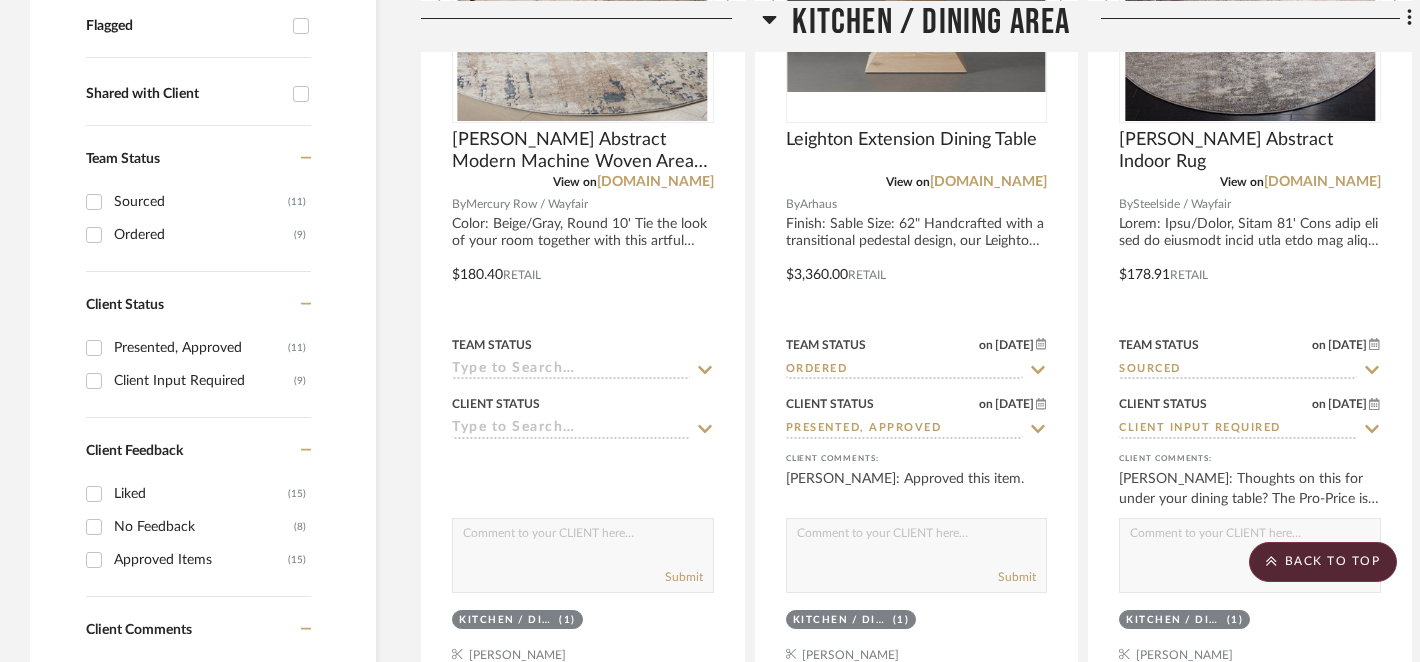 scroll, scrollTop: 739, scrollLeft: 0, axis: vertical 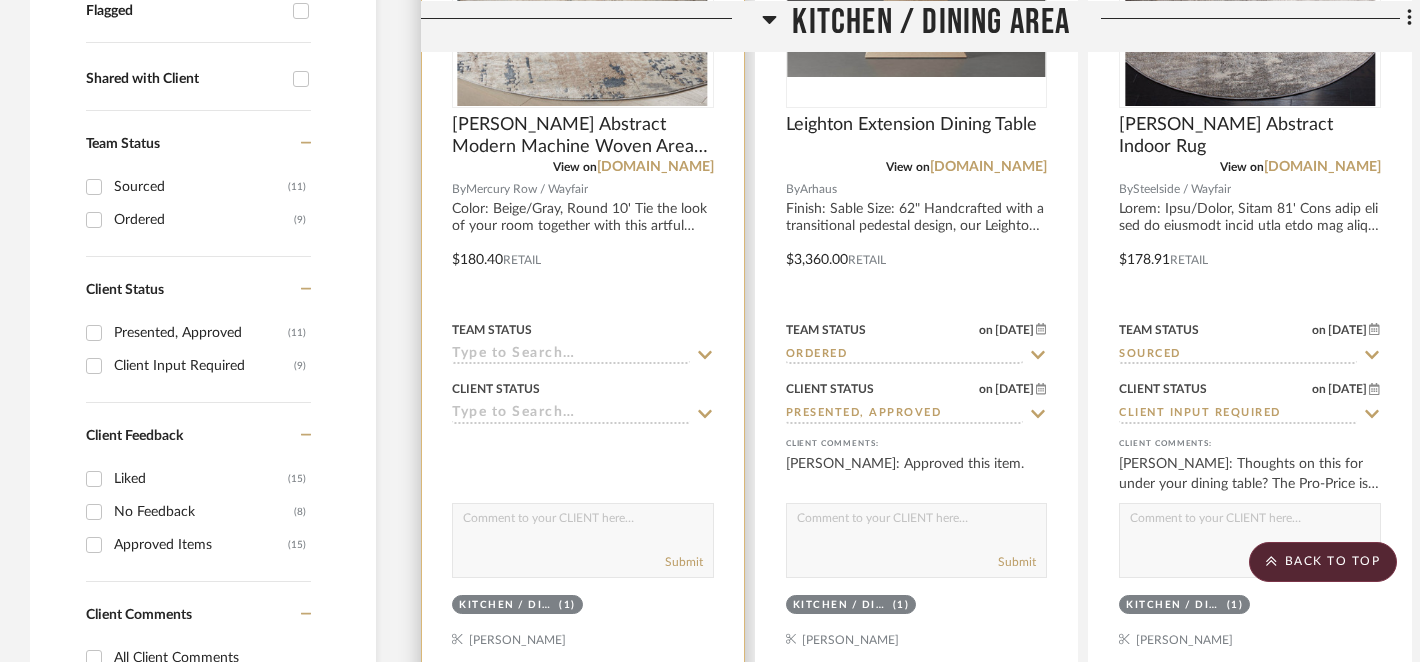 click 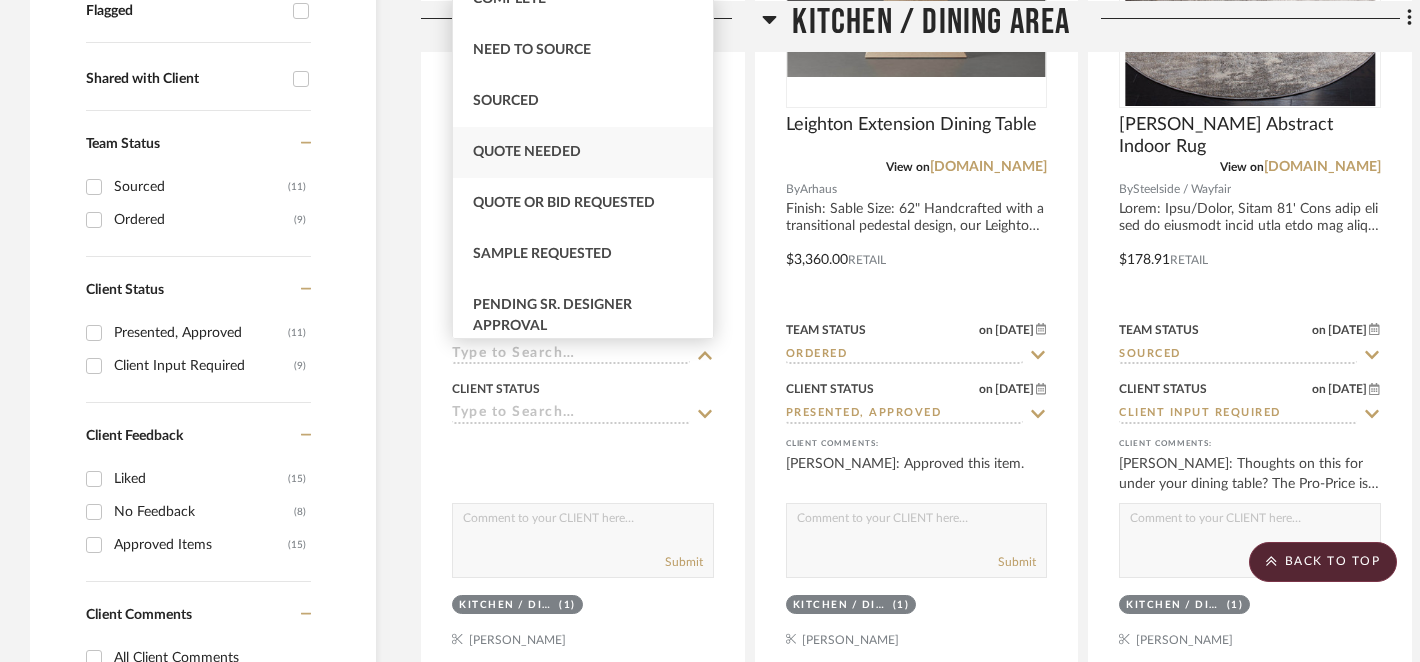 scroll, scrollTop: 594, scrollLeft: 0, axis: vertical 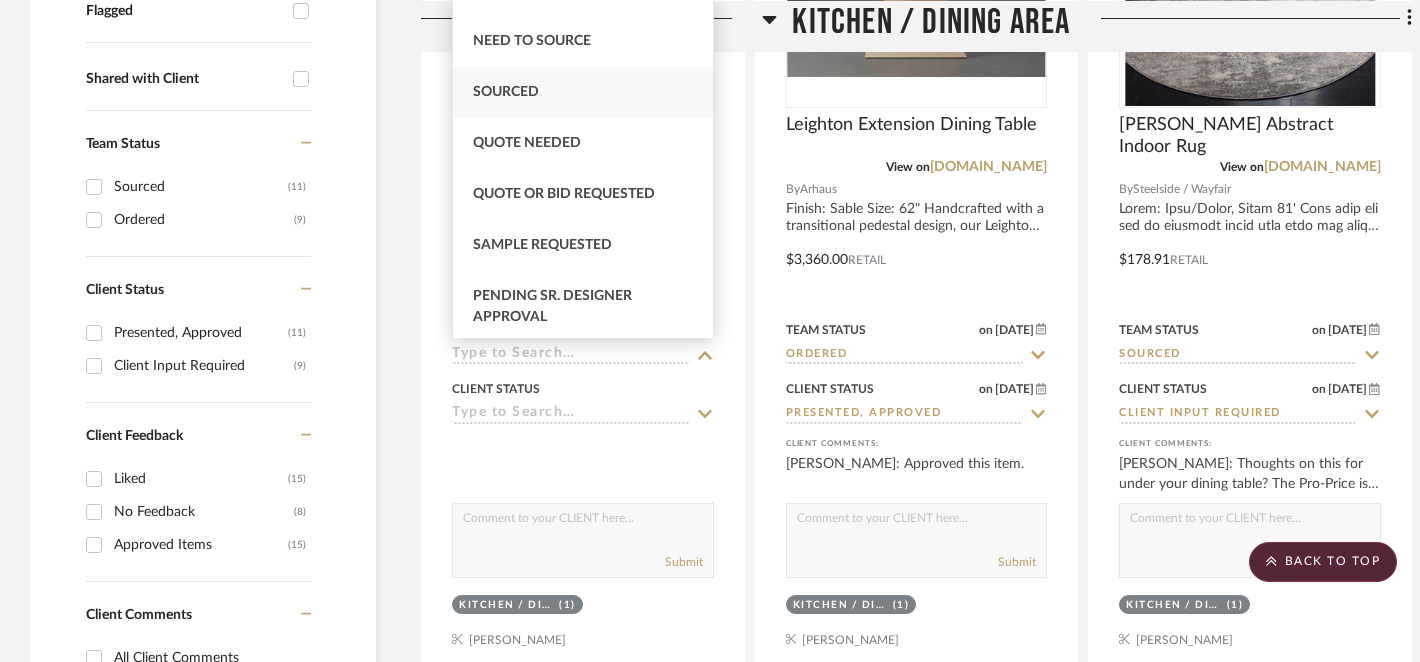 click on "Sourced" at bounding box center (506, 92) 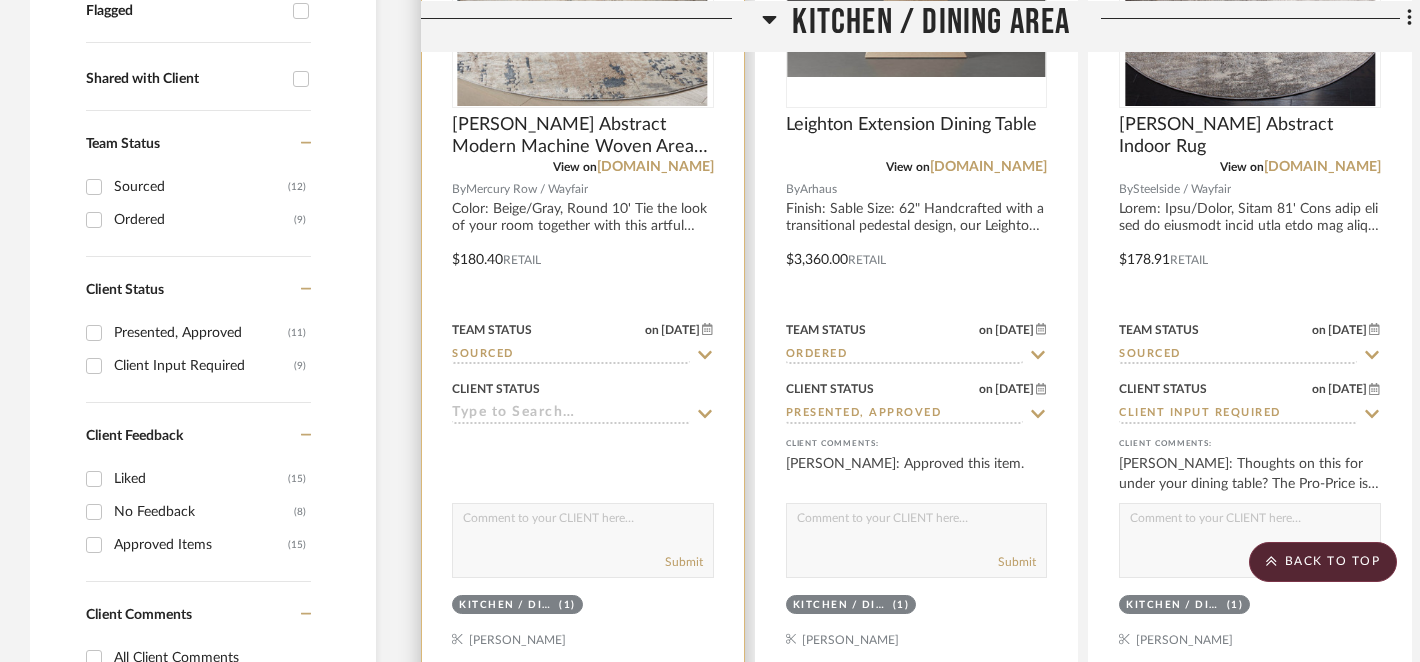 click 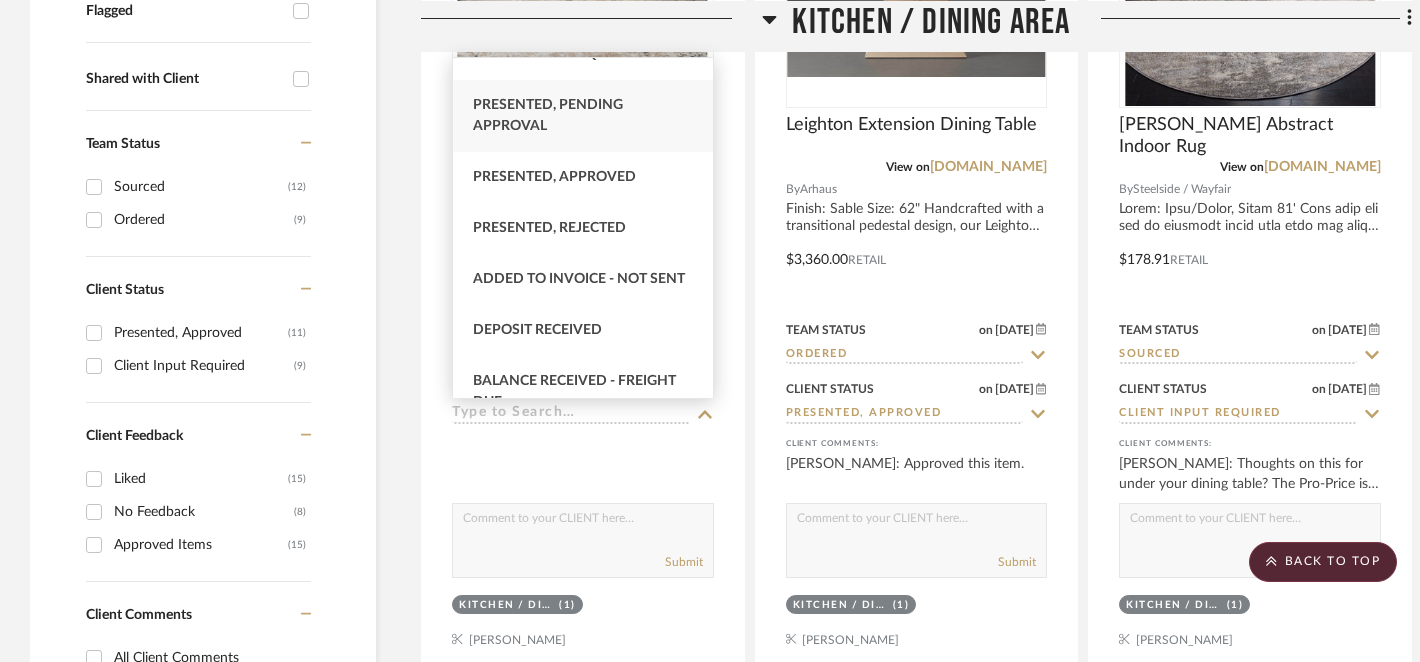 scroll, scrollTop: 144, scrollLeft: 0, axis: vertical 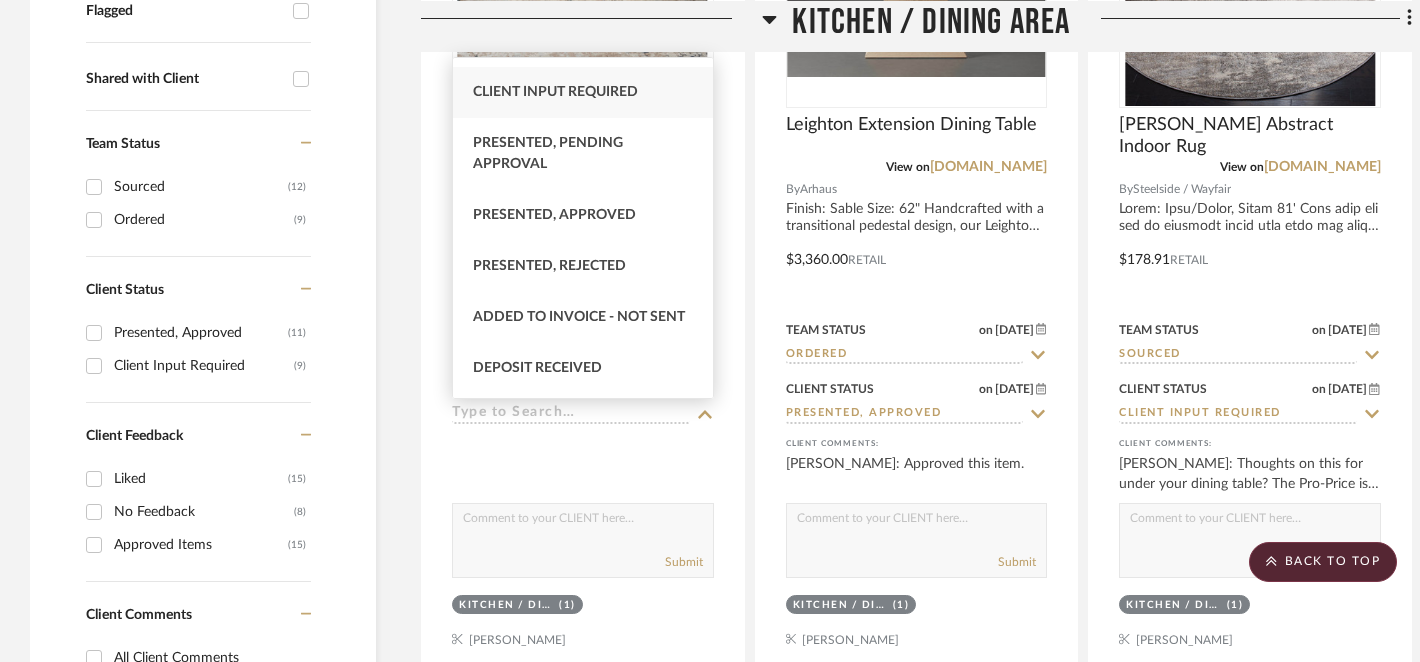 click on "Client Input Required" at bounding box center [555, 92] 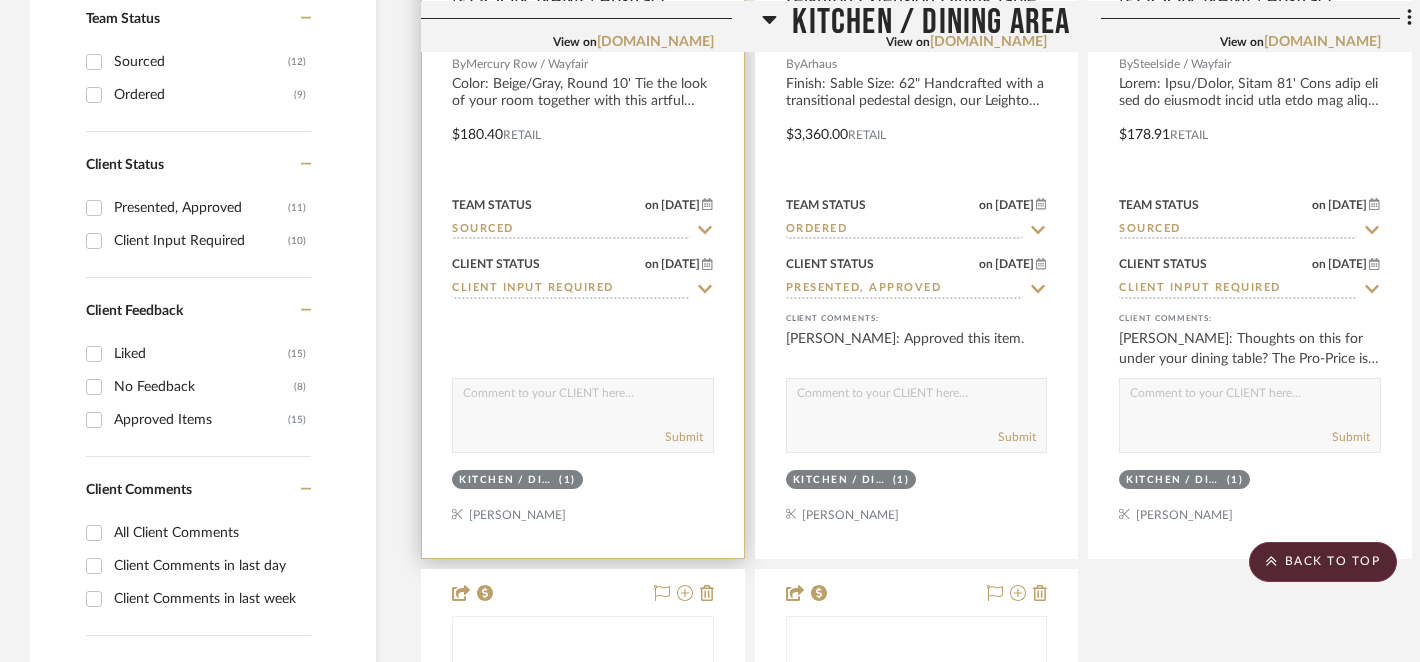 scroll, scrollTop: 870, scrollLeft: 0, axis: vertical 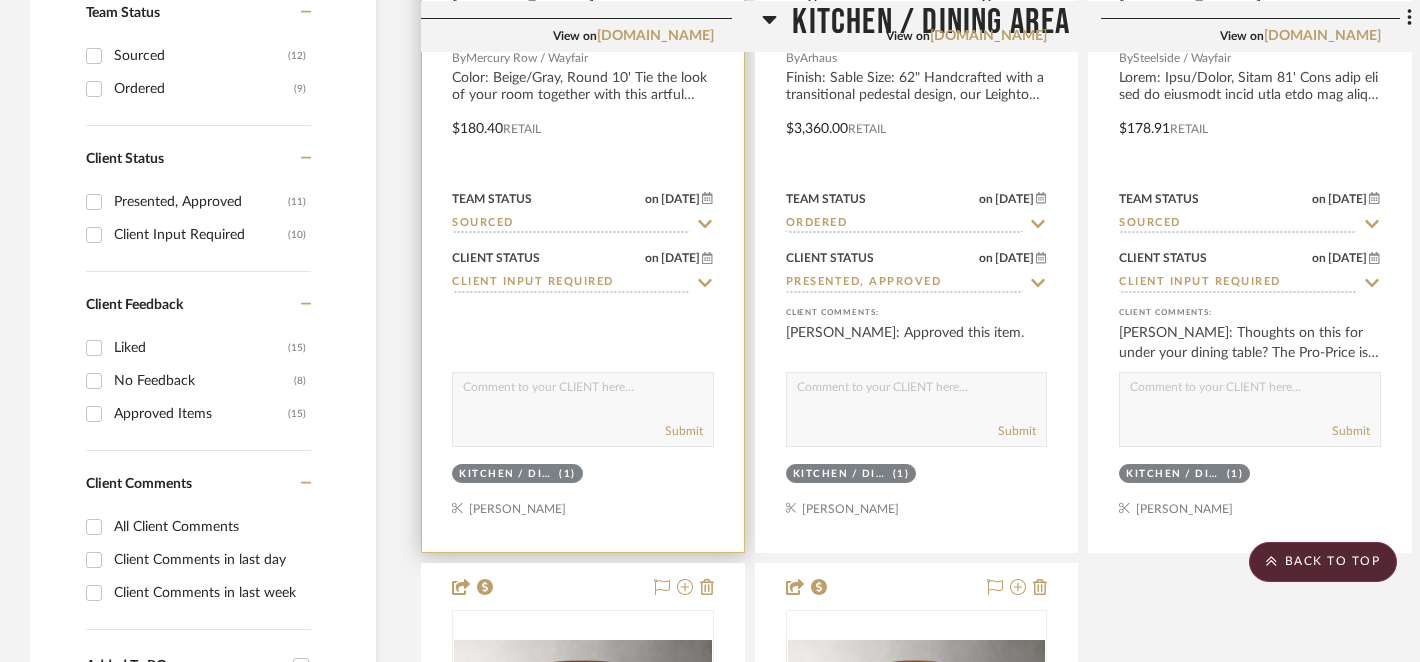 click at bounding box center [583, 392] 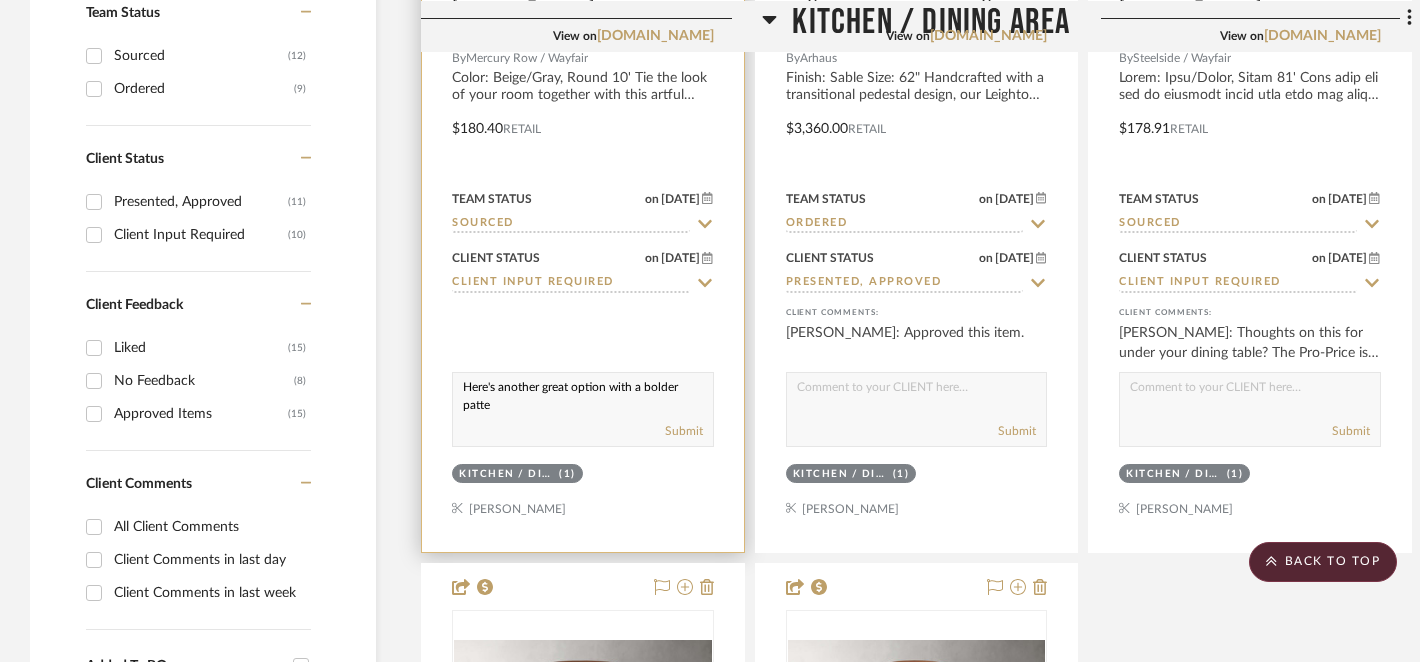 scroll, scrollTop: 1, scrollLeft: 0, axis: vertical 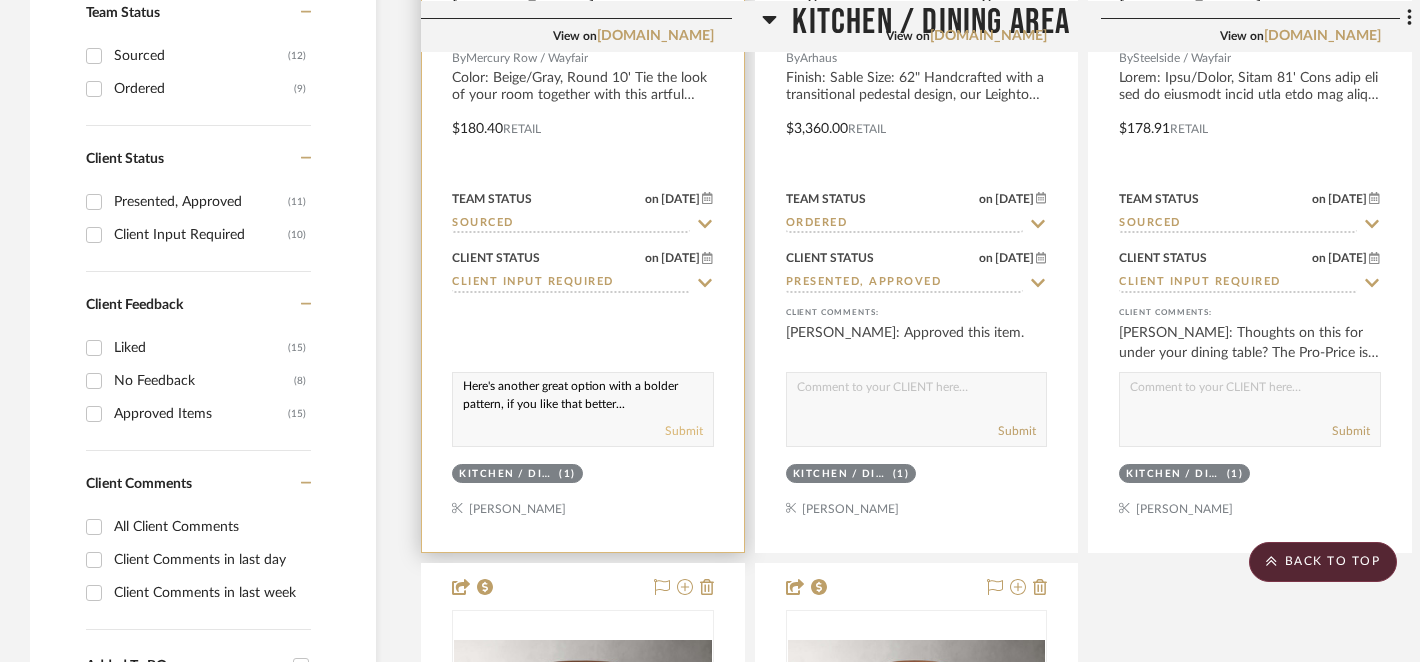 type on "Here's another great option with a bolder pattern, if you like that better..." 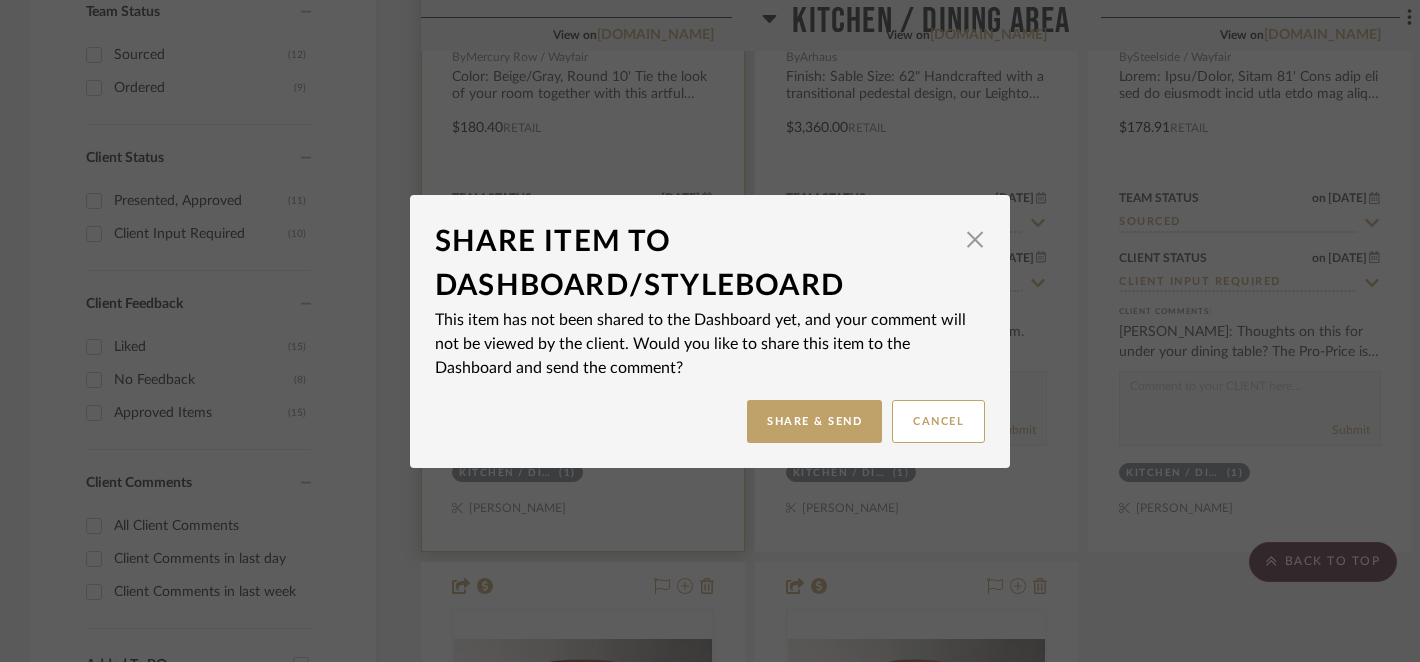 type 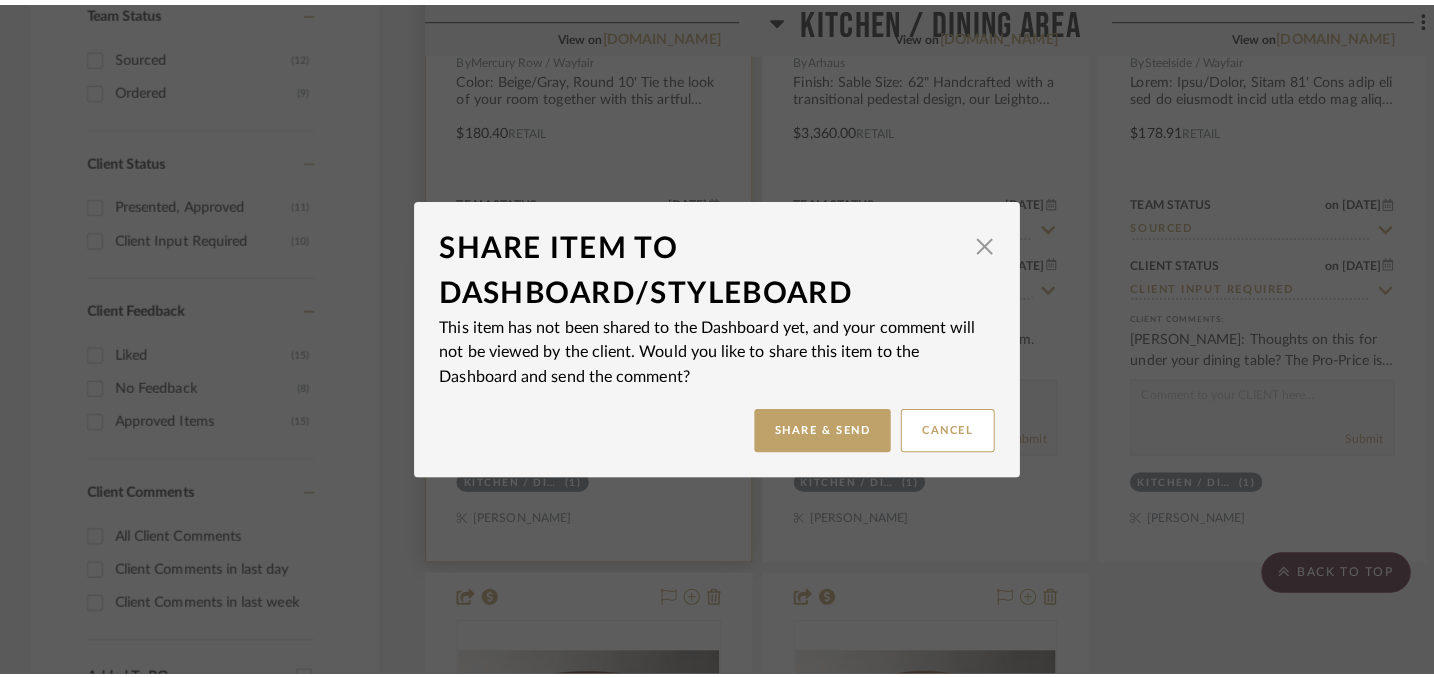 scroll, scrollTop: 0, scrollLeft: 0, axis: both 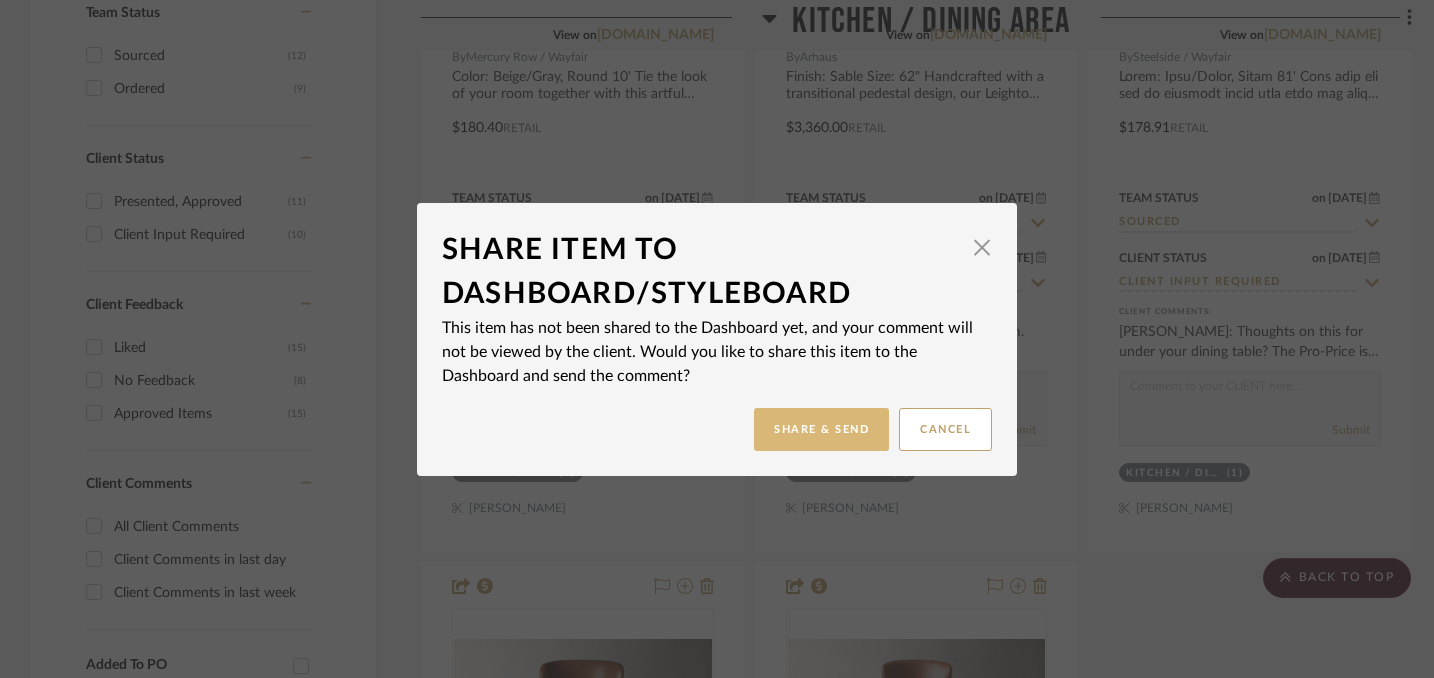 click on "Share & Send" at bounding box center (821, 429) 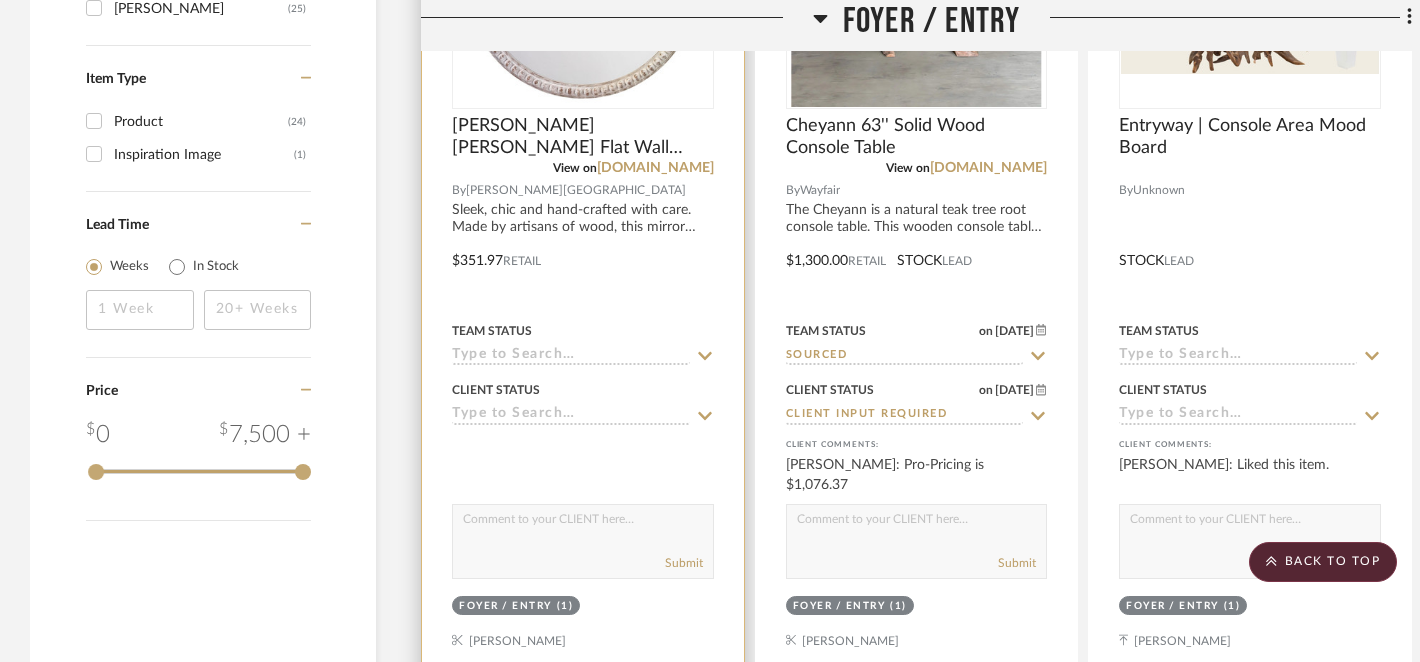 scroll, scrollTop: 2607, scrollLeft: 0, axis: vertical 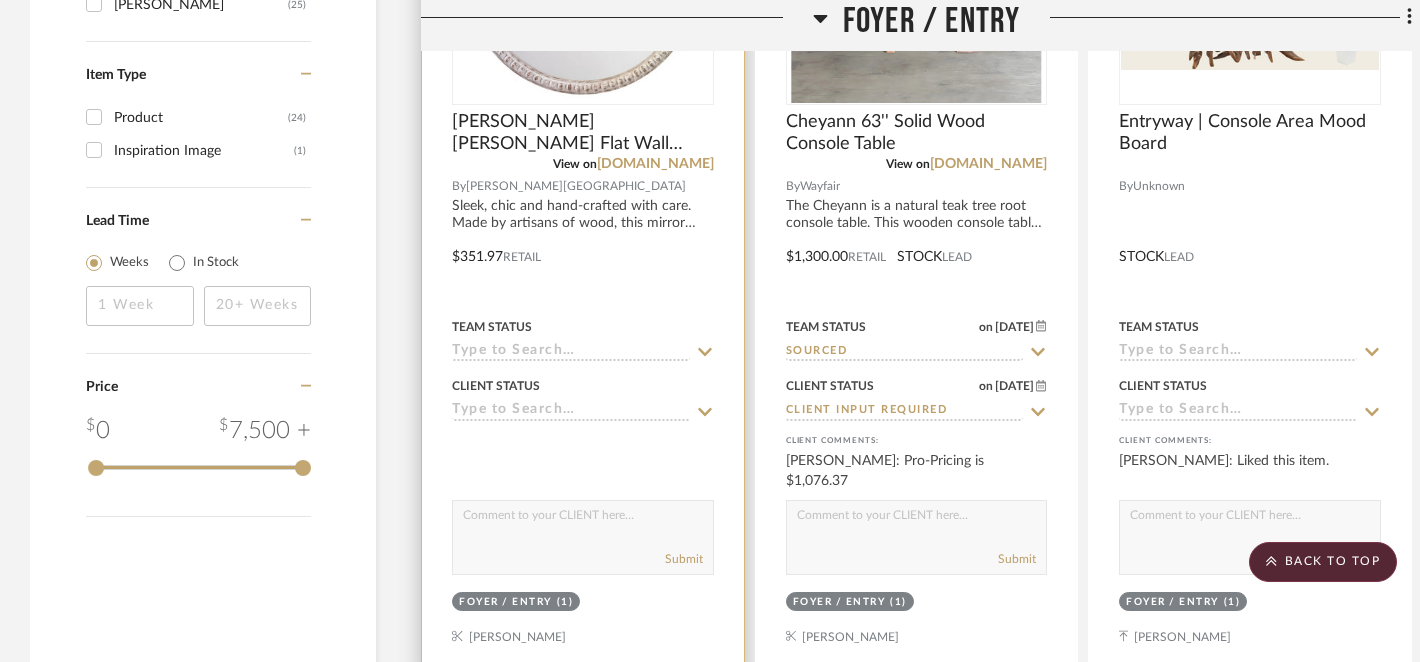 click 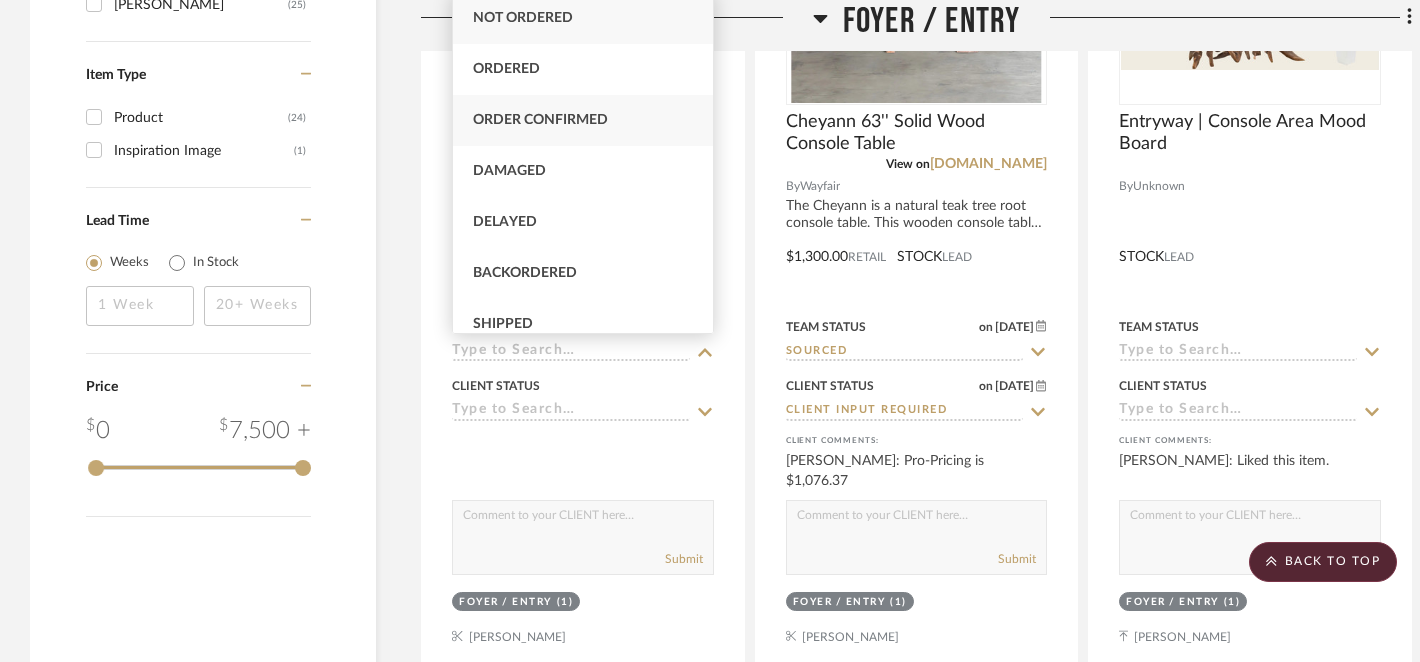 scroll, scrollTop: 2600, scrollLeft: 0, axis: vertical 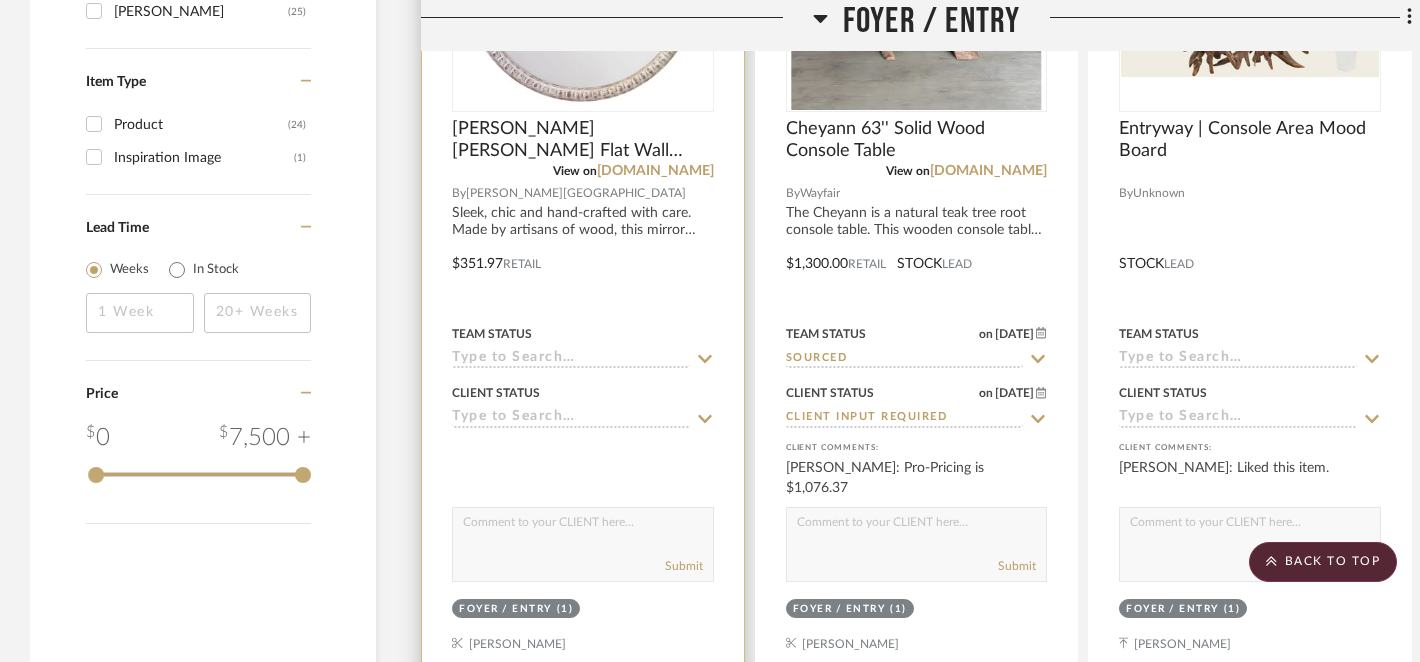 click 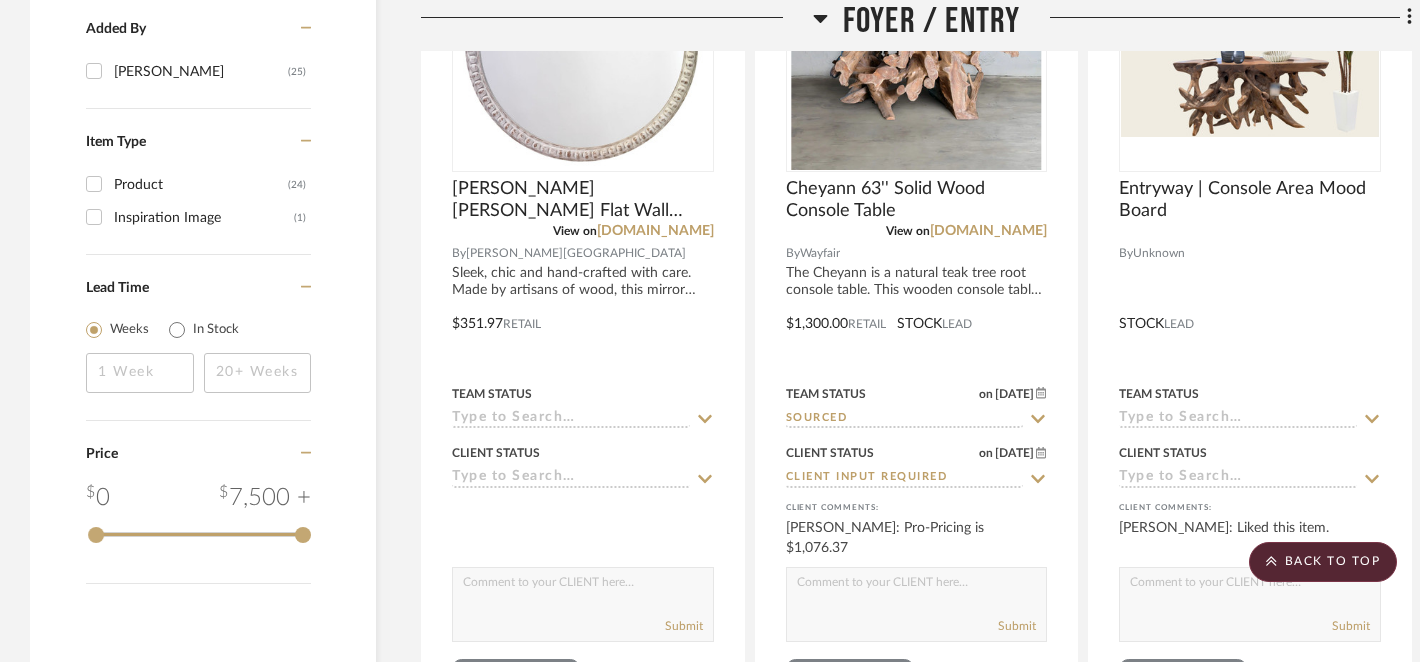scroll, scrollTop: 2542, scrollLeft: 0, axis: vertical 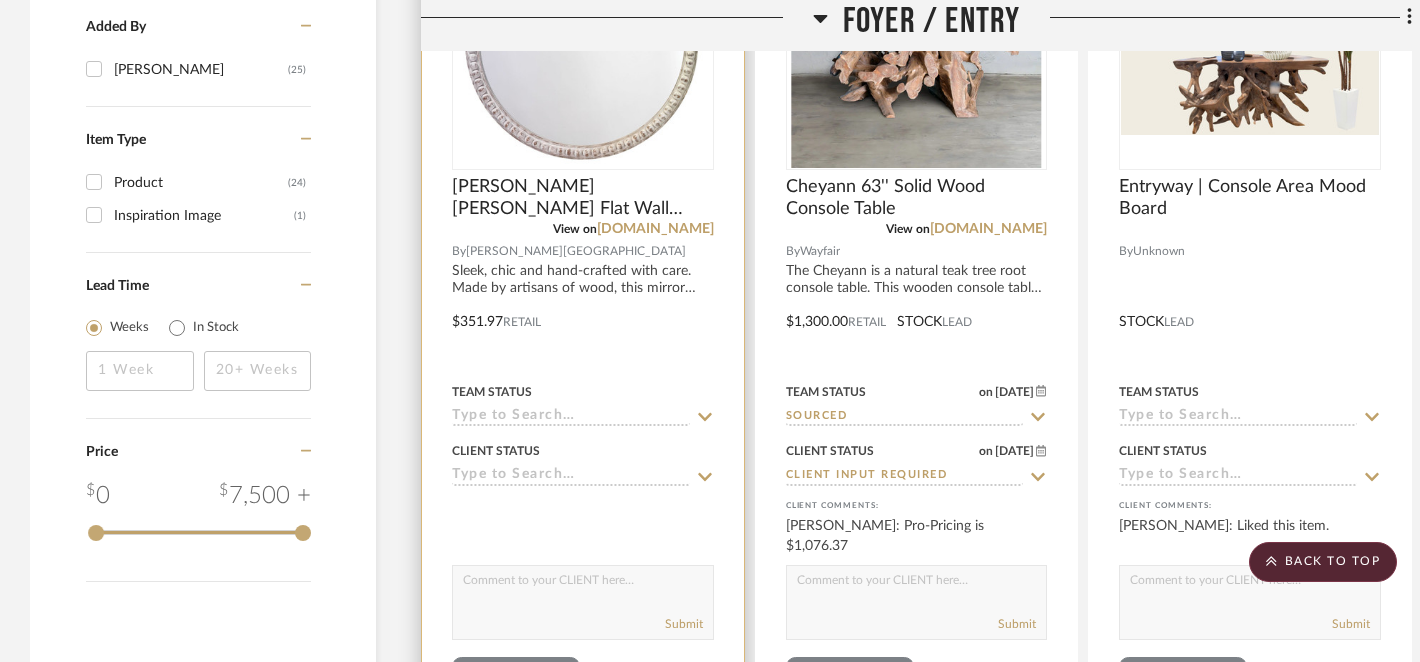 click 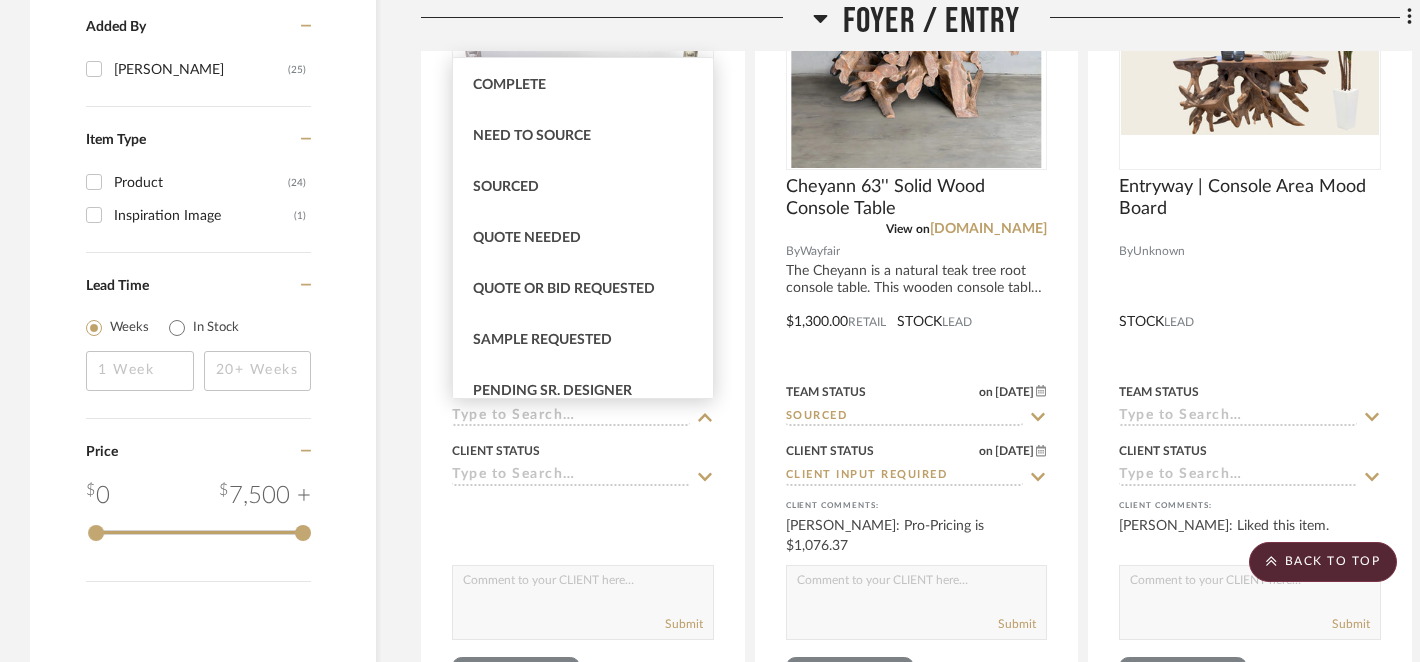scroll, scrollTop: 560, scrollLeft: 0, axis: vertical 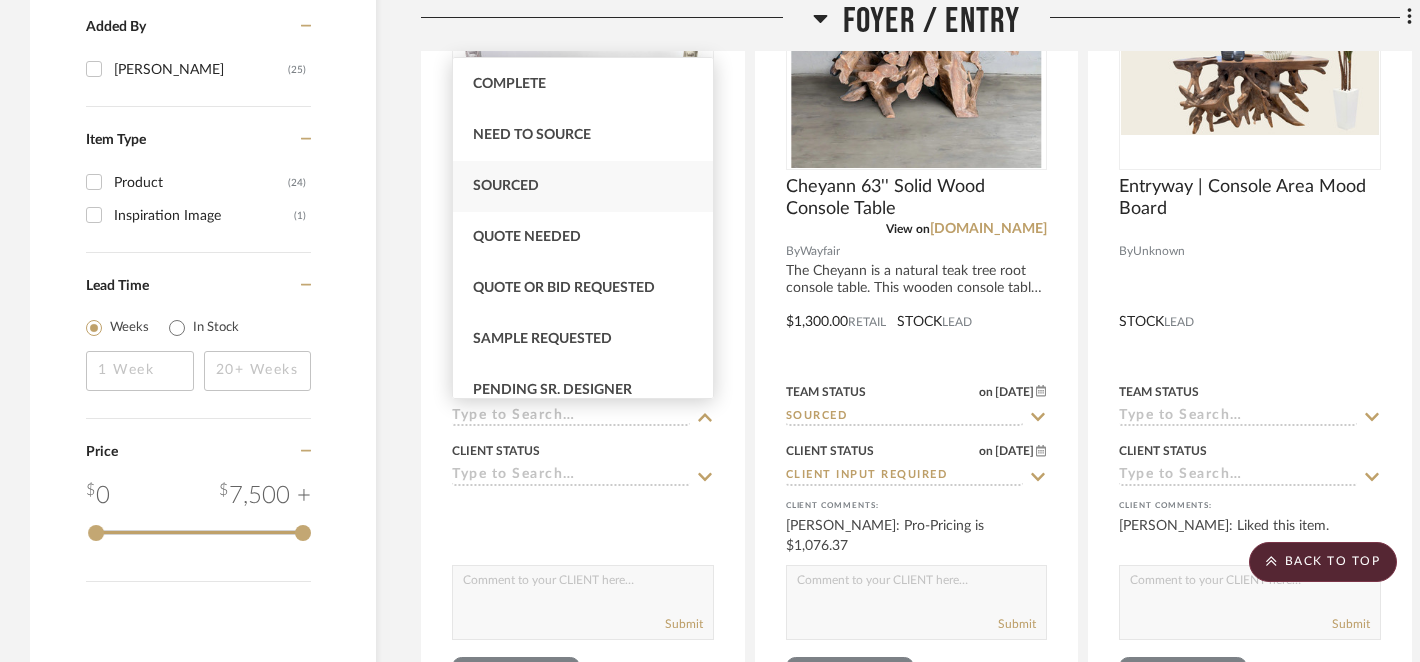 click on "Sourced" at bounding box center [506, 186] 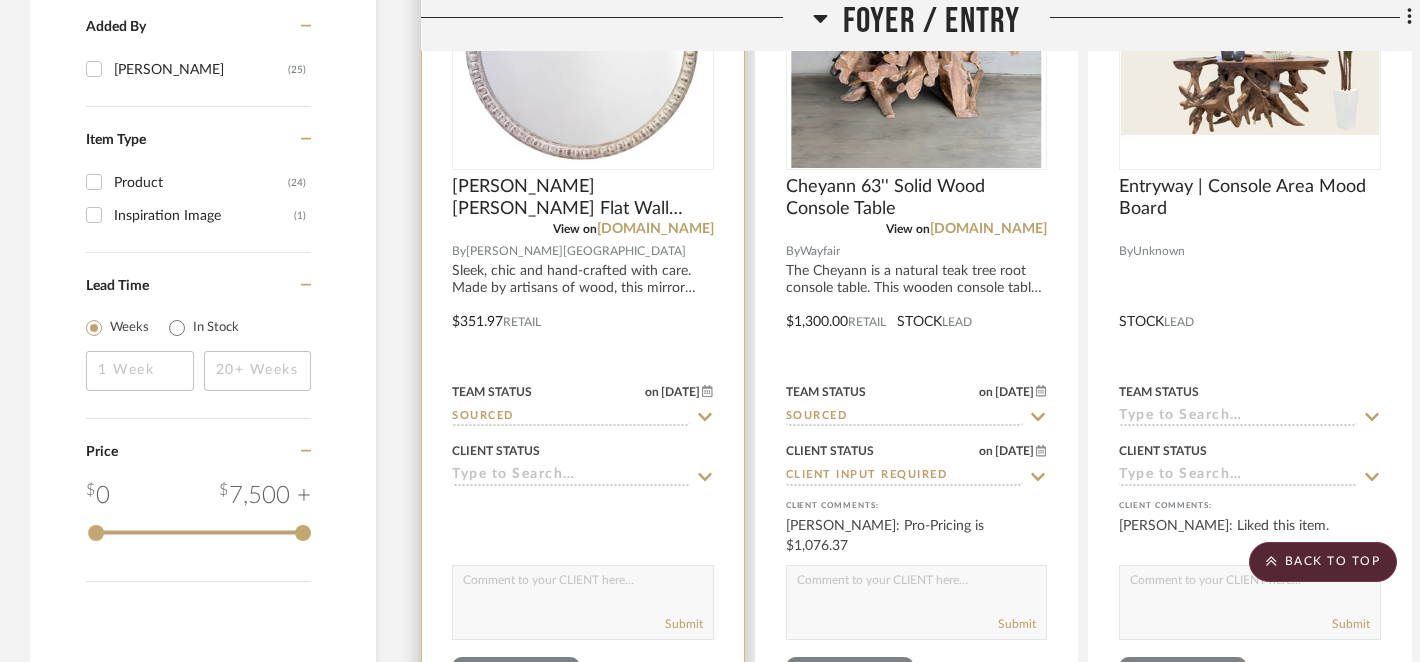click 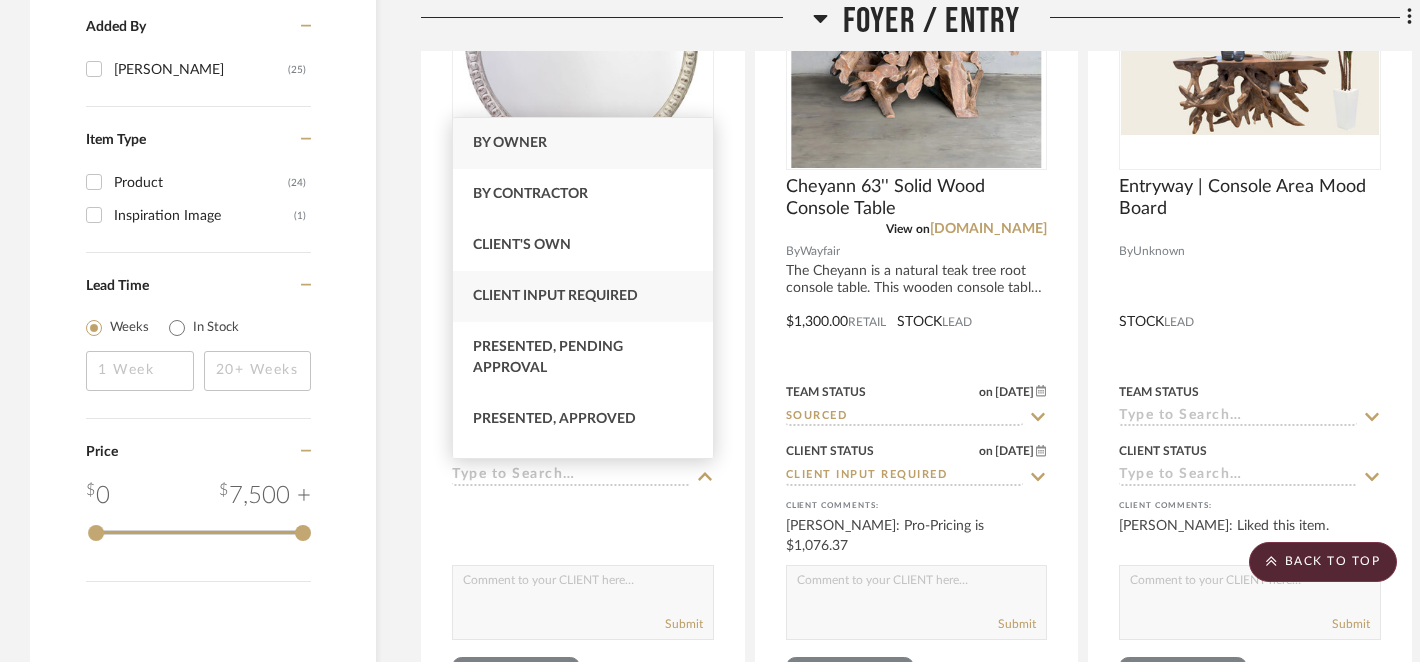 click on "Client Input Required" at bounding box center (555, 296) 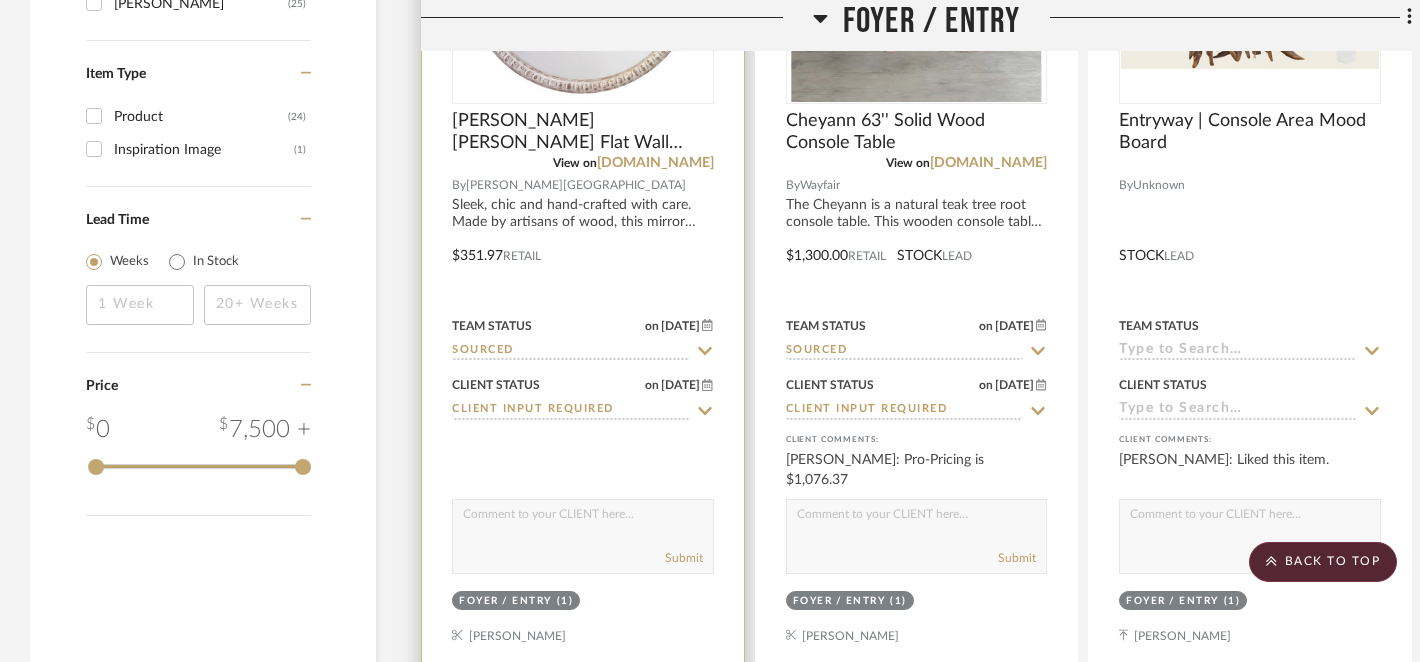 scroll, scrollTop: 2616, scrollLeft: 0, axis: vertical 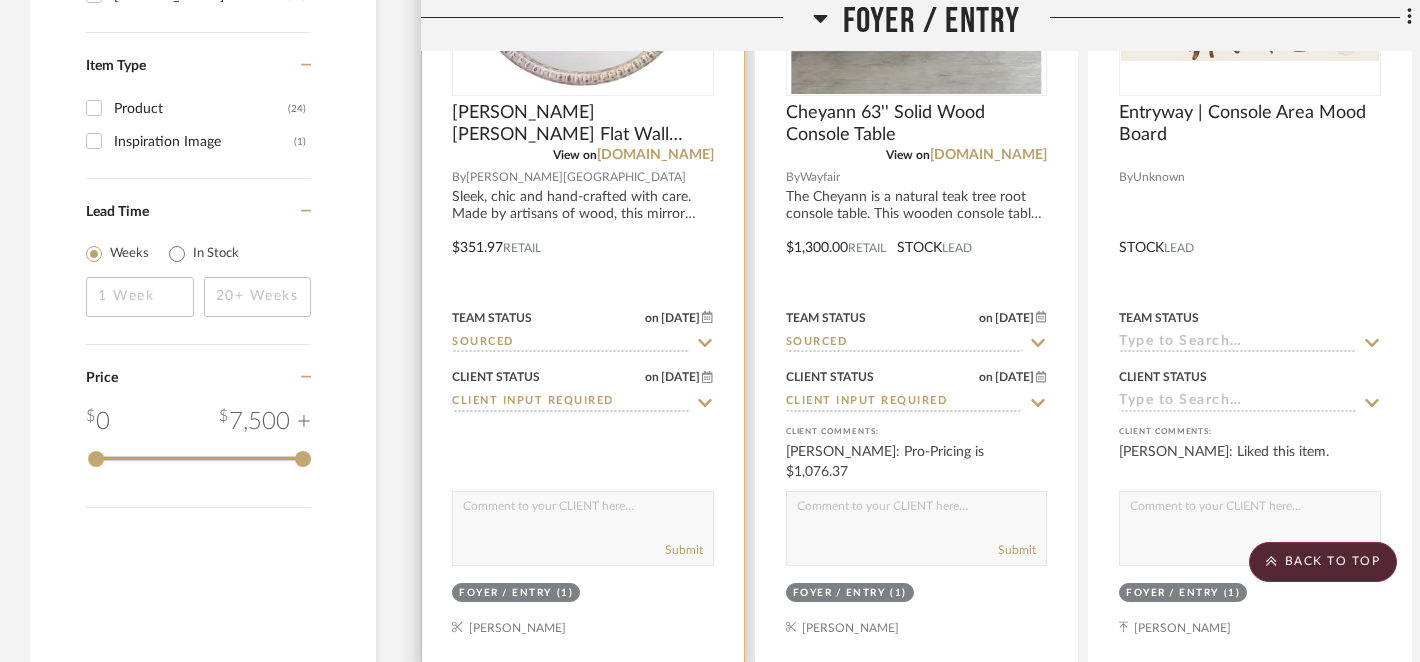 click at bounding box center (583, 511) 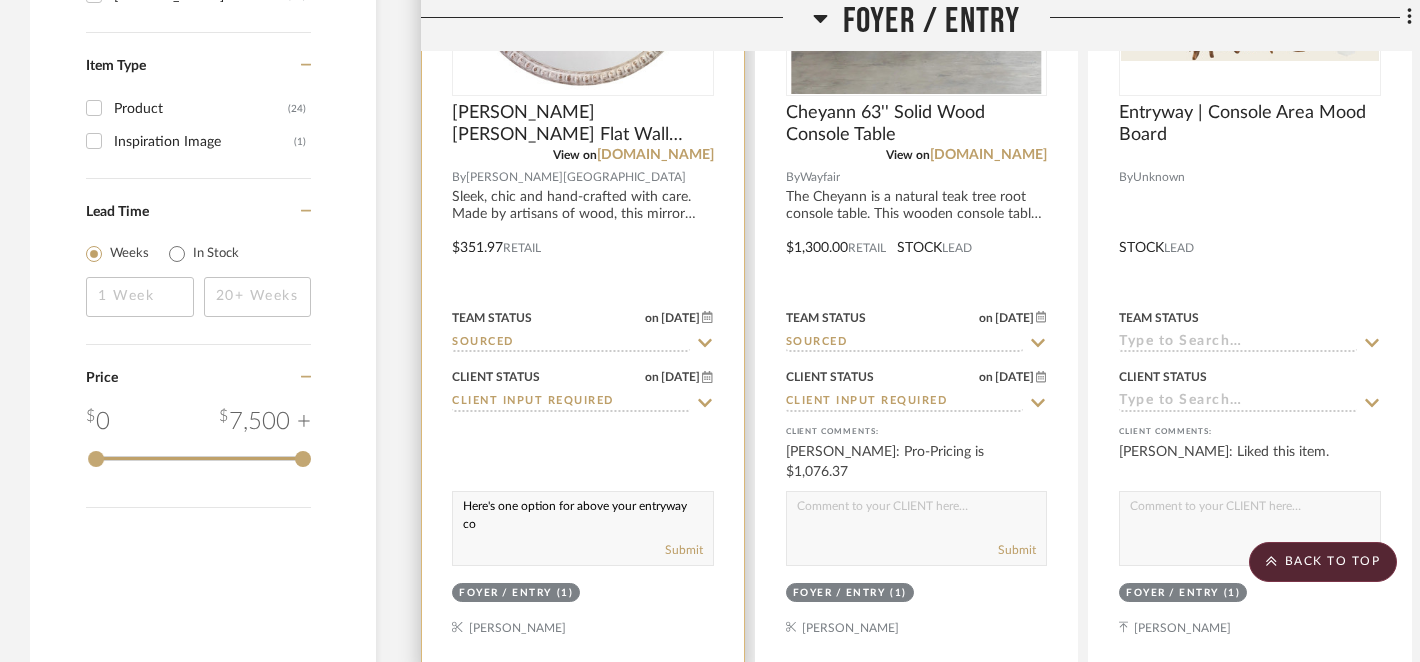scroll, scrollTop: 1, scrollLeft: 0, axis: vertical 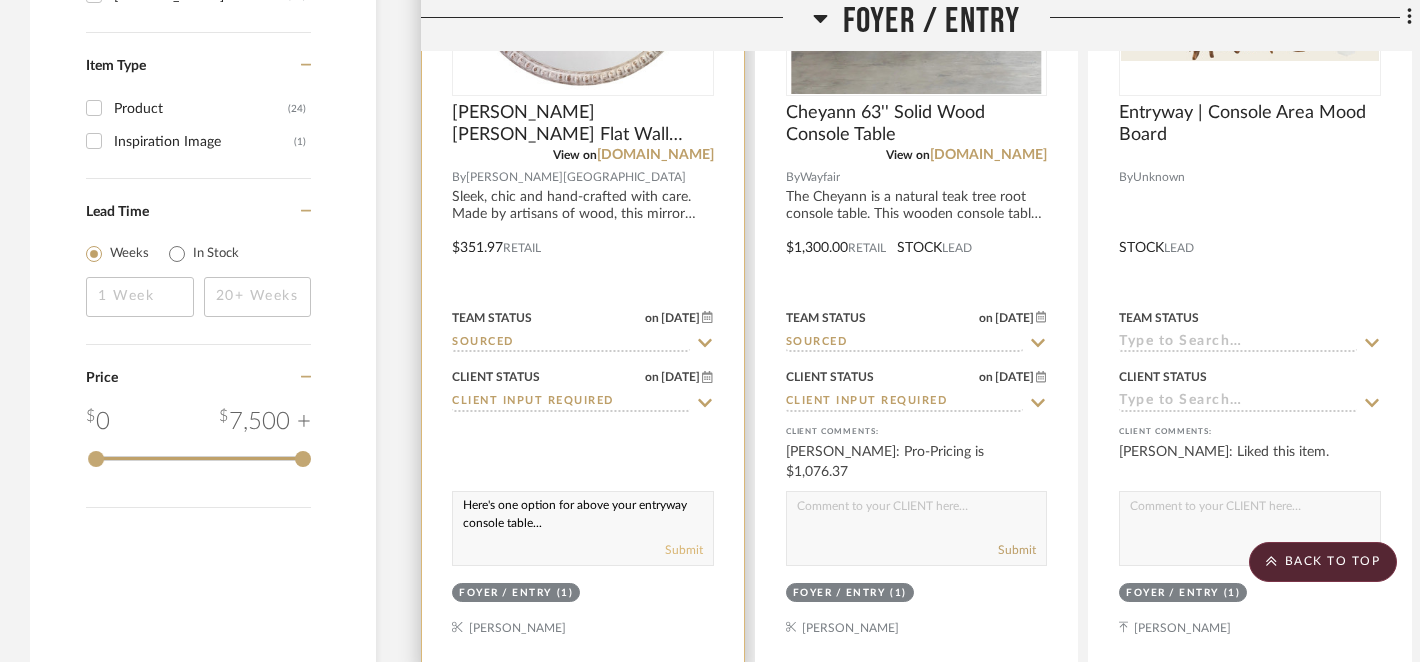 type on "Here's one option for above your entryway console table..." 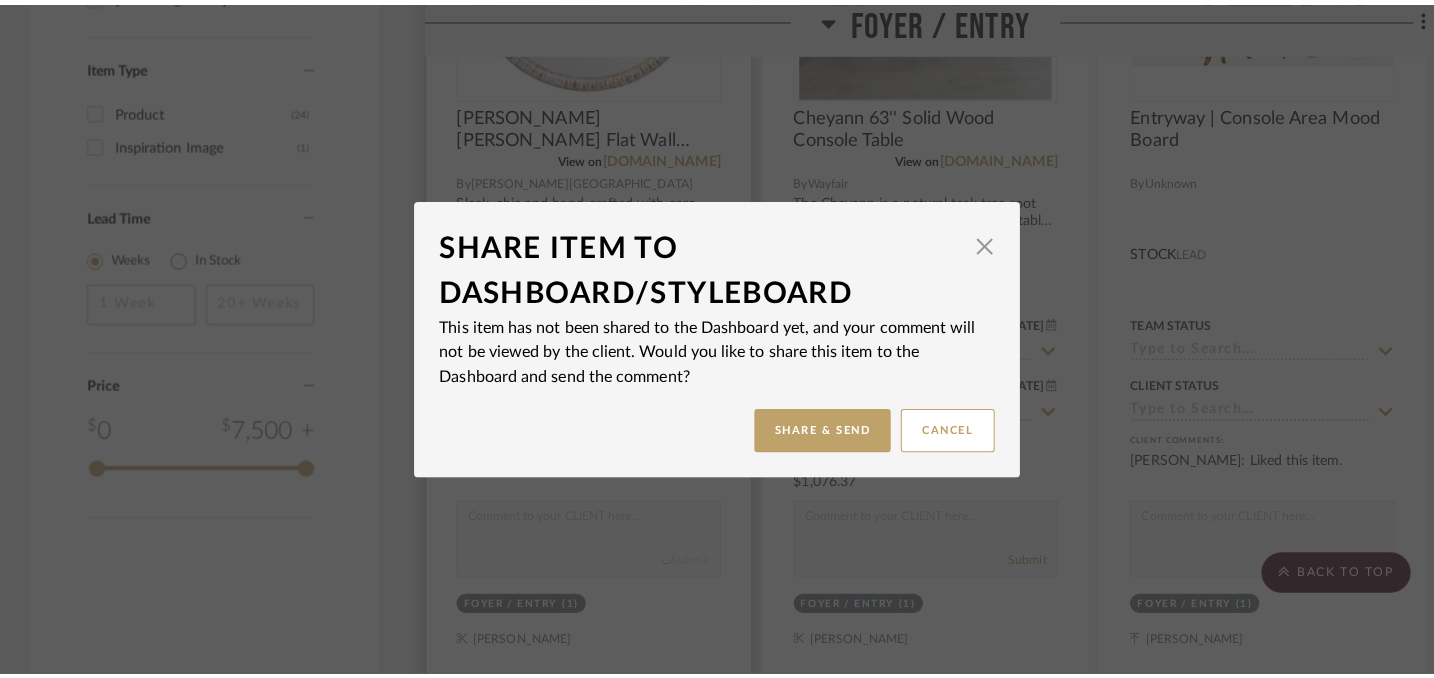 scroll, scrollTop: 0, scrollLeft: 0, axis: both 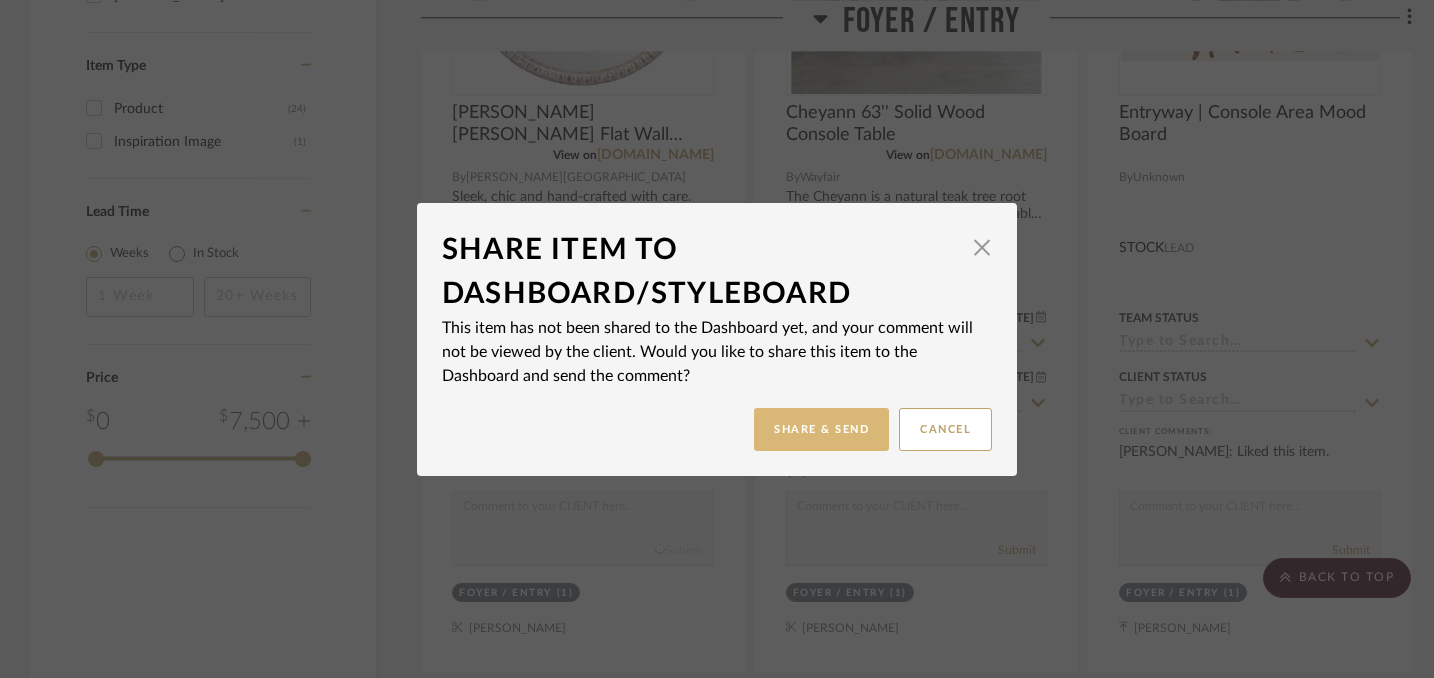 click on "Share & Send" at bounding box center [821, 429] 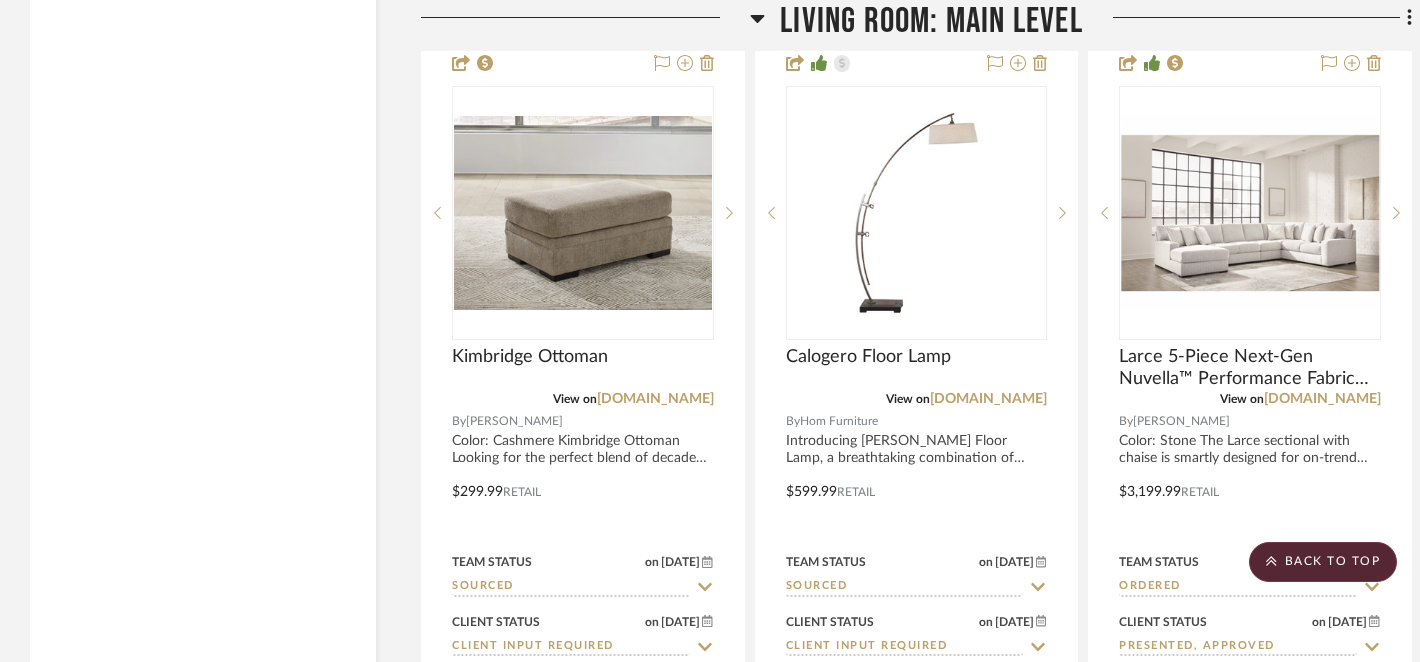 scroll, scrollTop: 5126, scrollLeft: 0, axis: vertical 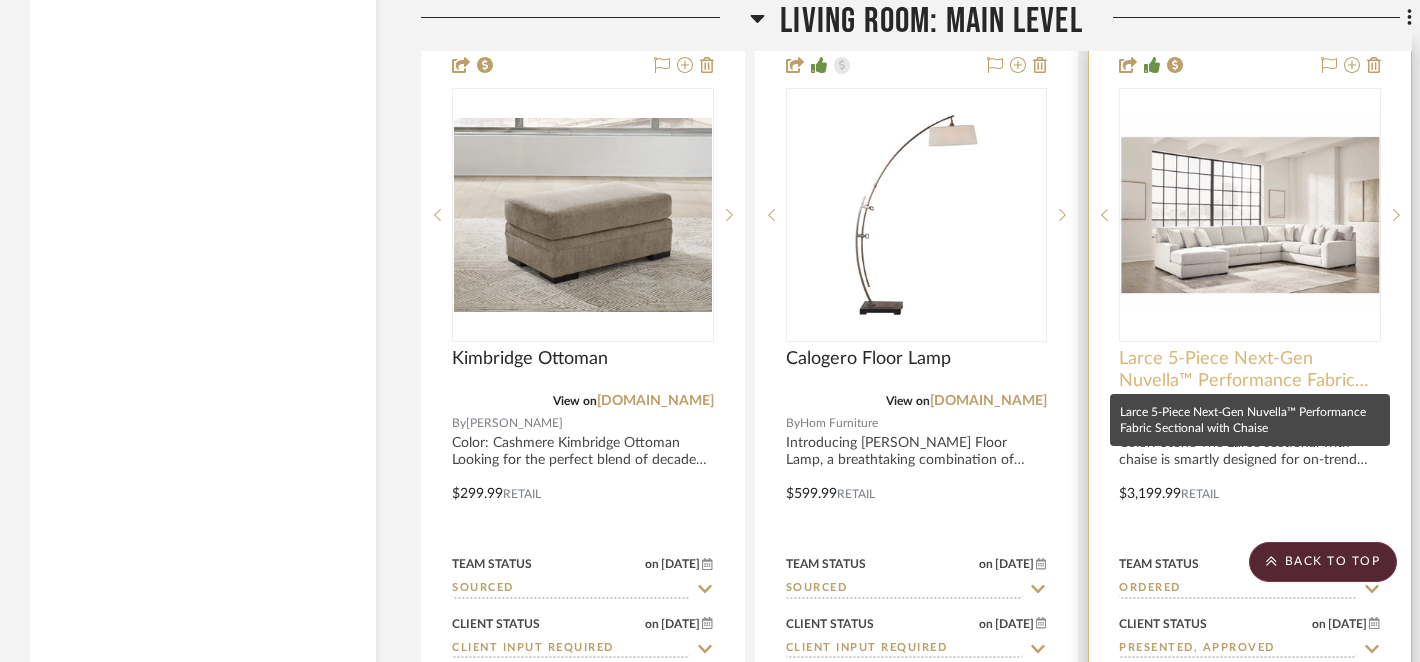 click on "Larce 5-Piece Next-Gen Nuvella™ Performance Fabric Sectional with Chaise" at bounding box center [1250, 370] 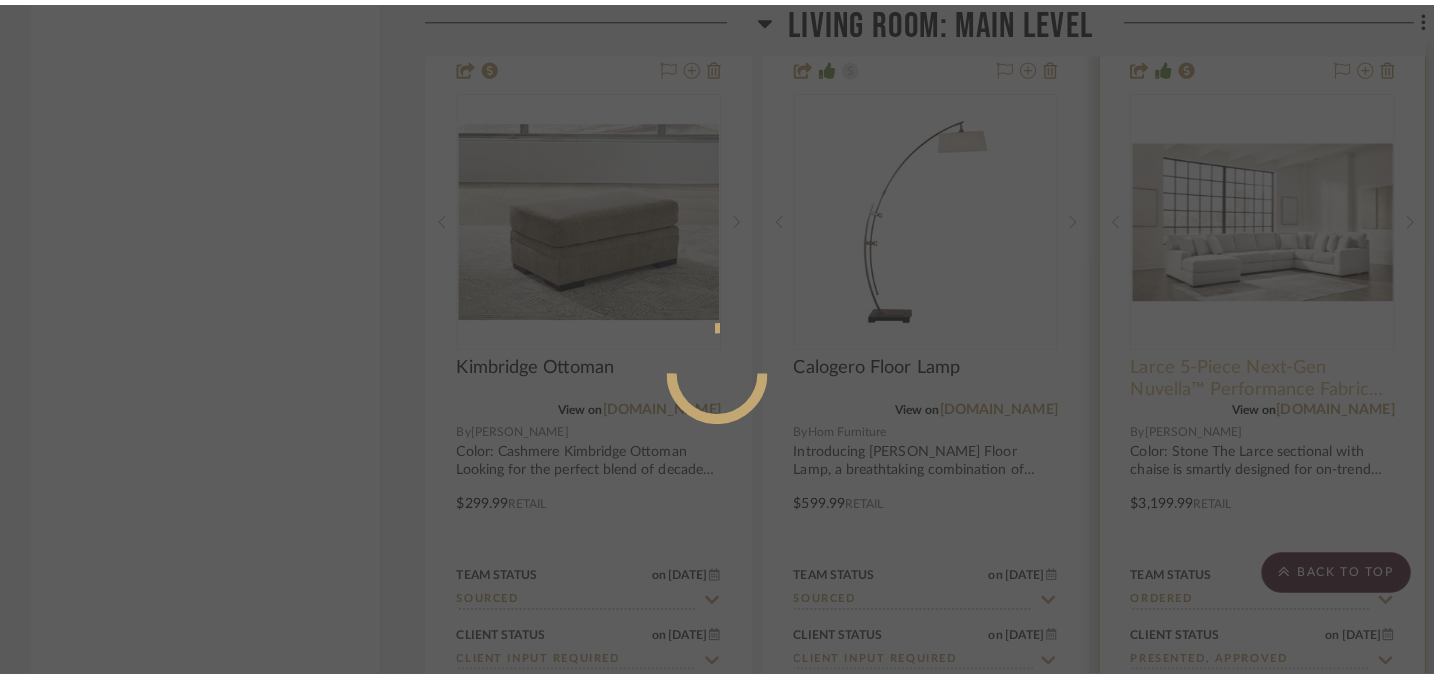 scroll, scrollTop: 0, scrollLeft: 0, axis: both 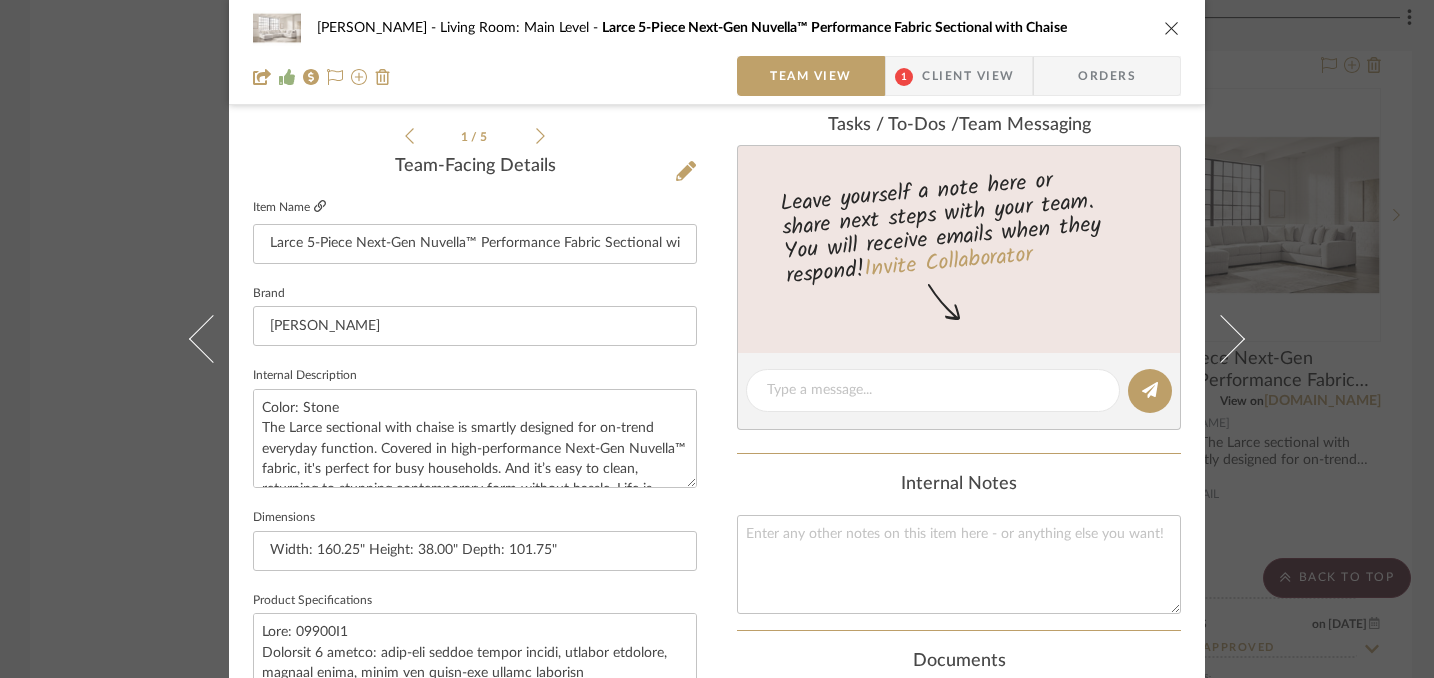 click 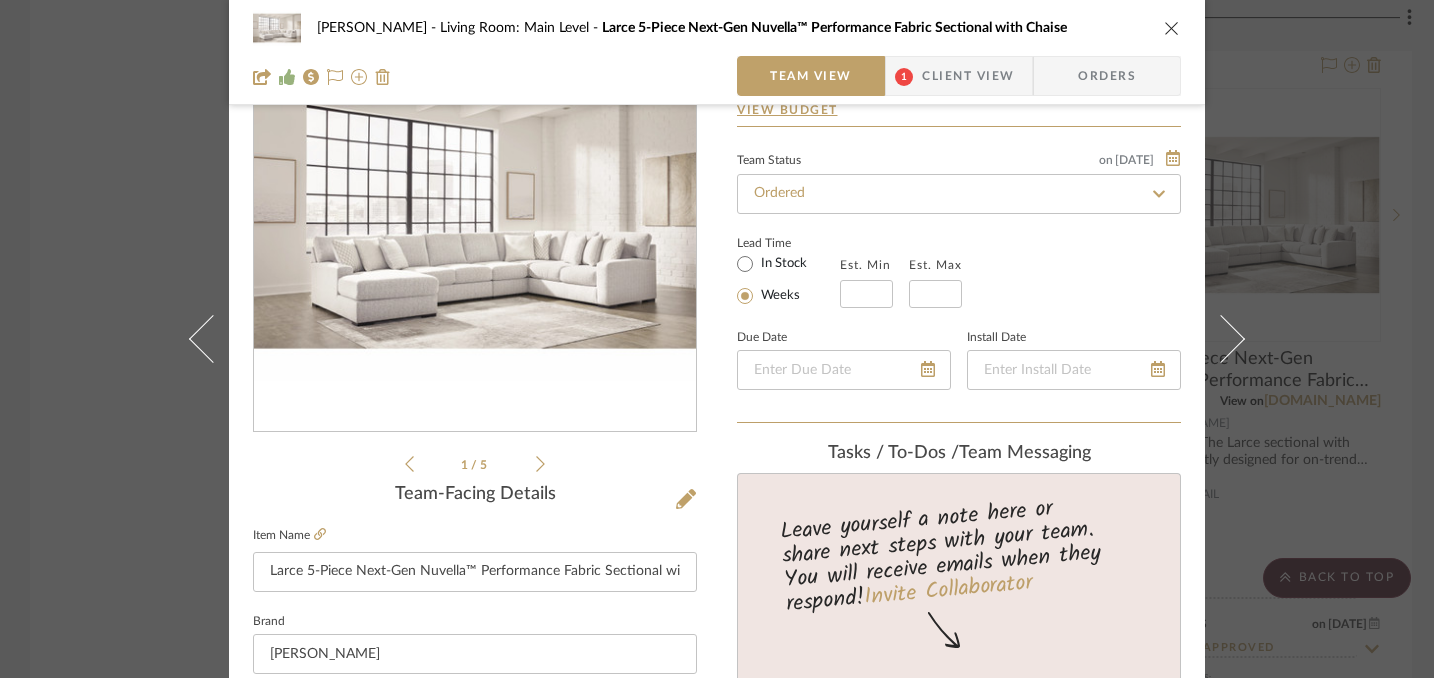 scroll, scrollTop: 0, scrollLeft: 0, axis: both 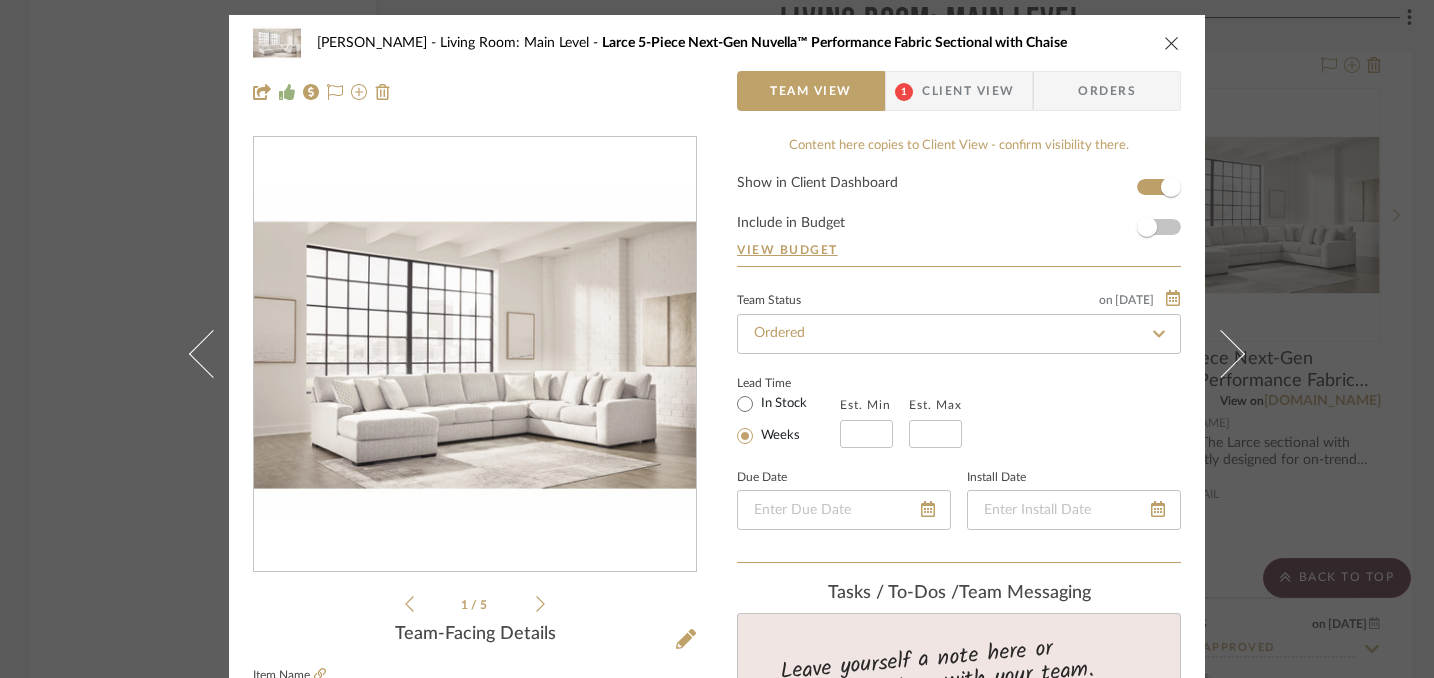 click at bounding box center [1172, 43] 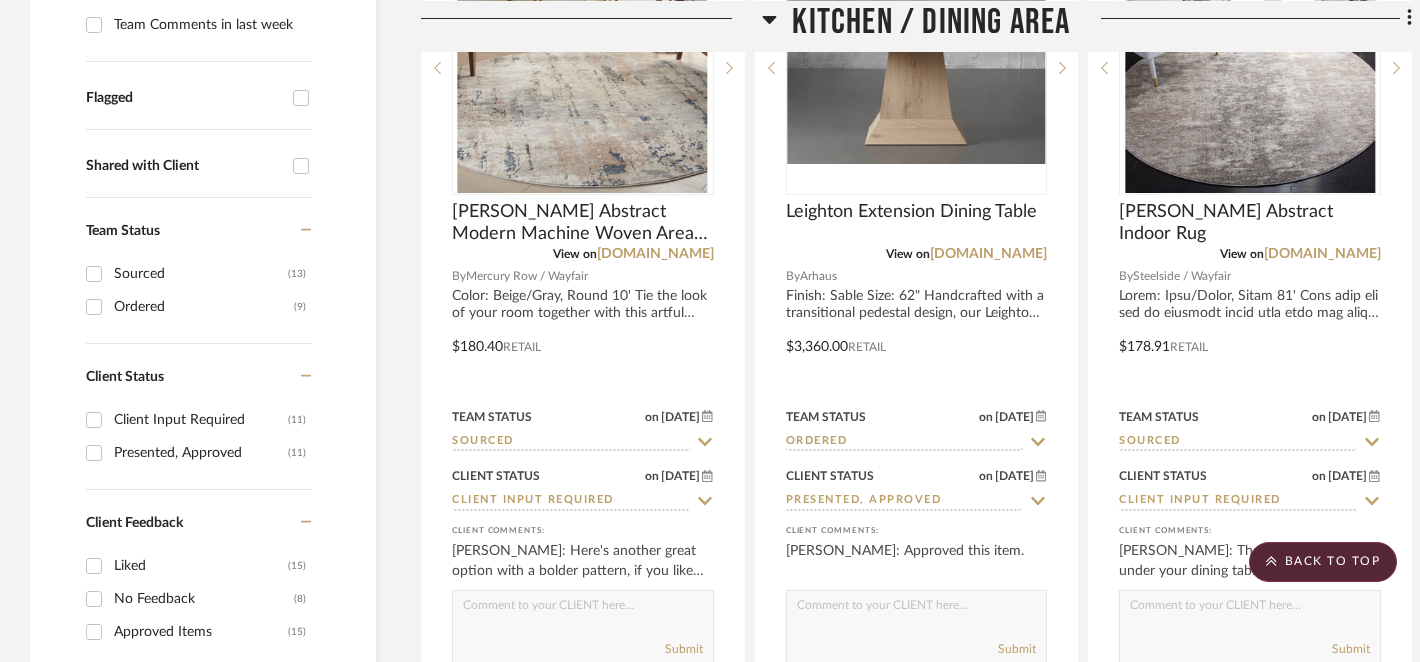 scroll, scrollTop: 0, scrollLeft: 0, axis: both 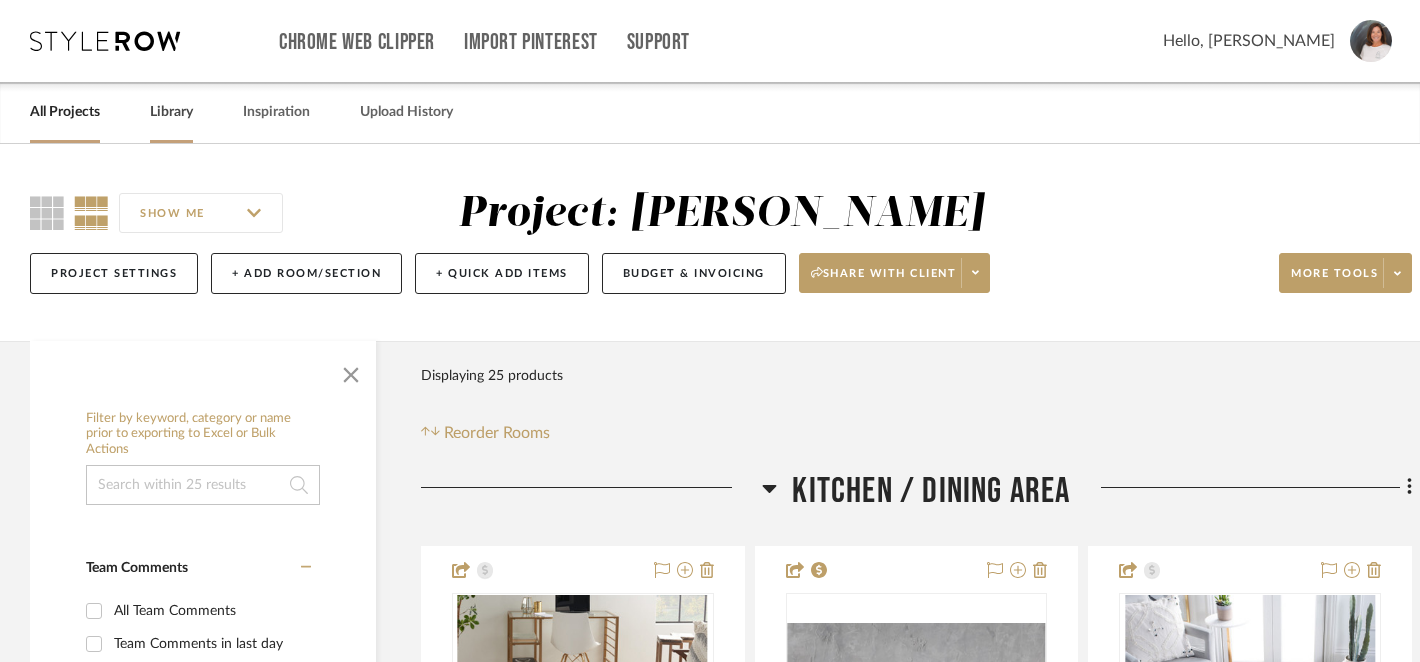 click on "Library" at bounding box center (171, 112) 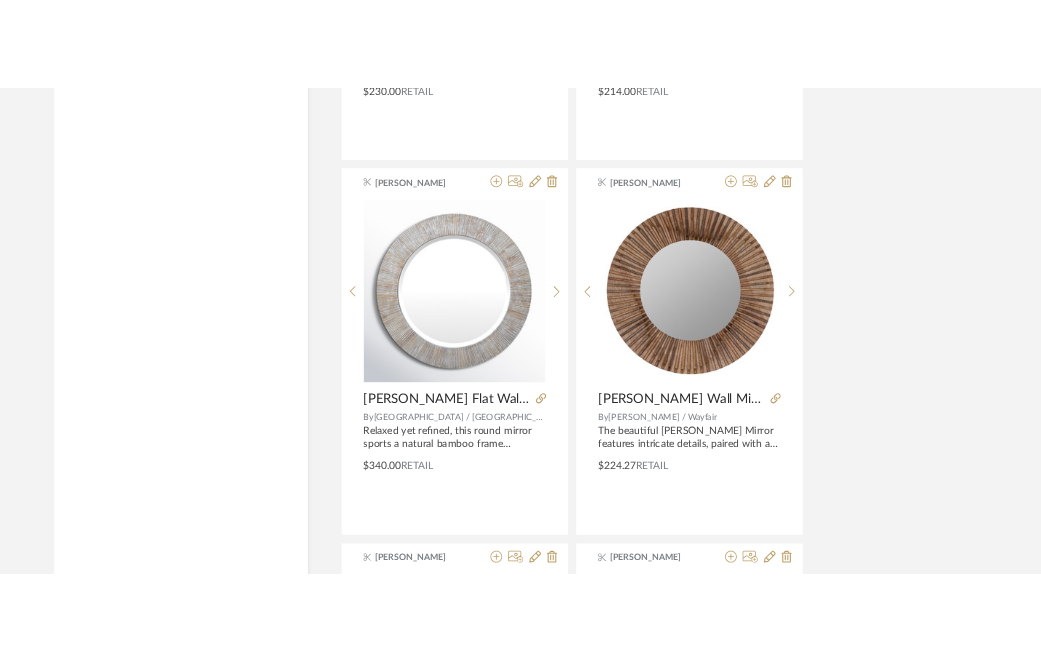 scroll, scrollTop: 4434, scrollLeft: 0, axis: vertical 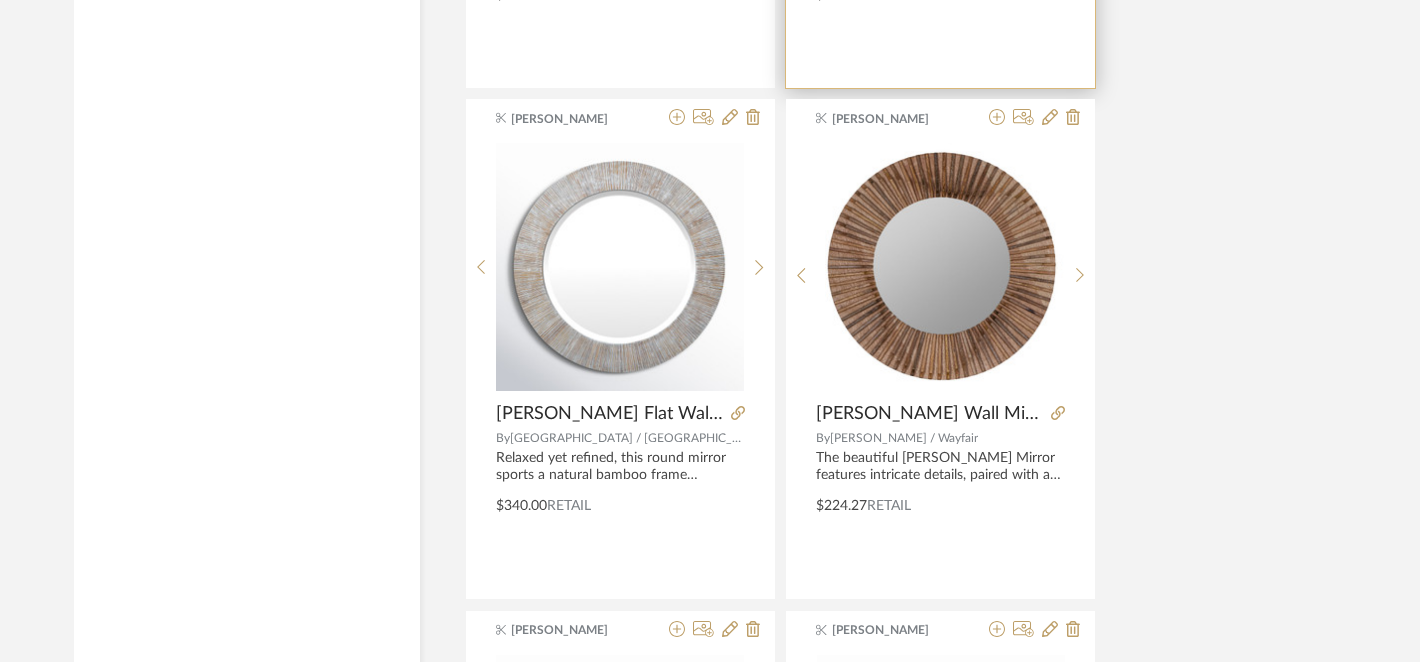 type on "mirror" 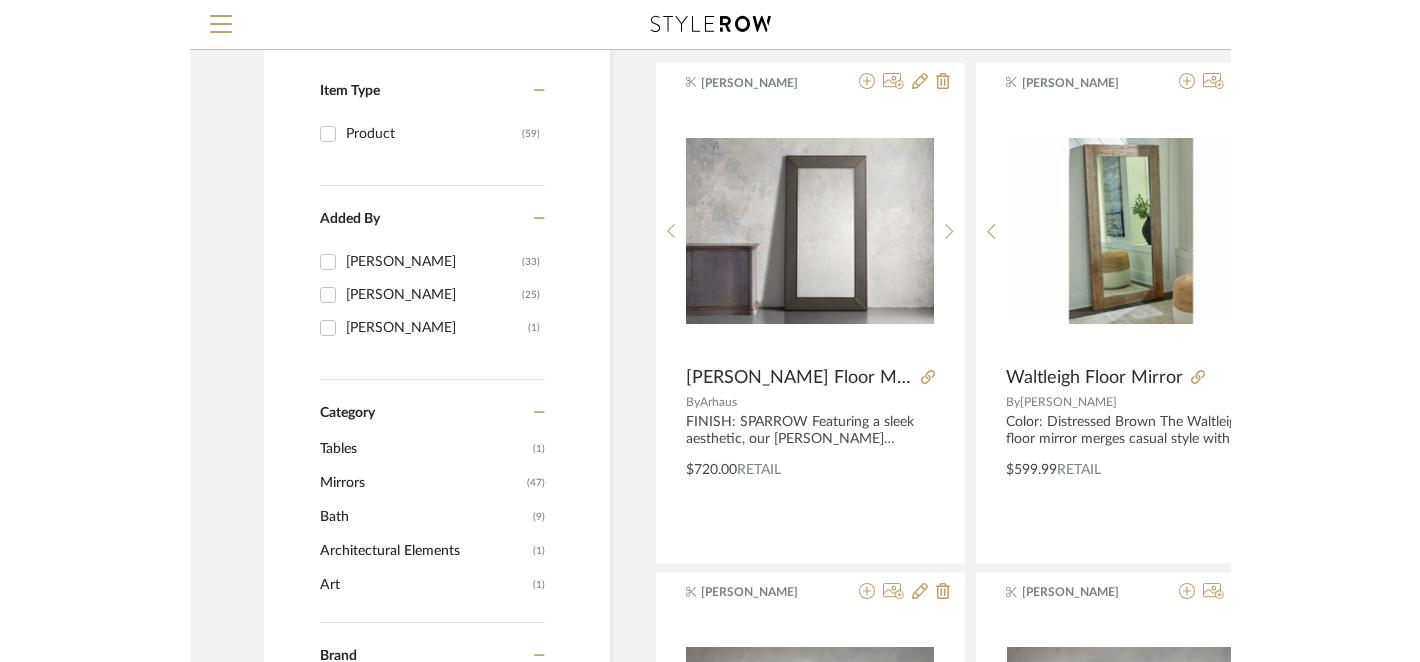 scroll, scrollTop: 0, scrollLeft: 0, axis: both 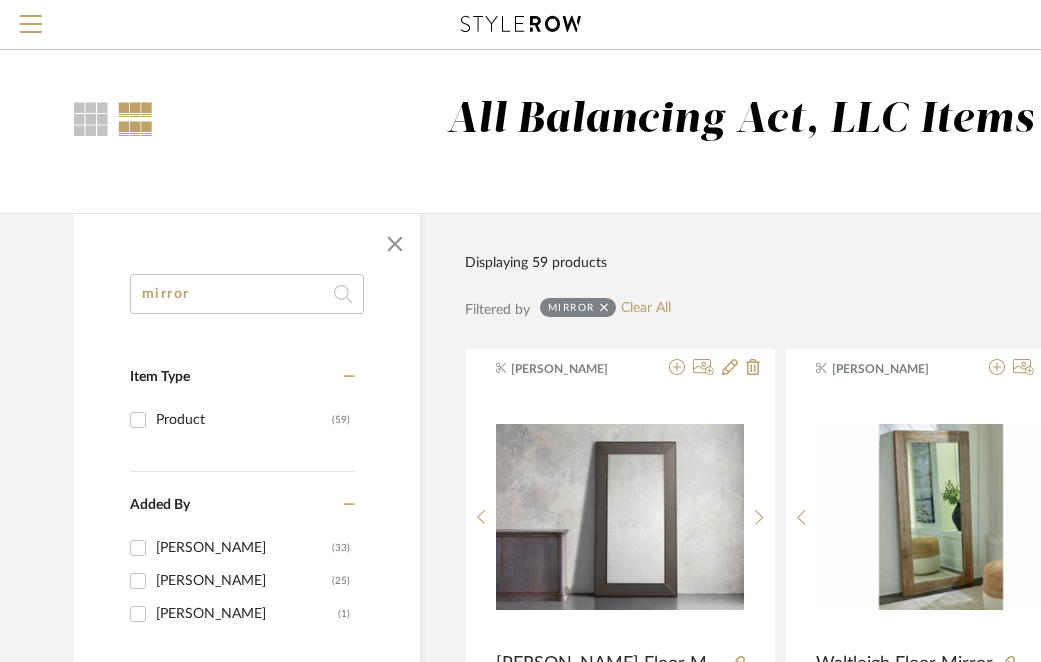 click at bounding box center (521, 24) 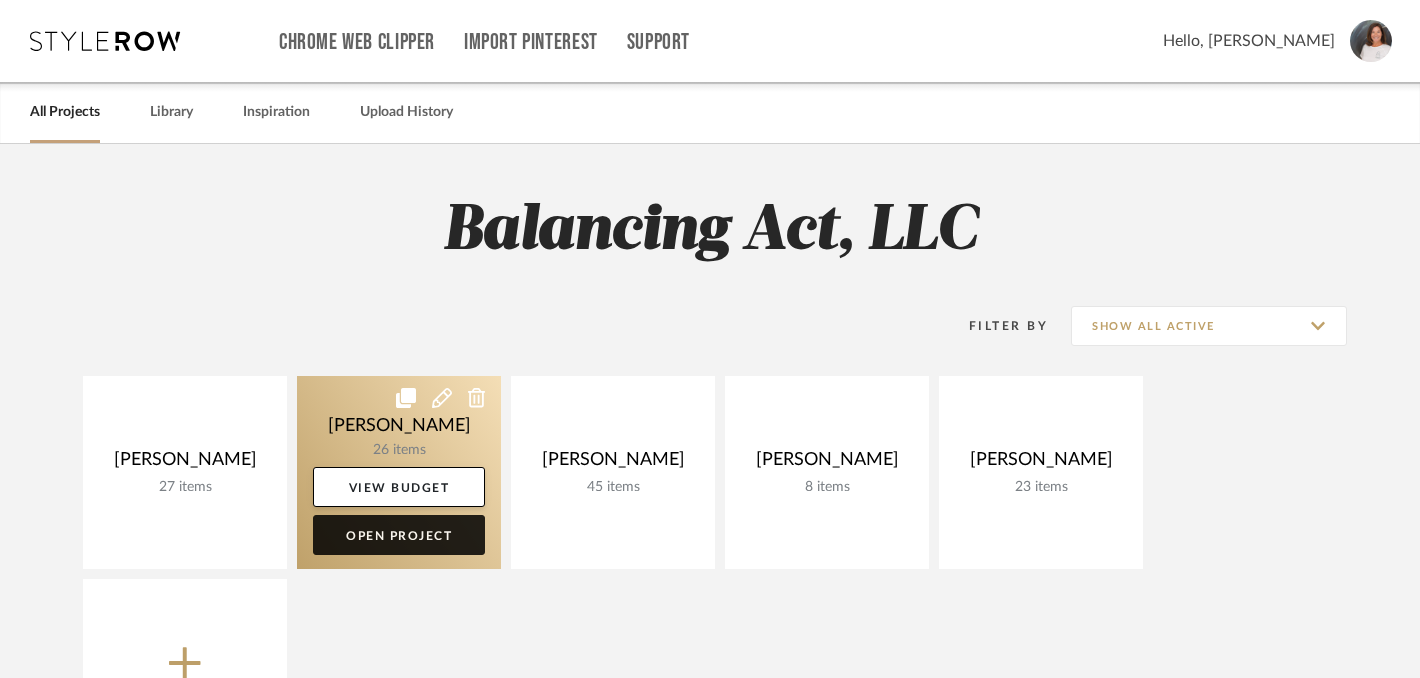 click on "Open Project" 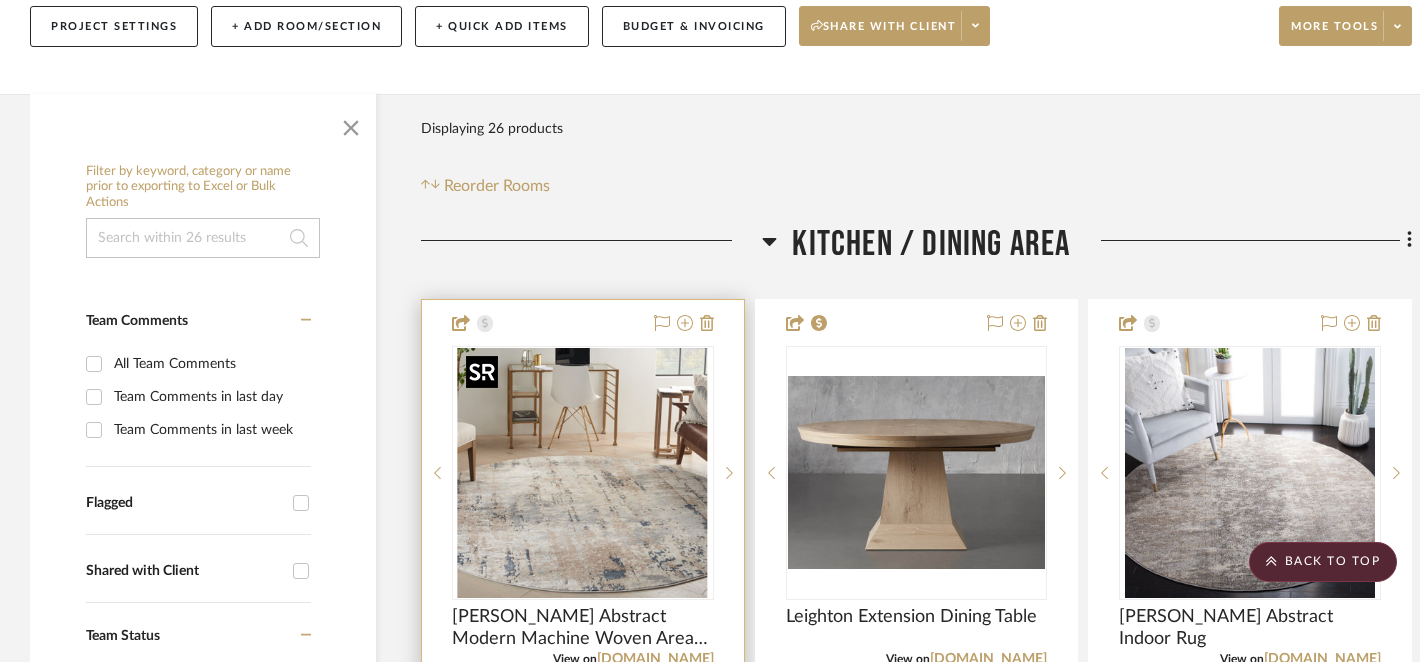 scroll, scrollTop: 160, scrollLeft: 0, axis: vertical 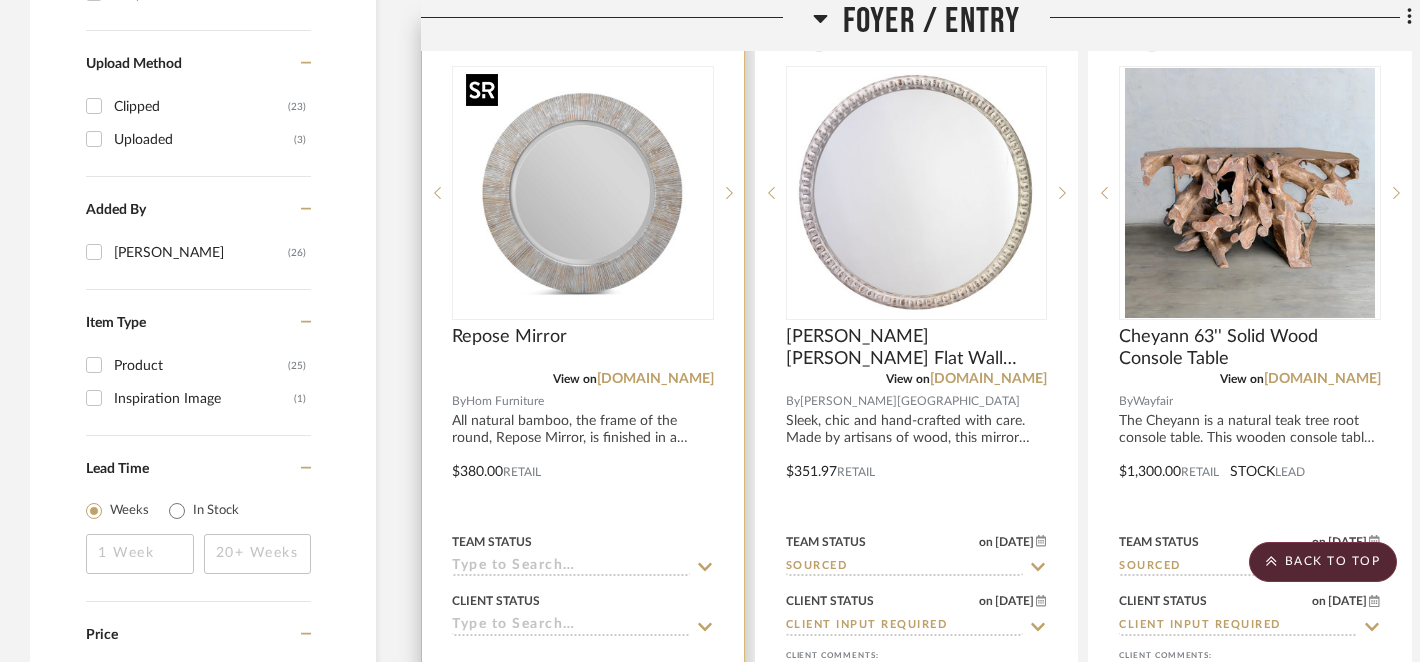 click at bounding box center [0, 0] 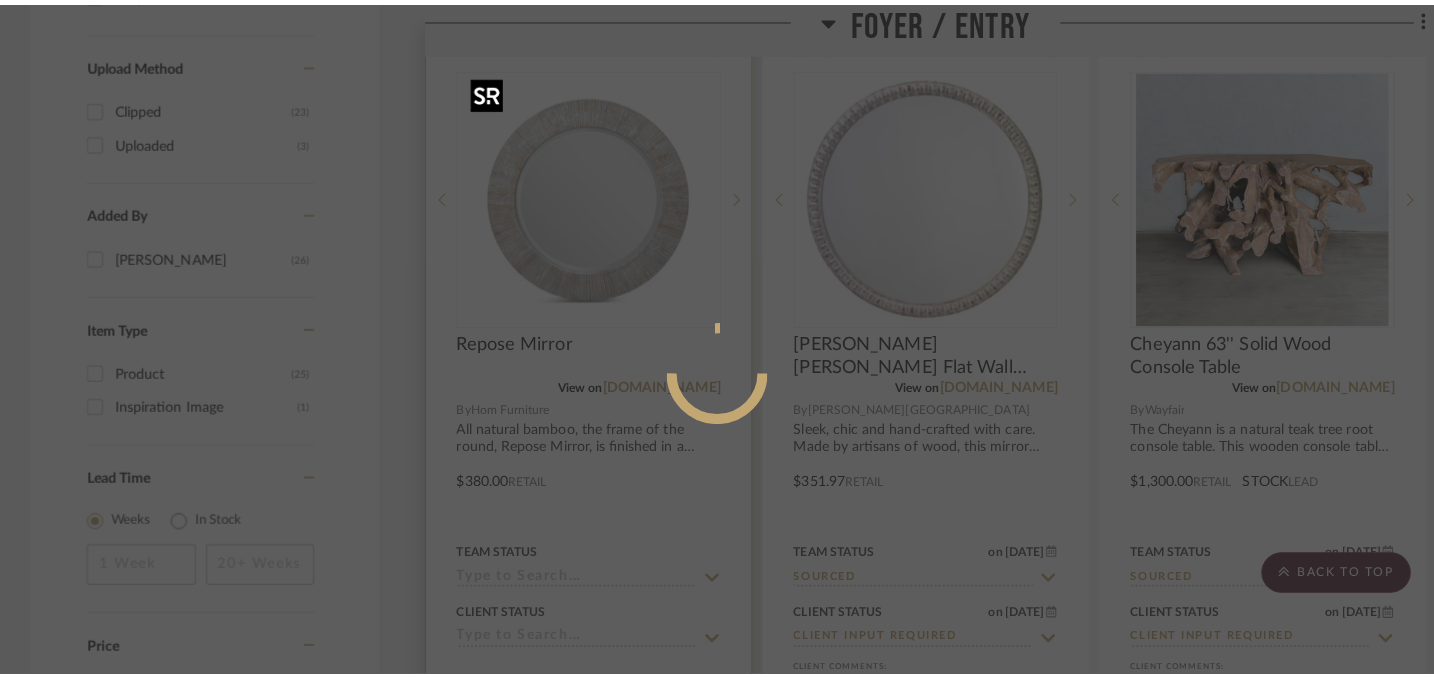 scroll, scrollTop: 0, scrollLeft: 0, axis: both 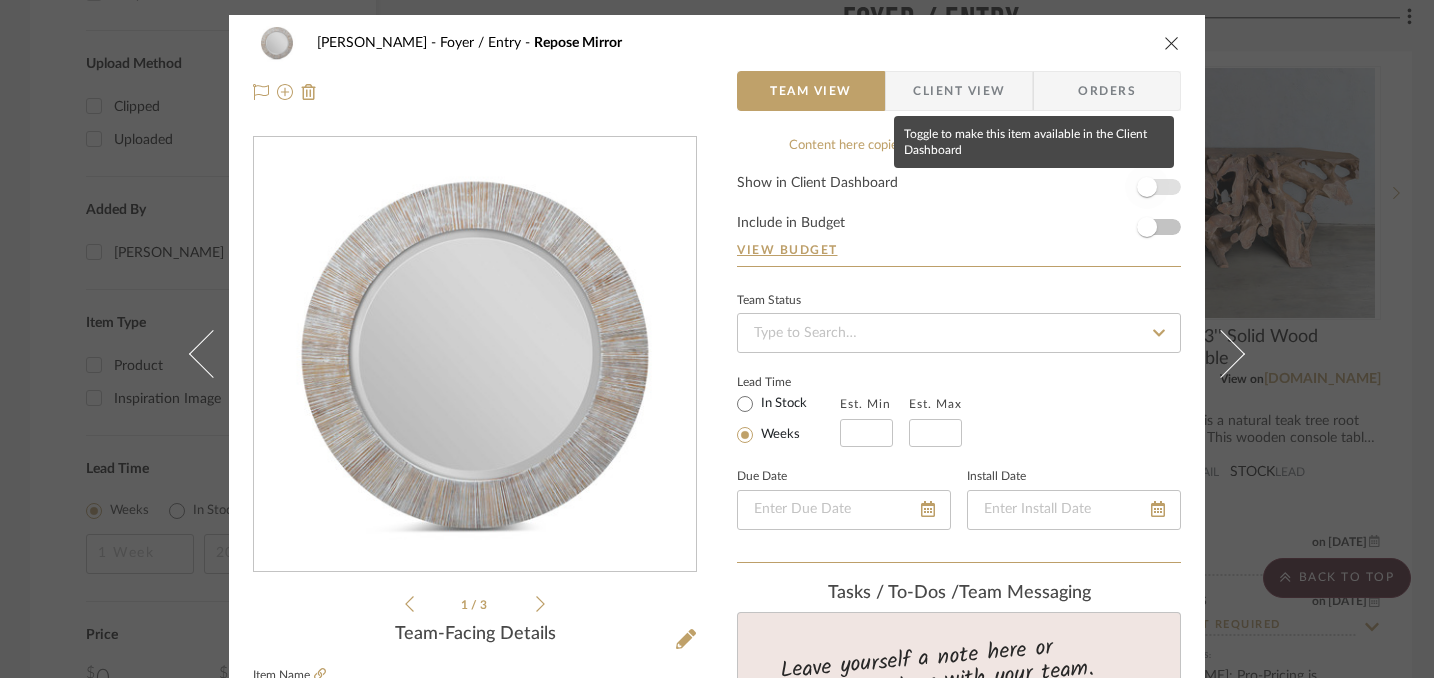 click at bounding box center (1147, 187) 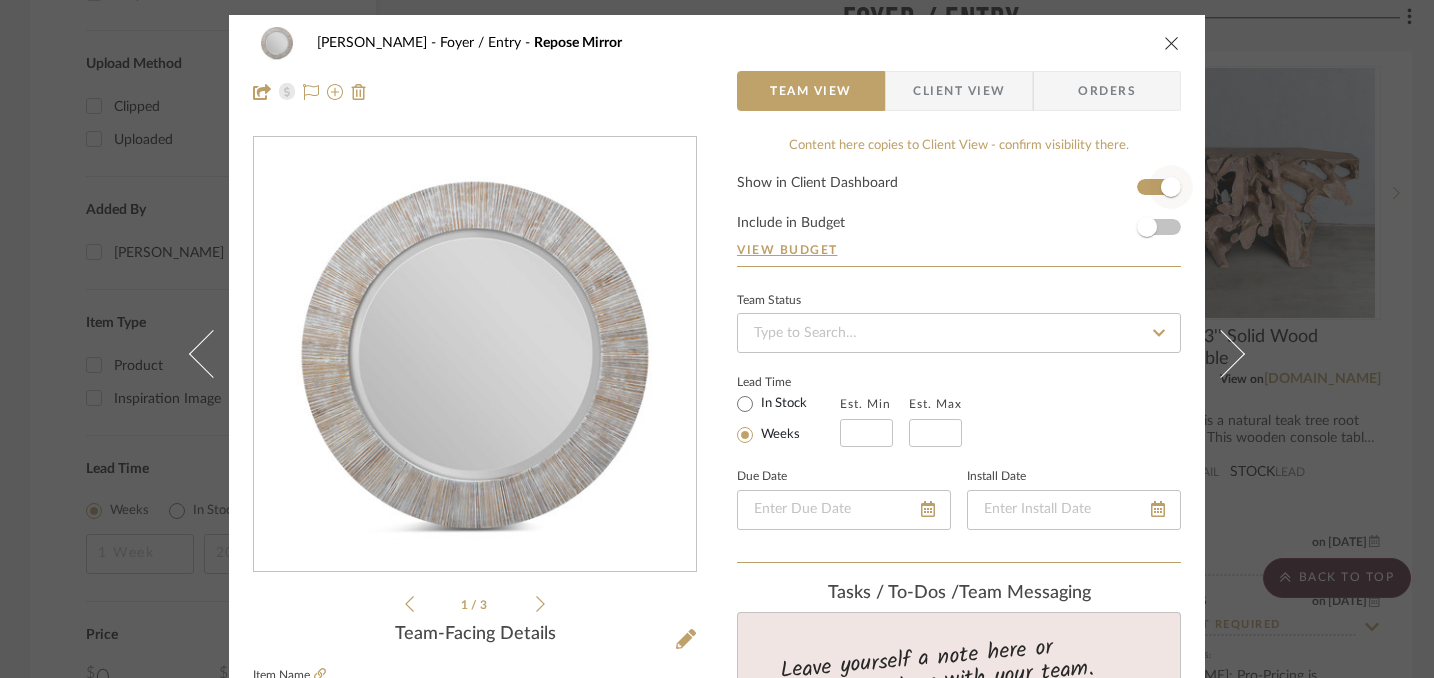 type 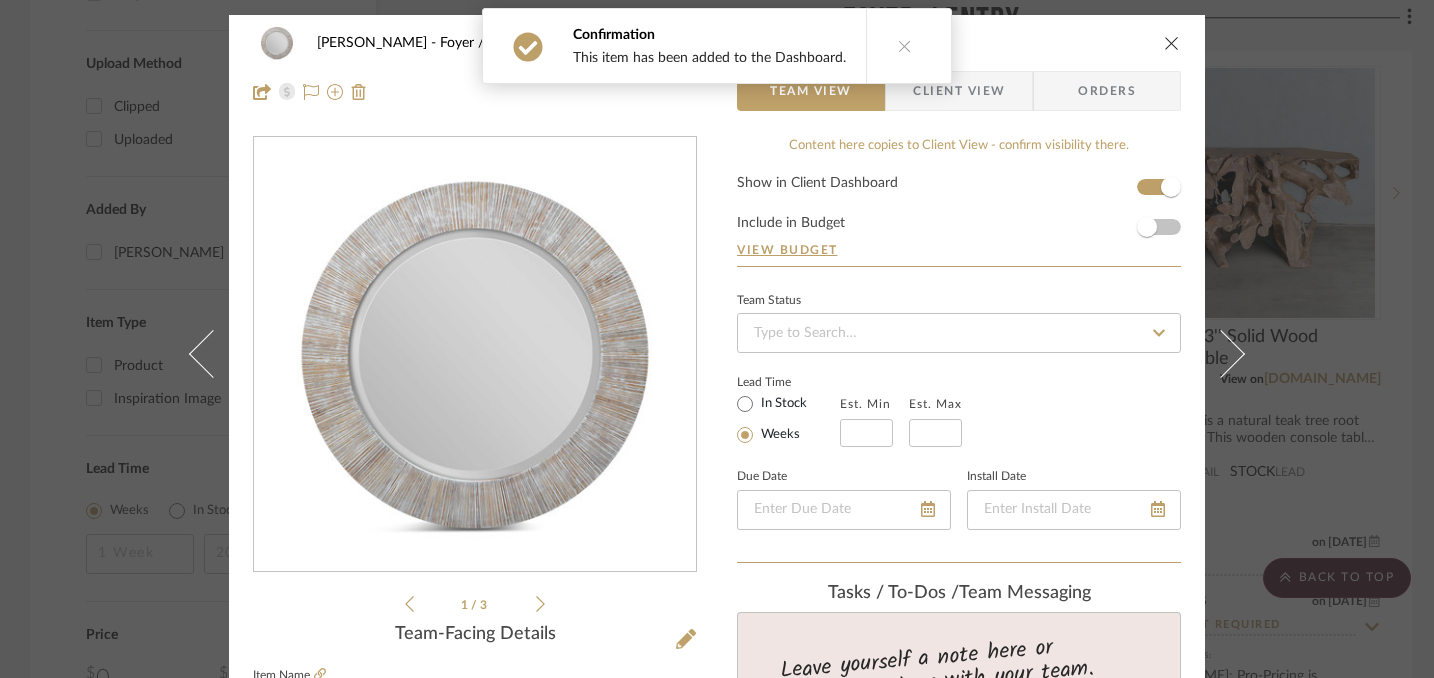 click at bounding box center (1172, 43) 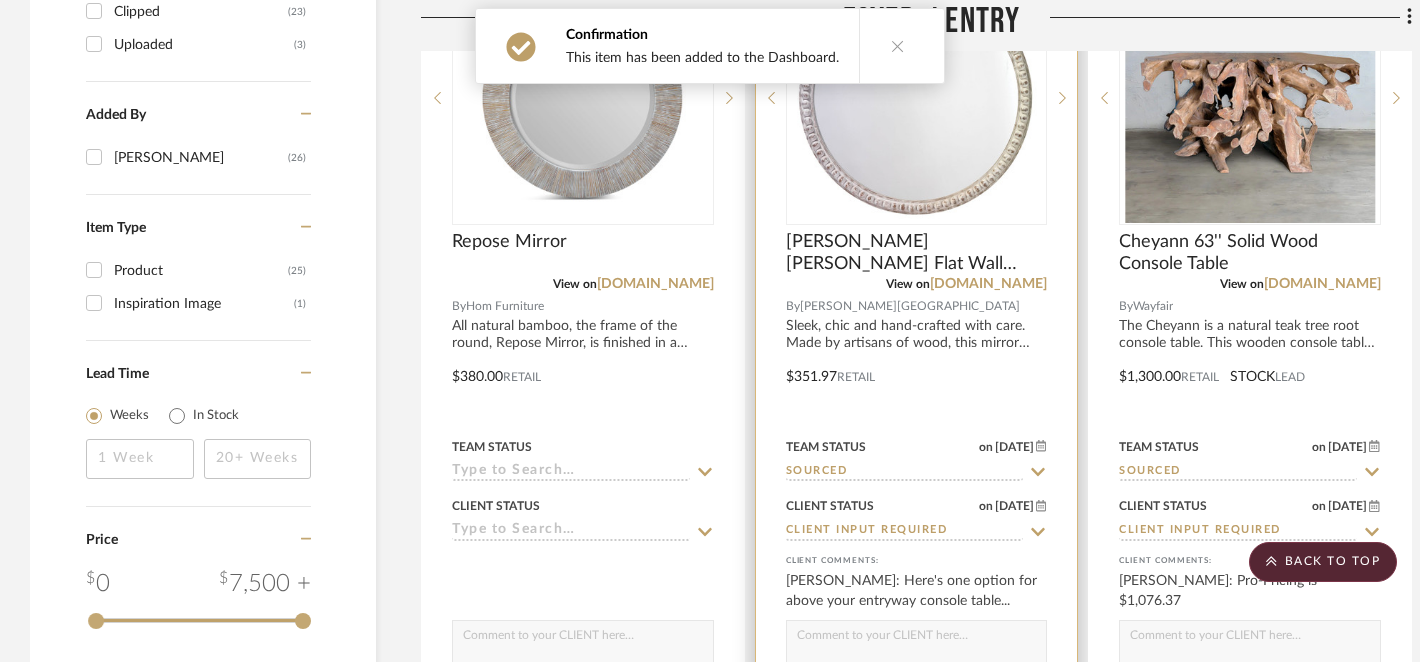 scroll, scrollTop: 2514, scrollLeft: 0, axis: vertical 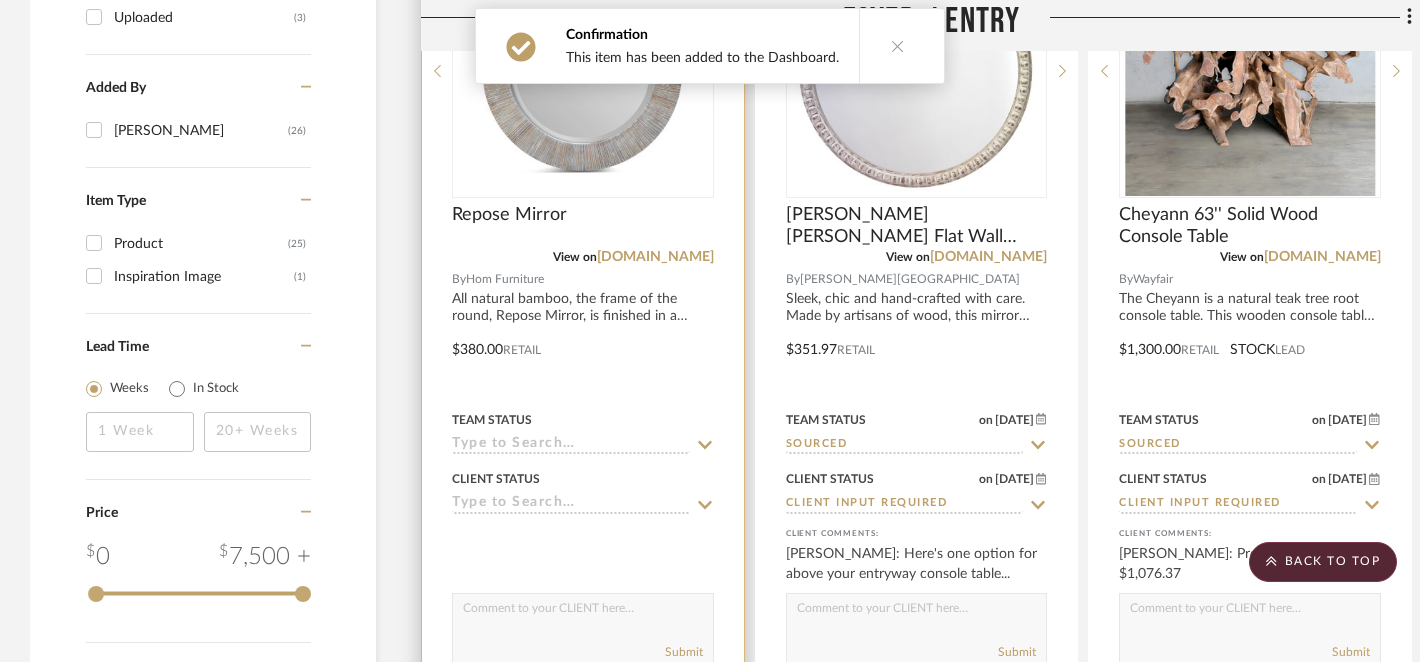 click 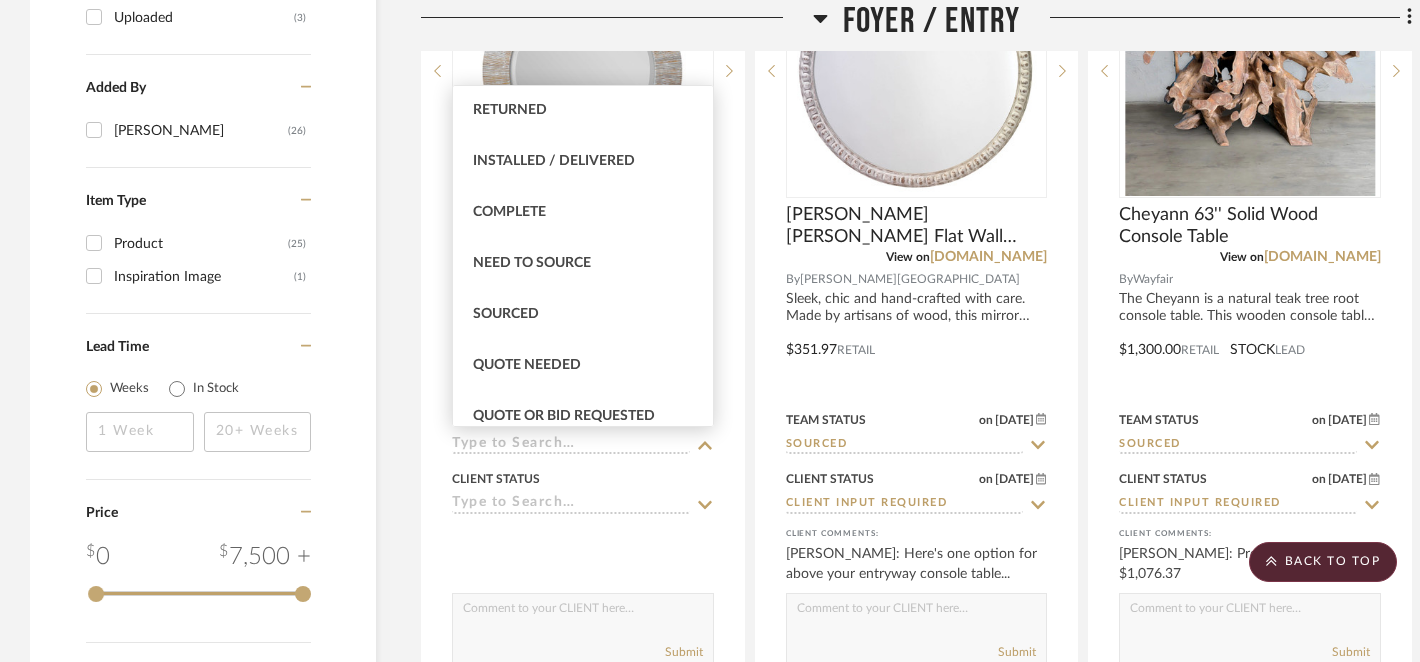 scroll, scrollTop: 463, scrollLeft: 0, axis: vertical 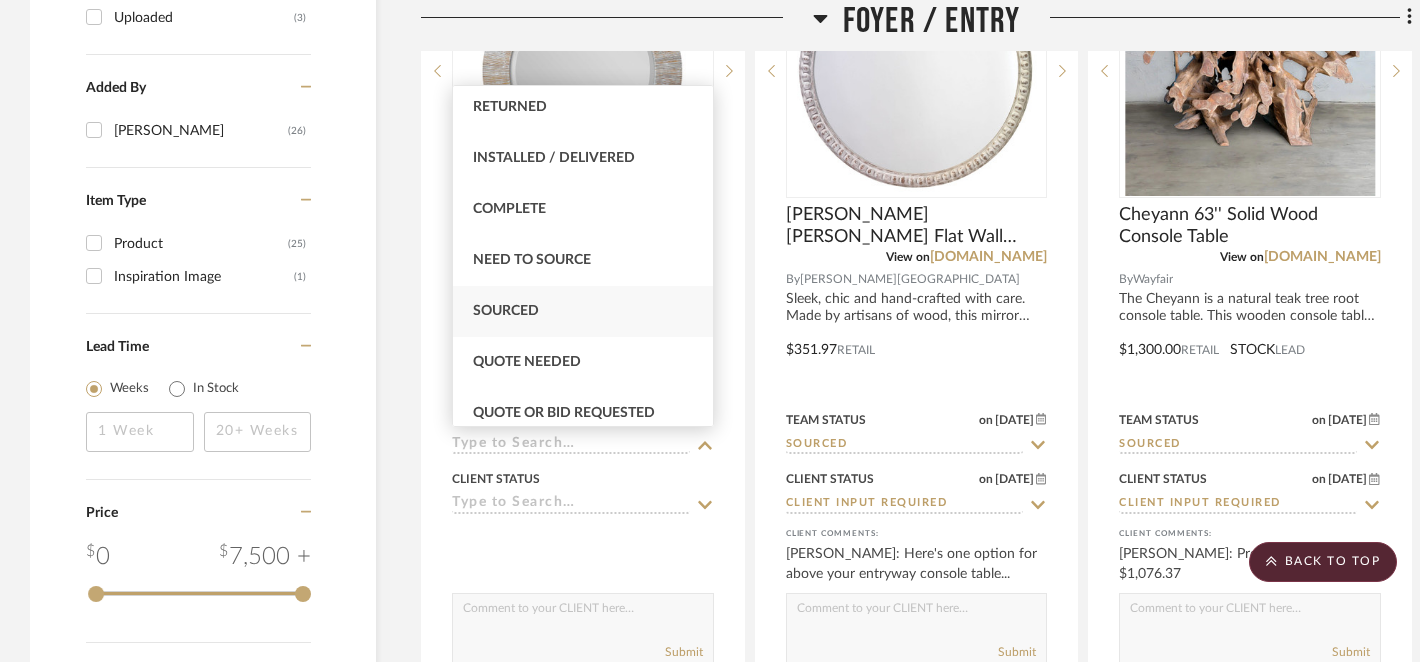 click on "Sourced" at bounding box center (506, 311) 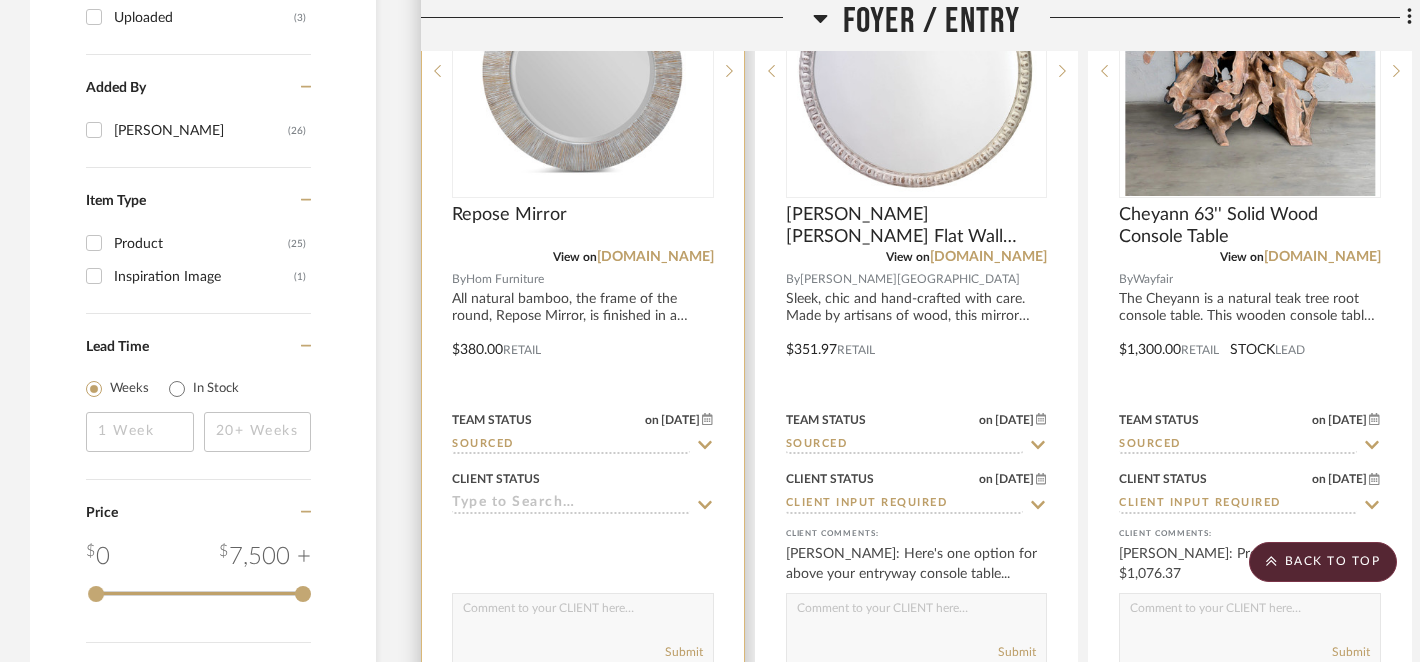 click 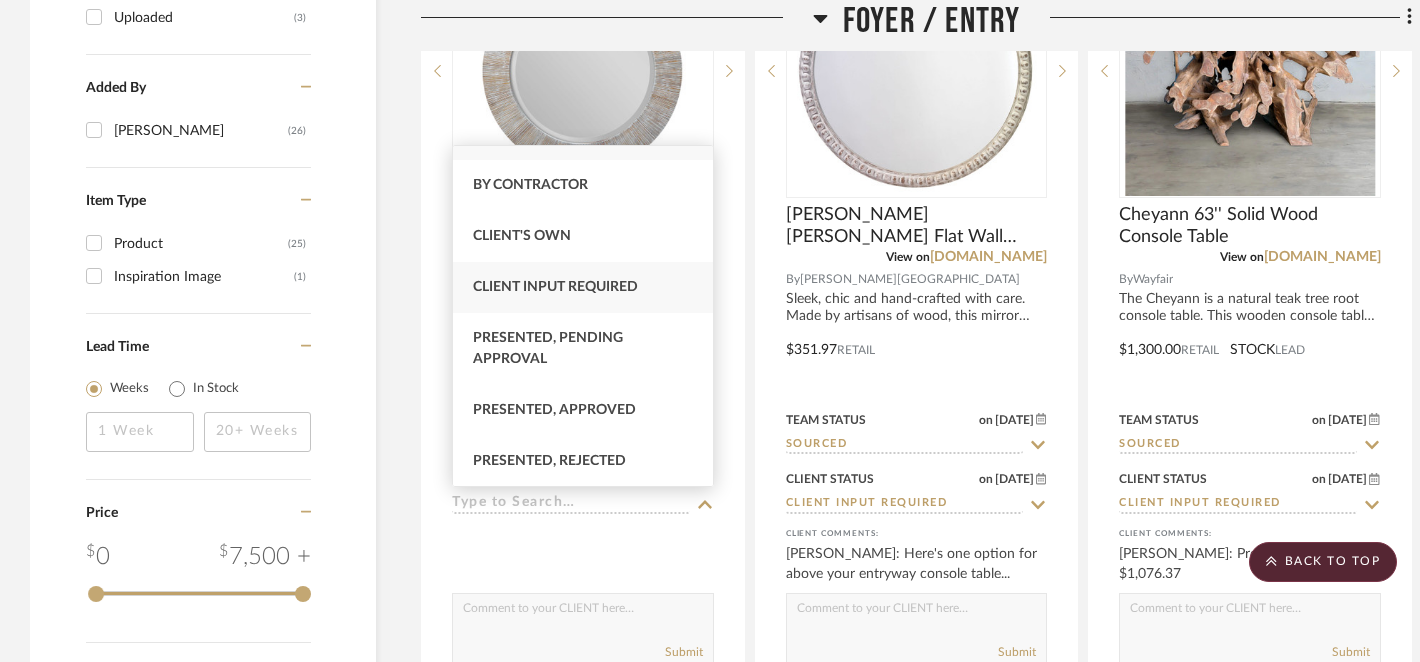 scroll, scrollTop: 42, scrollLeft: 0, axis: vertical 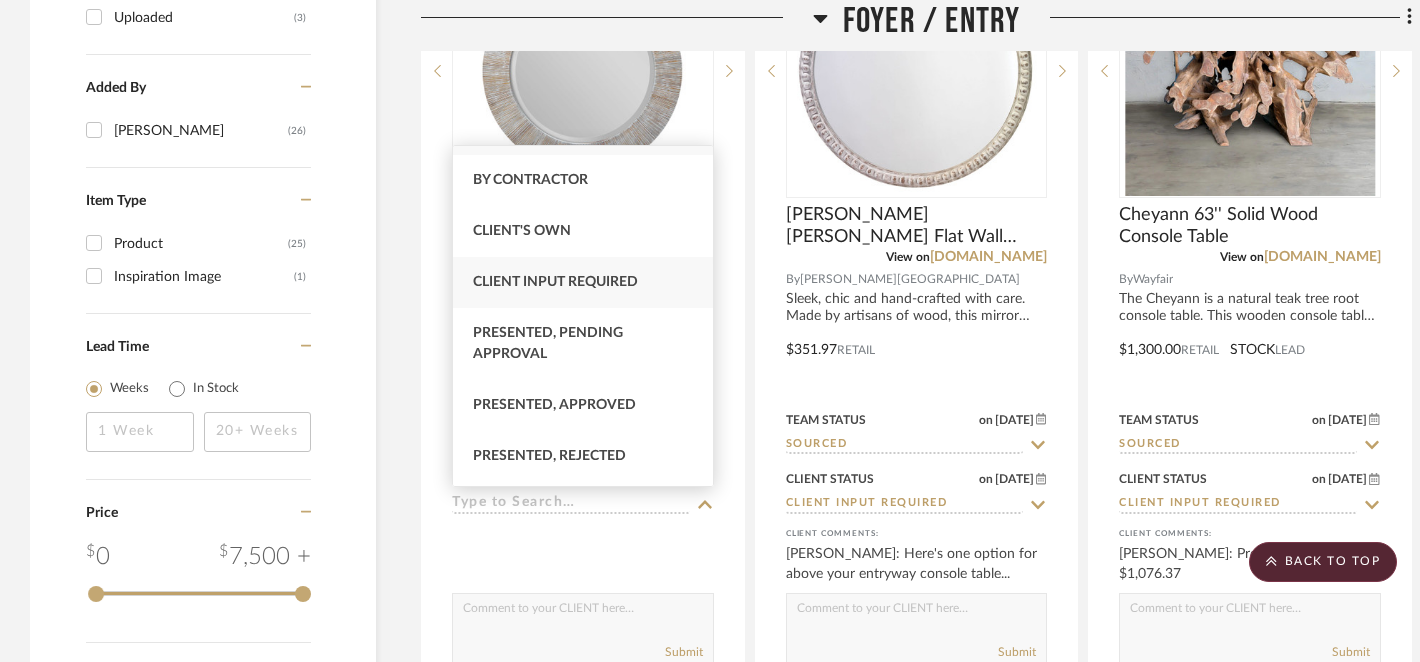 click on "Client Input Required" at bounding box center (555, 282) 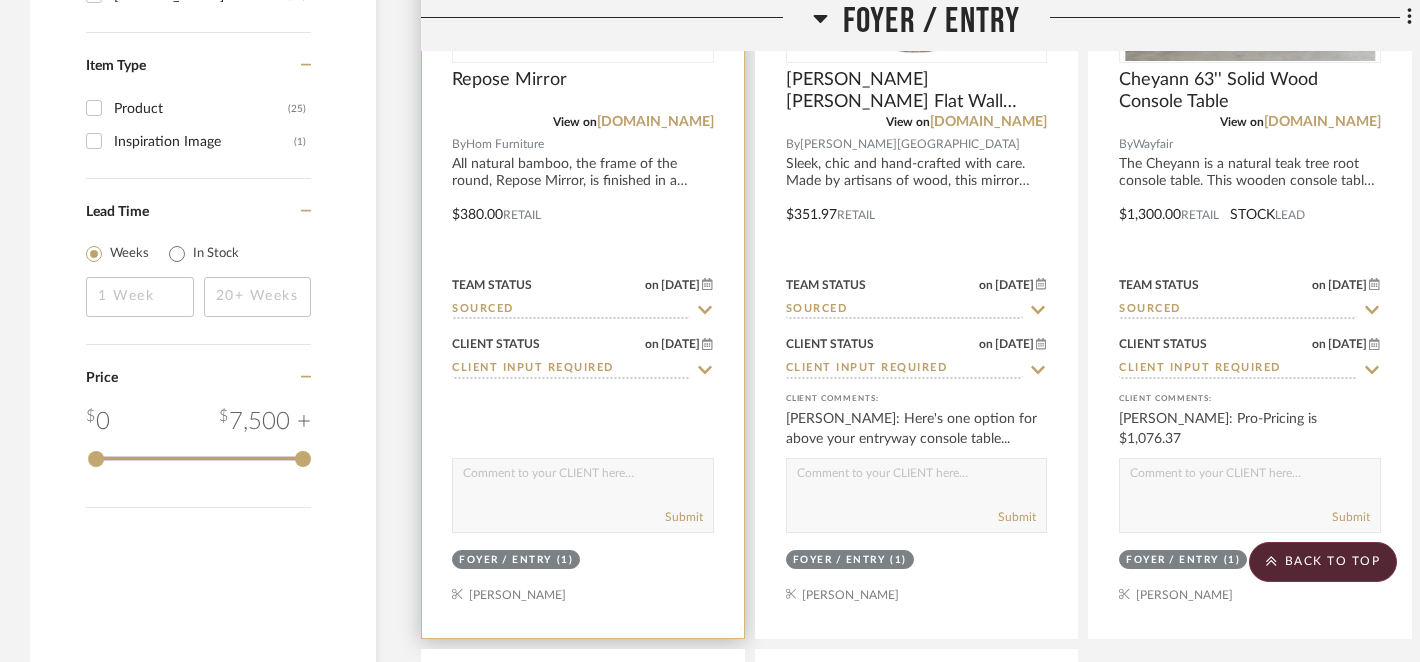 scroll, scrollTop: 2664, scrollLeft: 0, axis: vertical 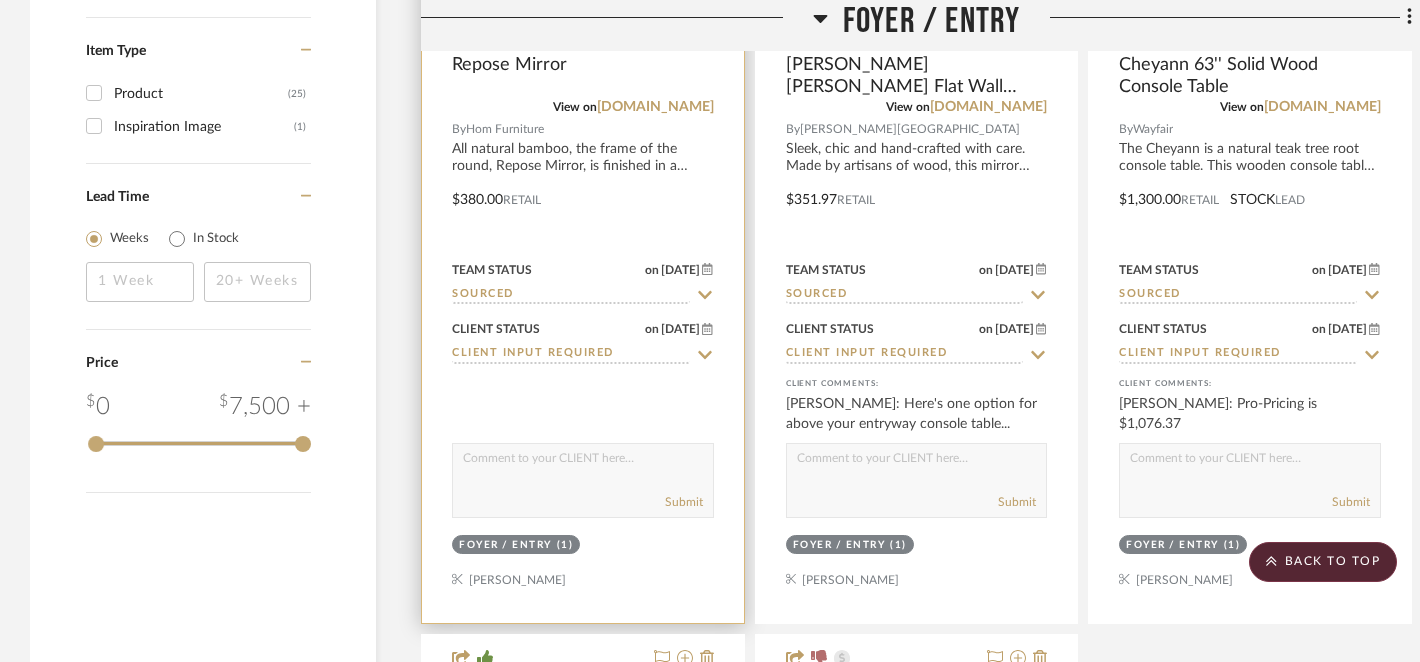 click at bounding box center (583, 463) 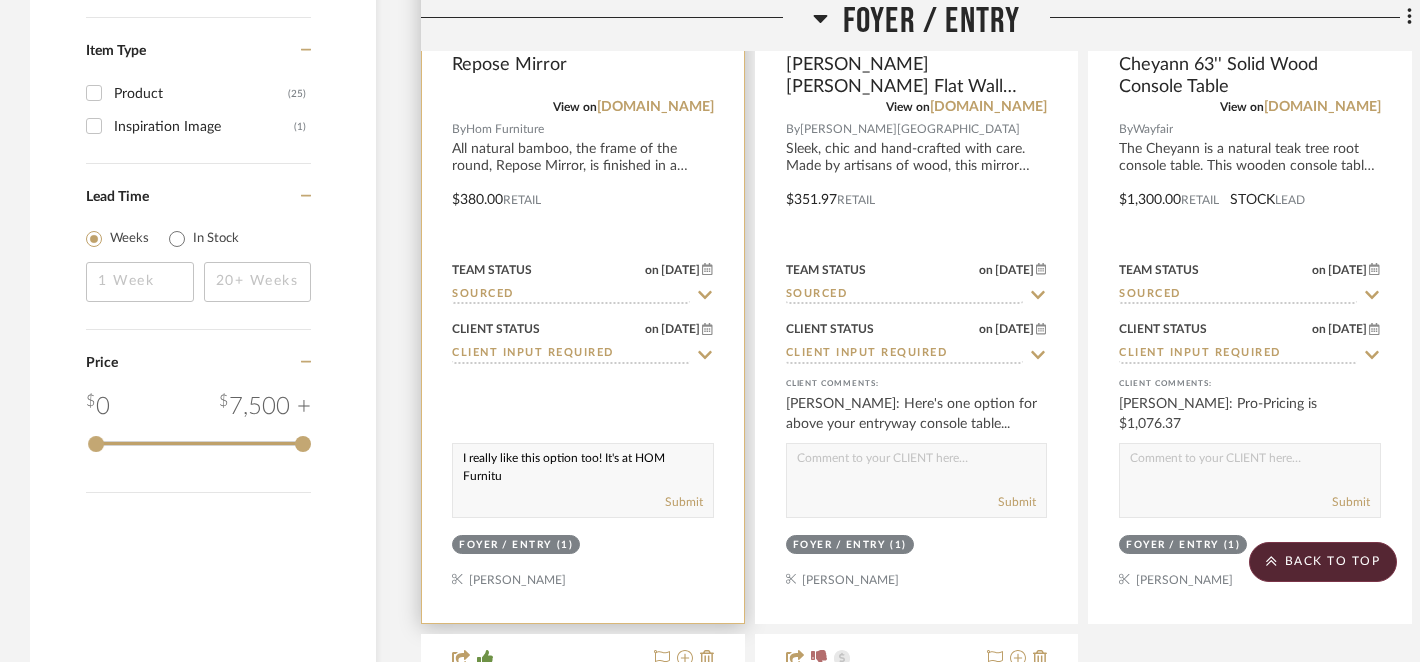 scroll, scrollTop: 1, scrollLeft: 0, axis: vertical 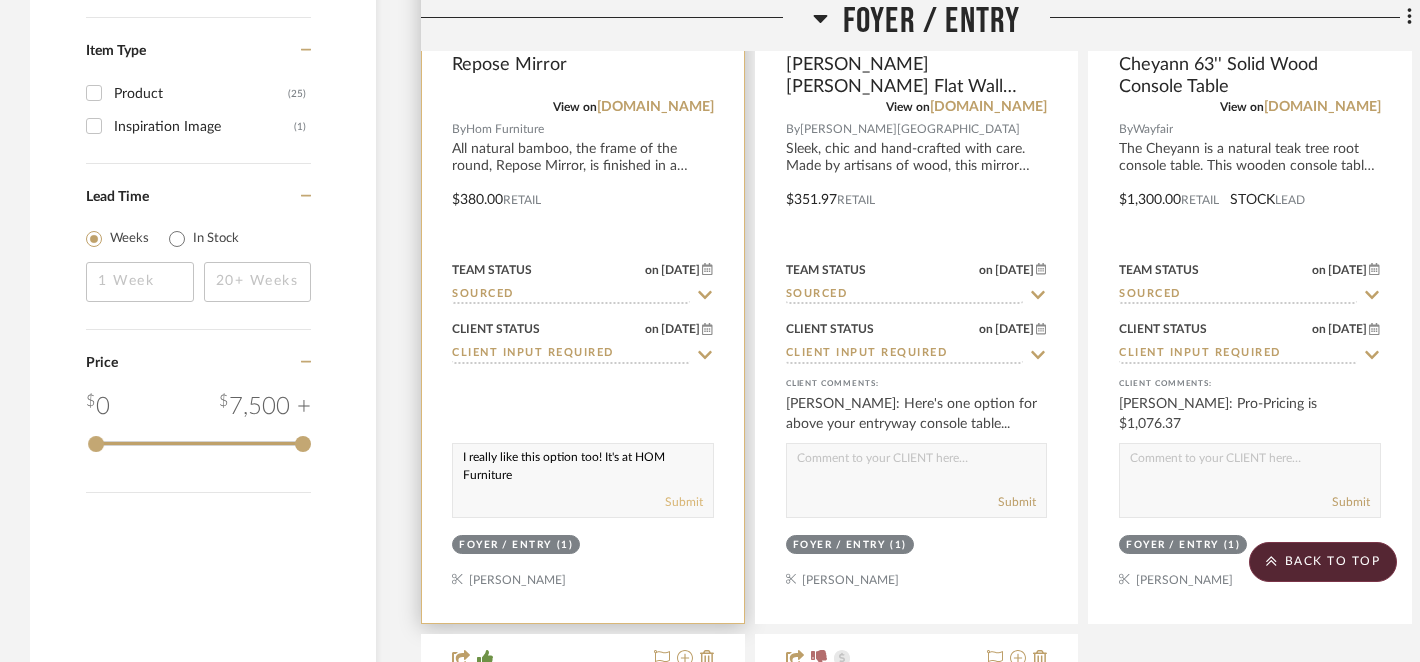 type on "I really like this option too! It's at HOM Furniture" 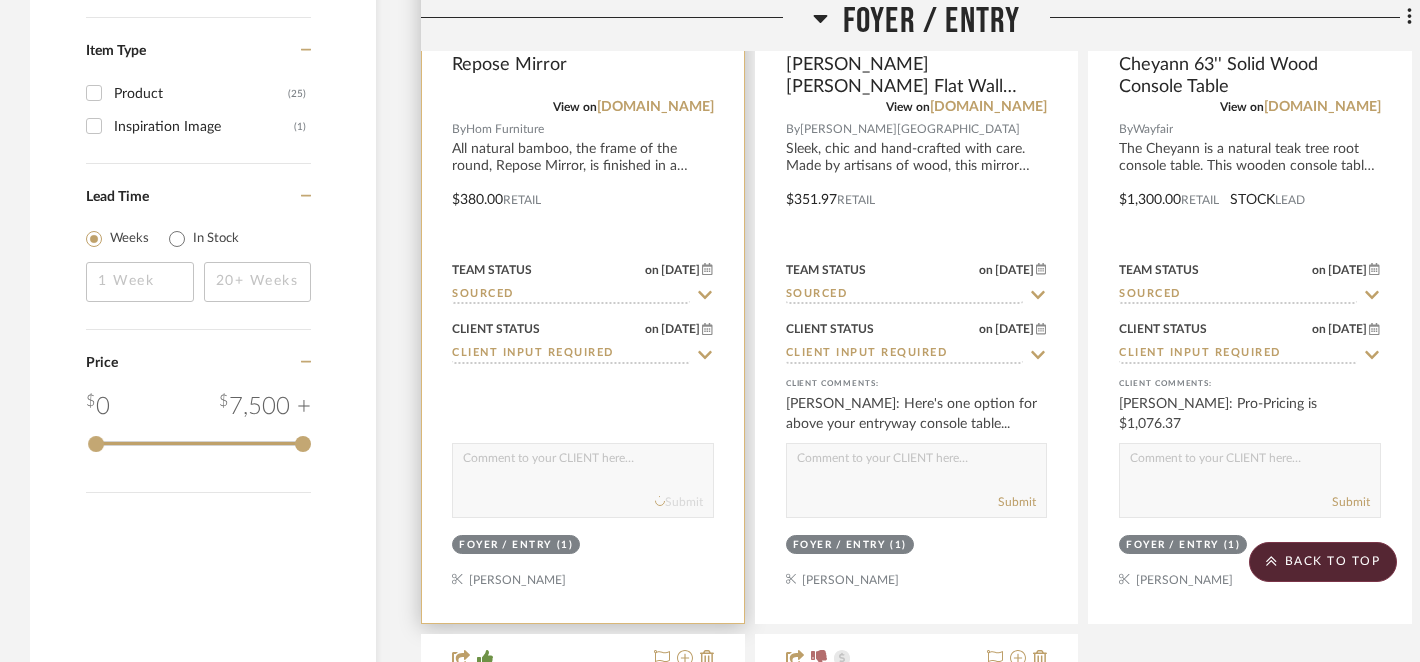 scroll, scrollTop: 0, scrollLeft: 0, axis: both 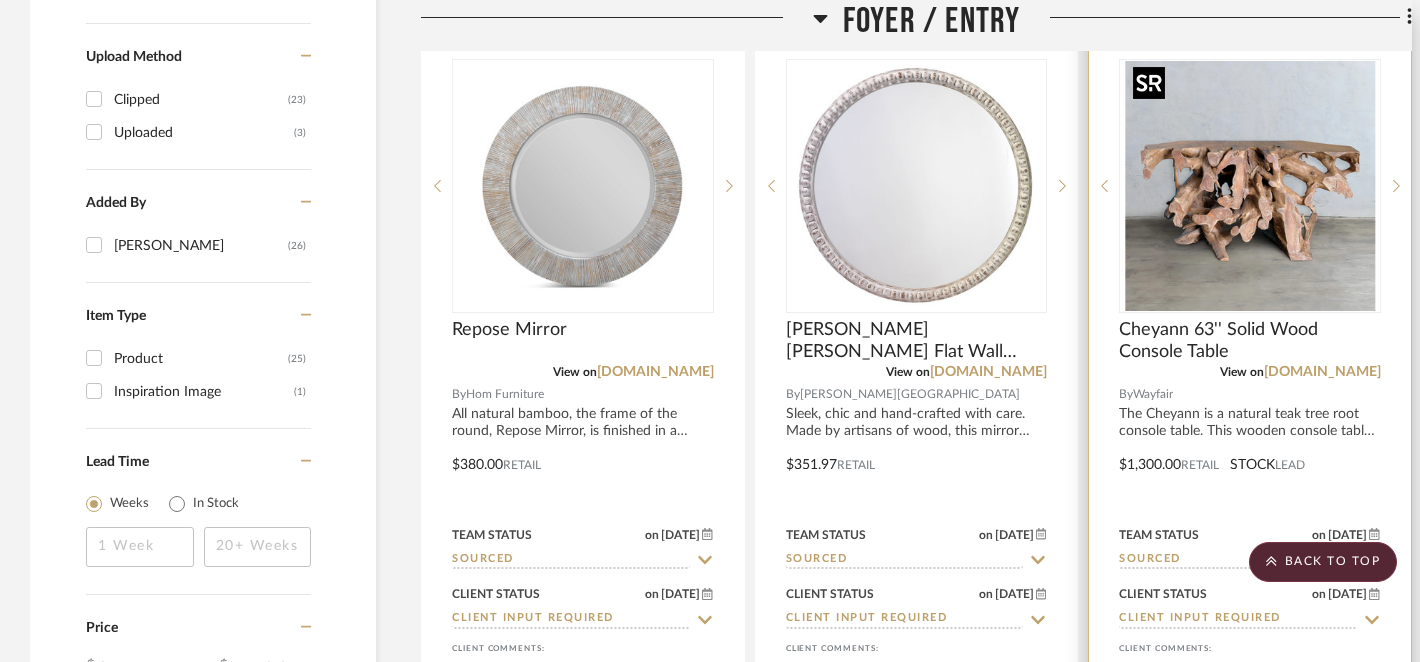 type 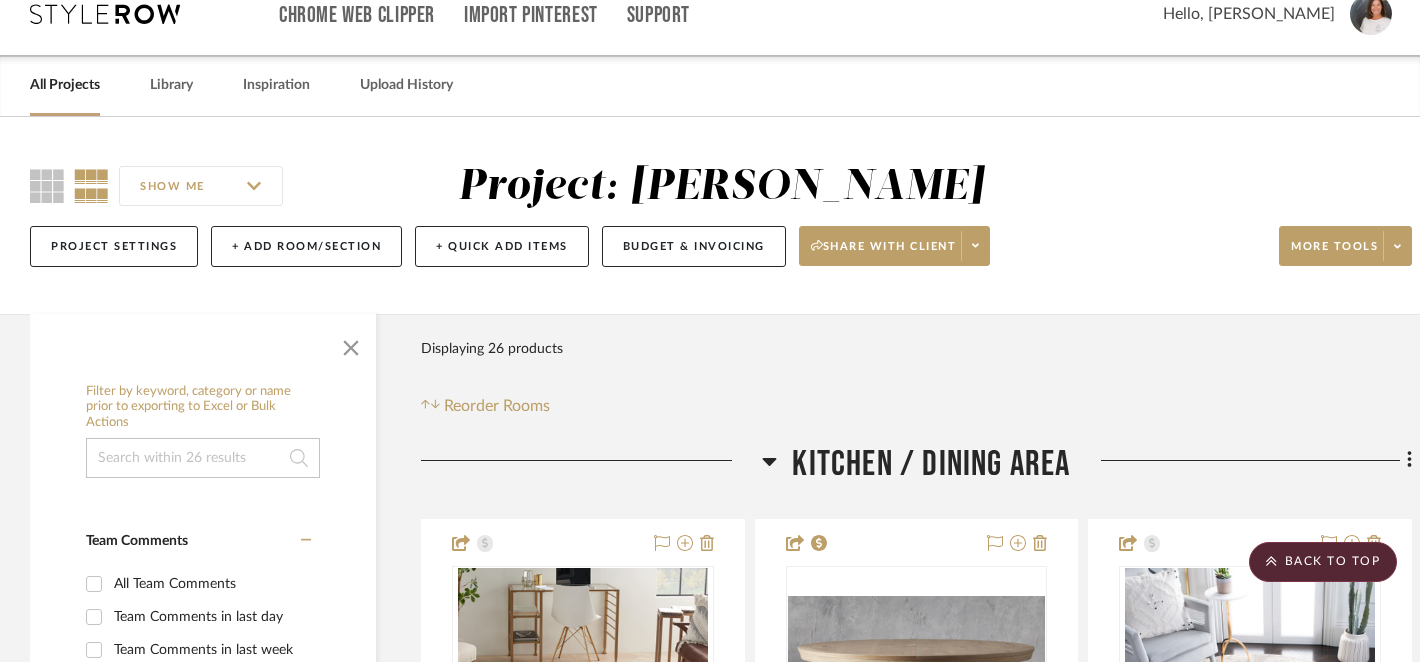 scroll, scrollTop: 24, scrollLeft: 0, axis: vertical 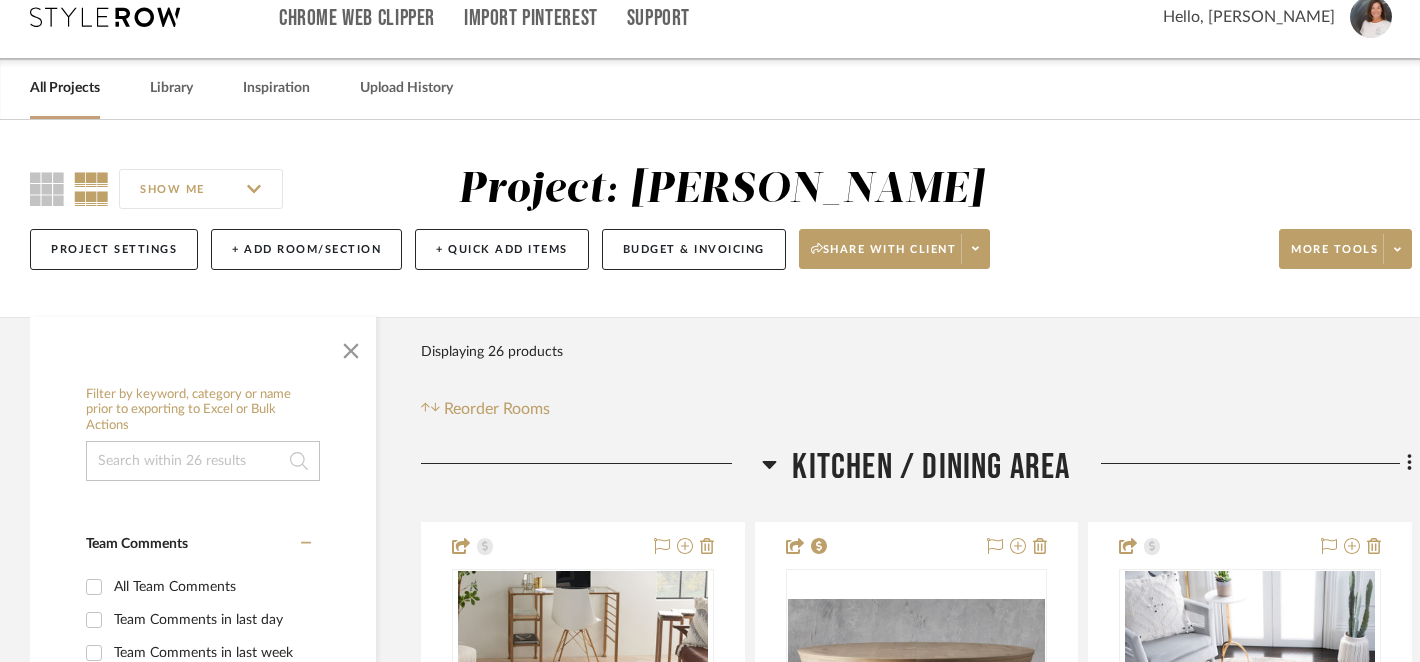 drag, startPoint x: 1261, startPoint y: 78, endPoint x: 254, endPoint y: 672, distance: 1169.1385 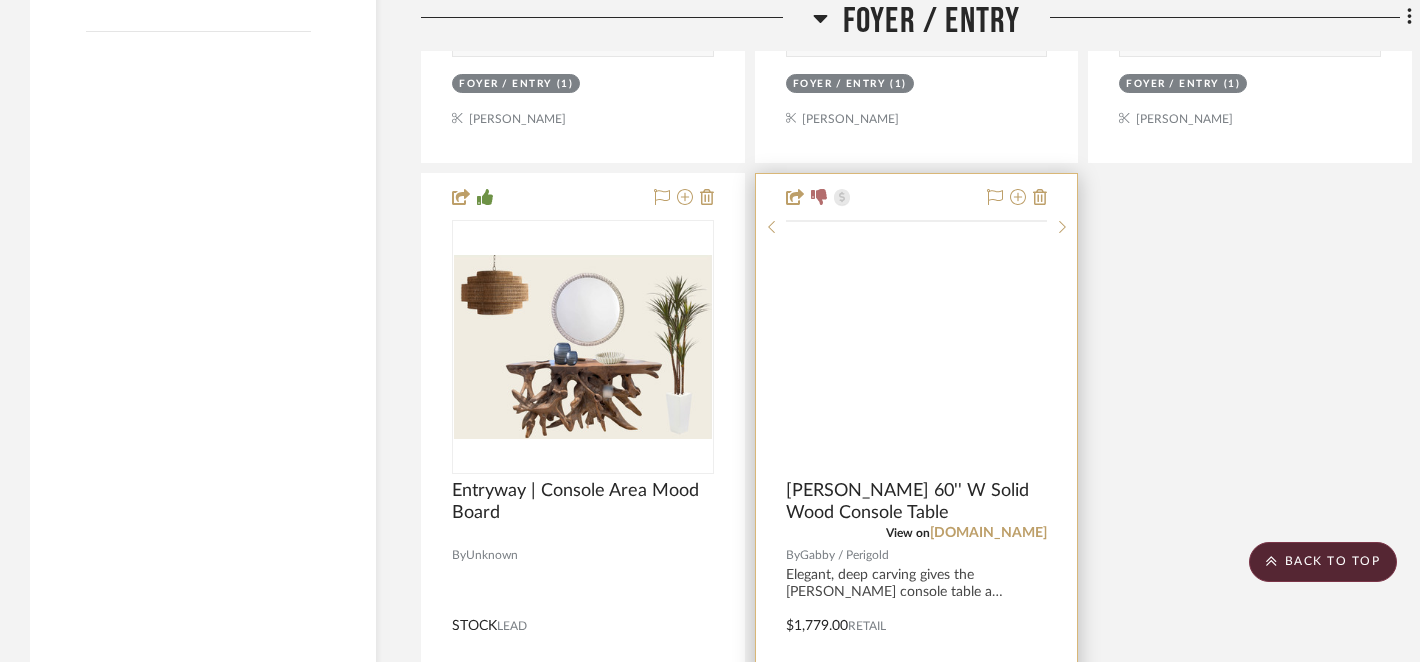 scroll, scrollTop: 3130, scrollLeft: 0, axis: vertical 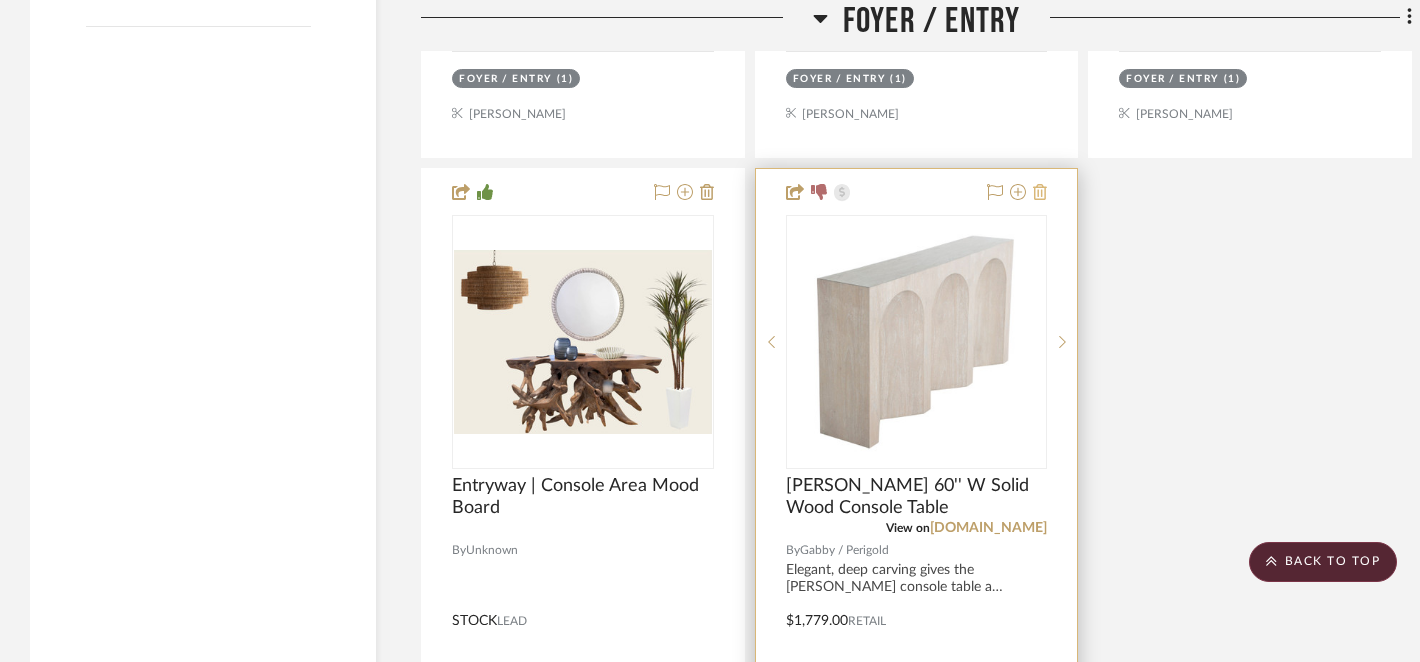 click 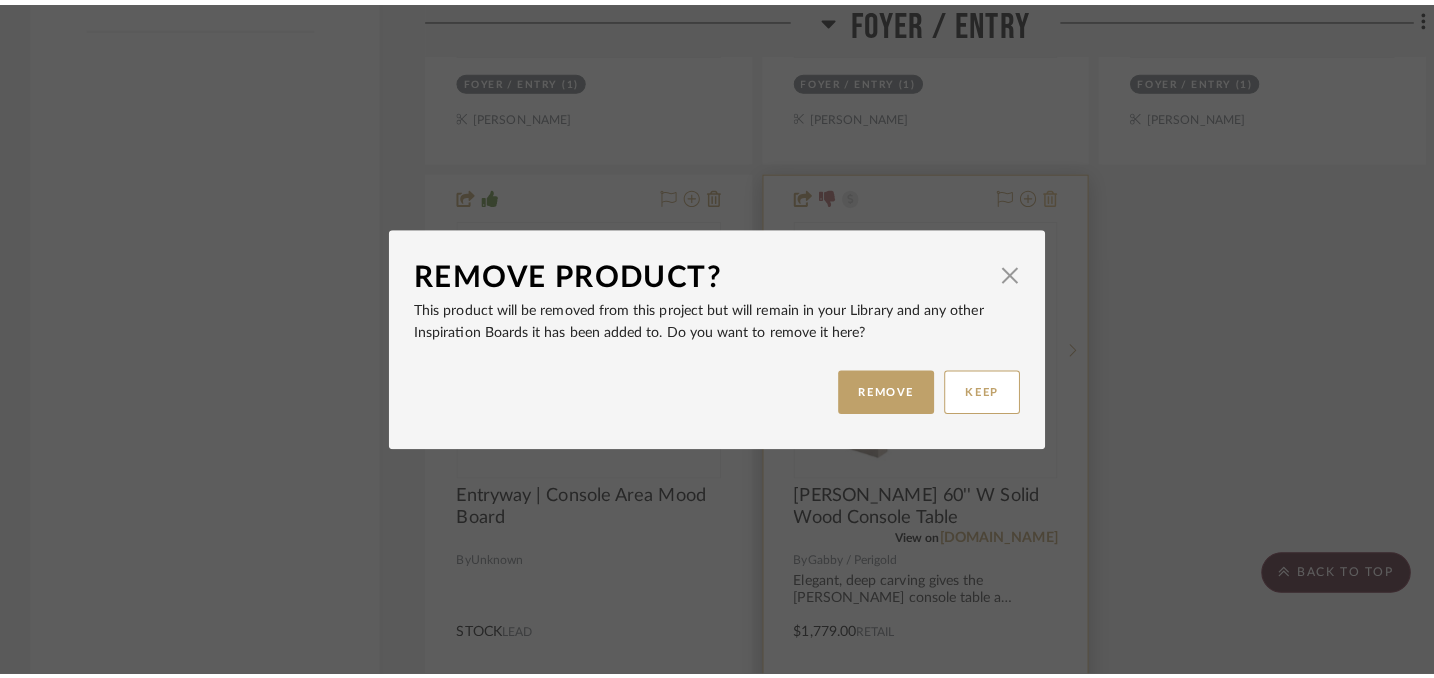 scroll, scrollTop: 0, scrollLeft: 0, axis: both 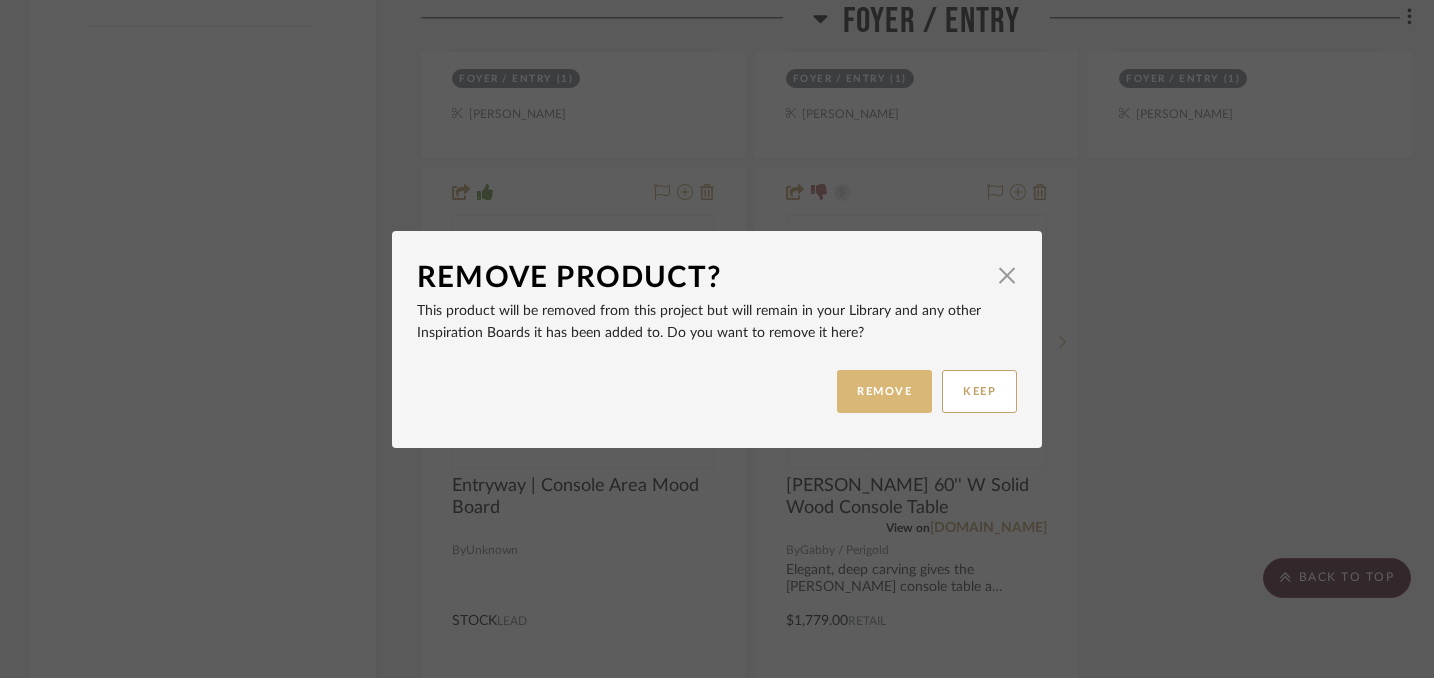 click on "REMOVE" at bounding box center [884, 391] 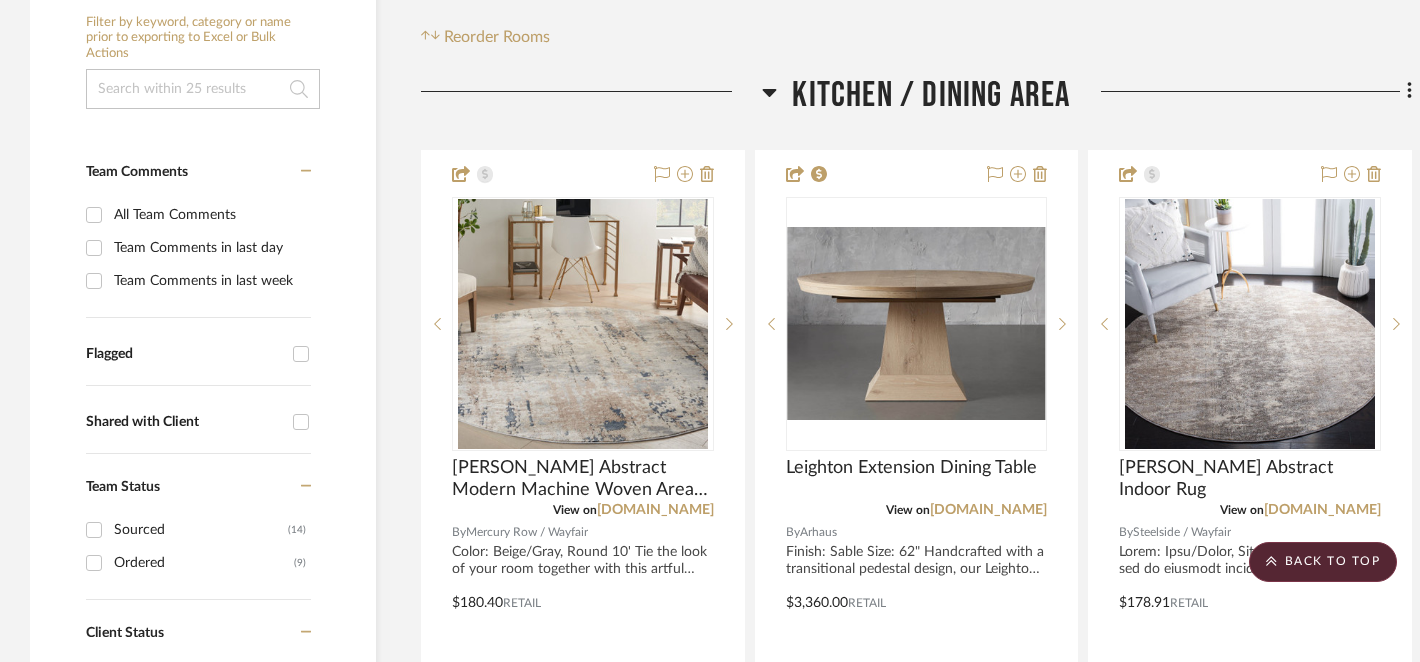 scroll, scrollTop: 381, scrollLeft: 0, axis: vertical 